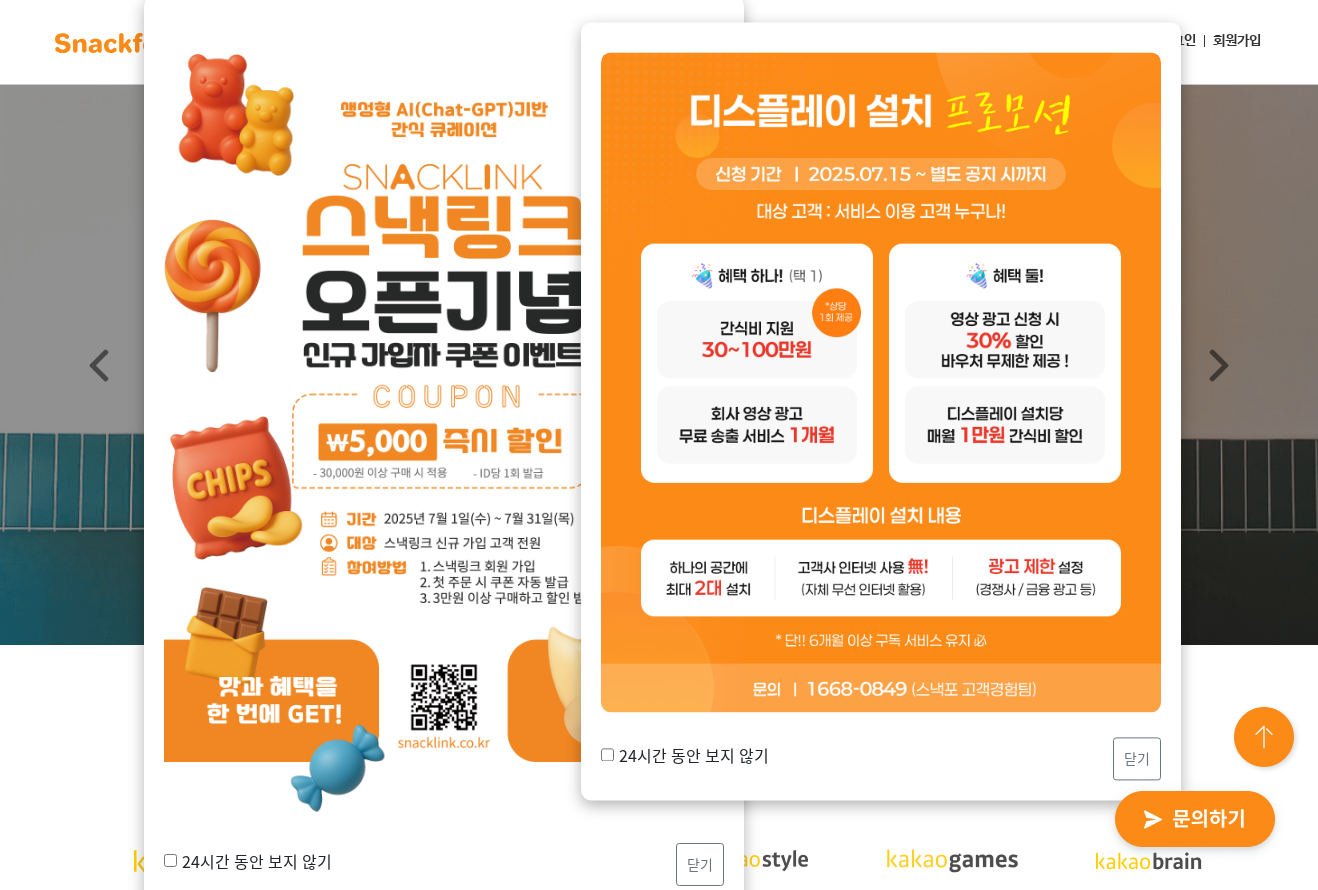 scroll, scrollTop: 0, scrollLeft: 0, axis: both 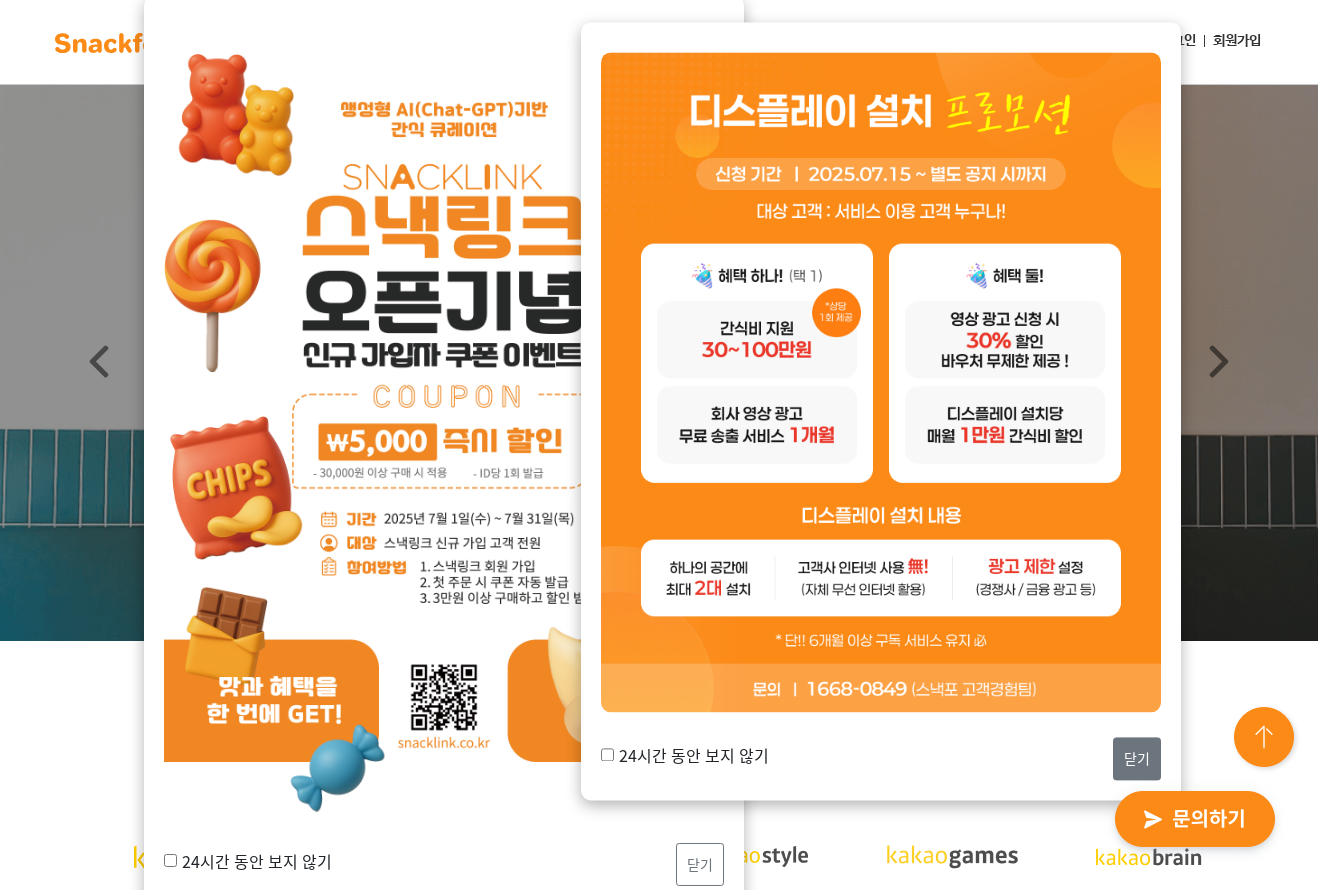 click on "닫기" at bounding box center [1137, 758] 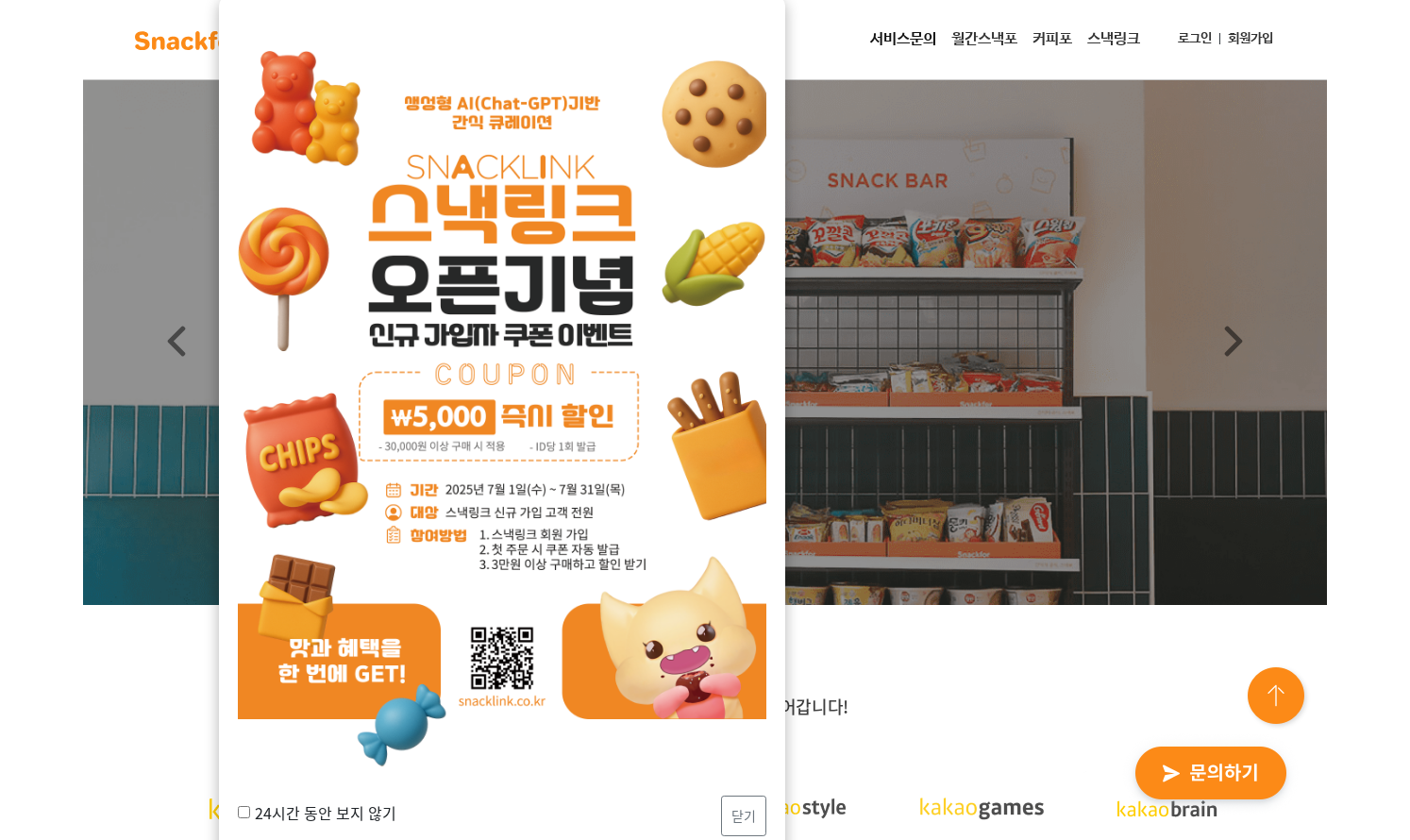 scroll, scrollTop: 116, scrollLeft: 0, axis: vertical 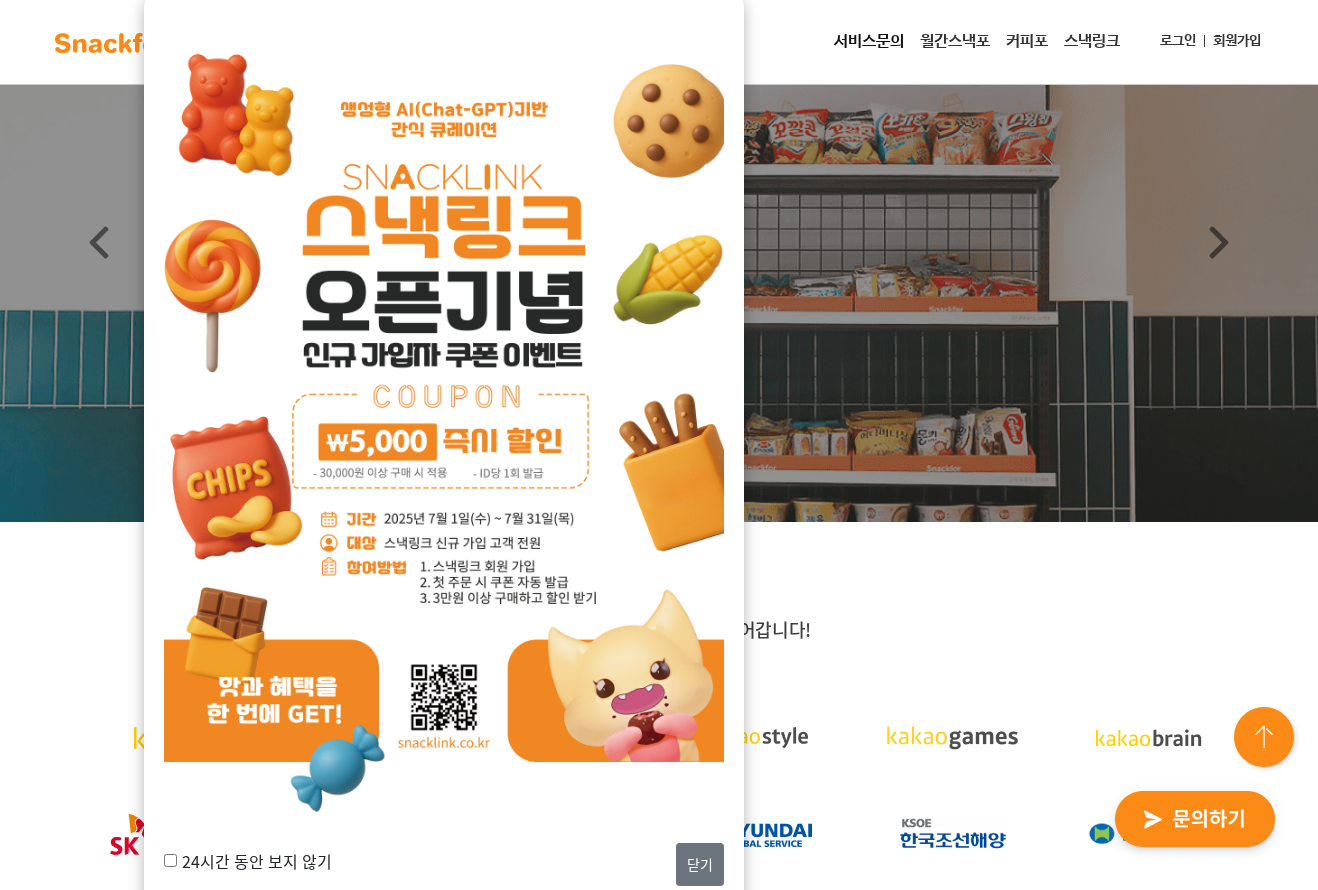 click on "닫기" at bounding box center (700, 864) 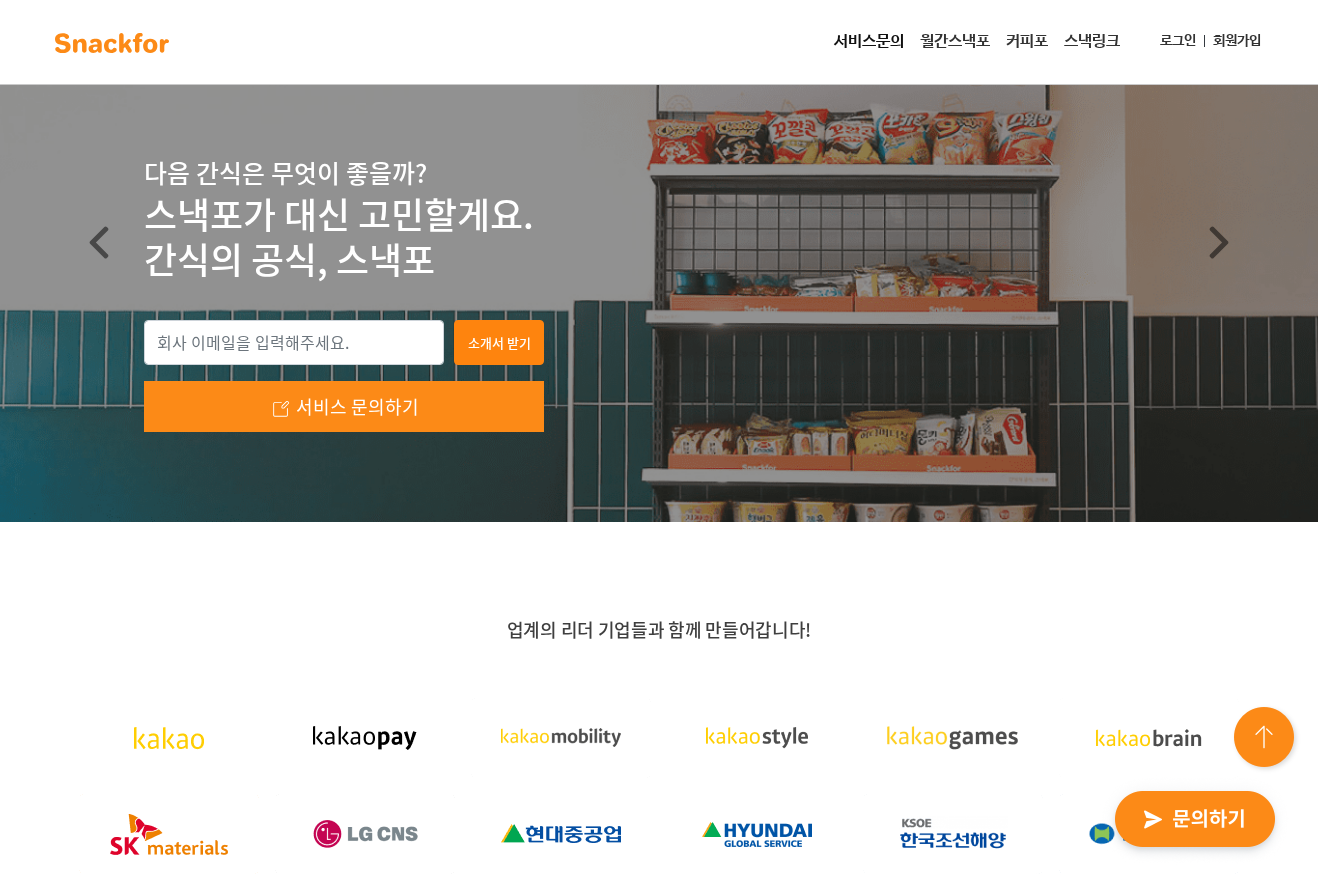 click on "업계의 리더 기업들과 함께 만들어갑니다!" at bounding box center (659, 846) 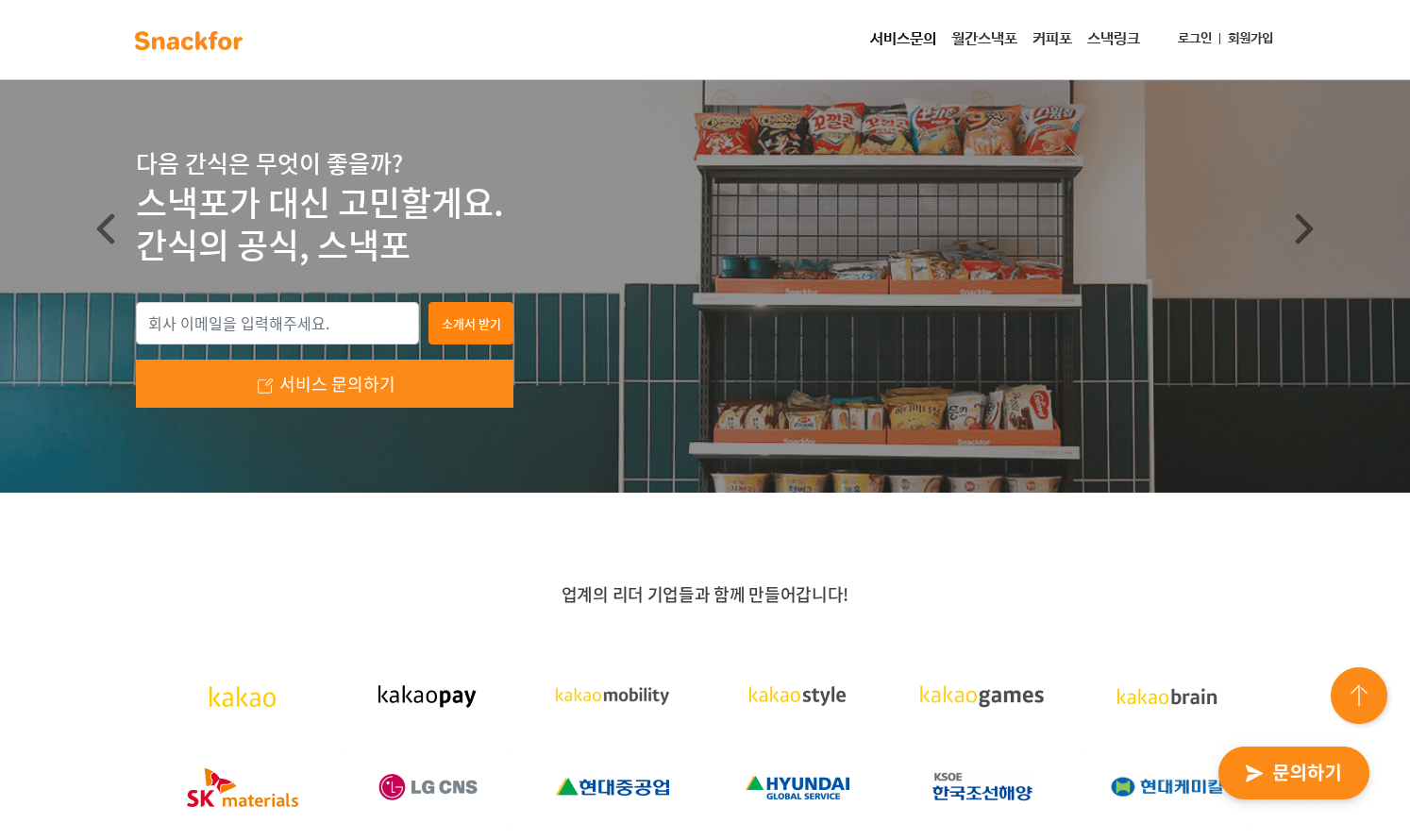 click on "업계의 리더 기업들과 함께 만들어갑니다!" at bounding box center (705, 821) 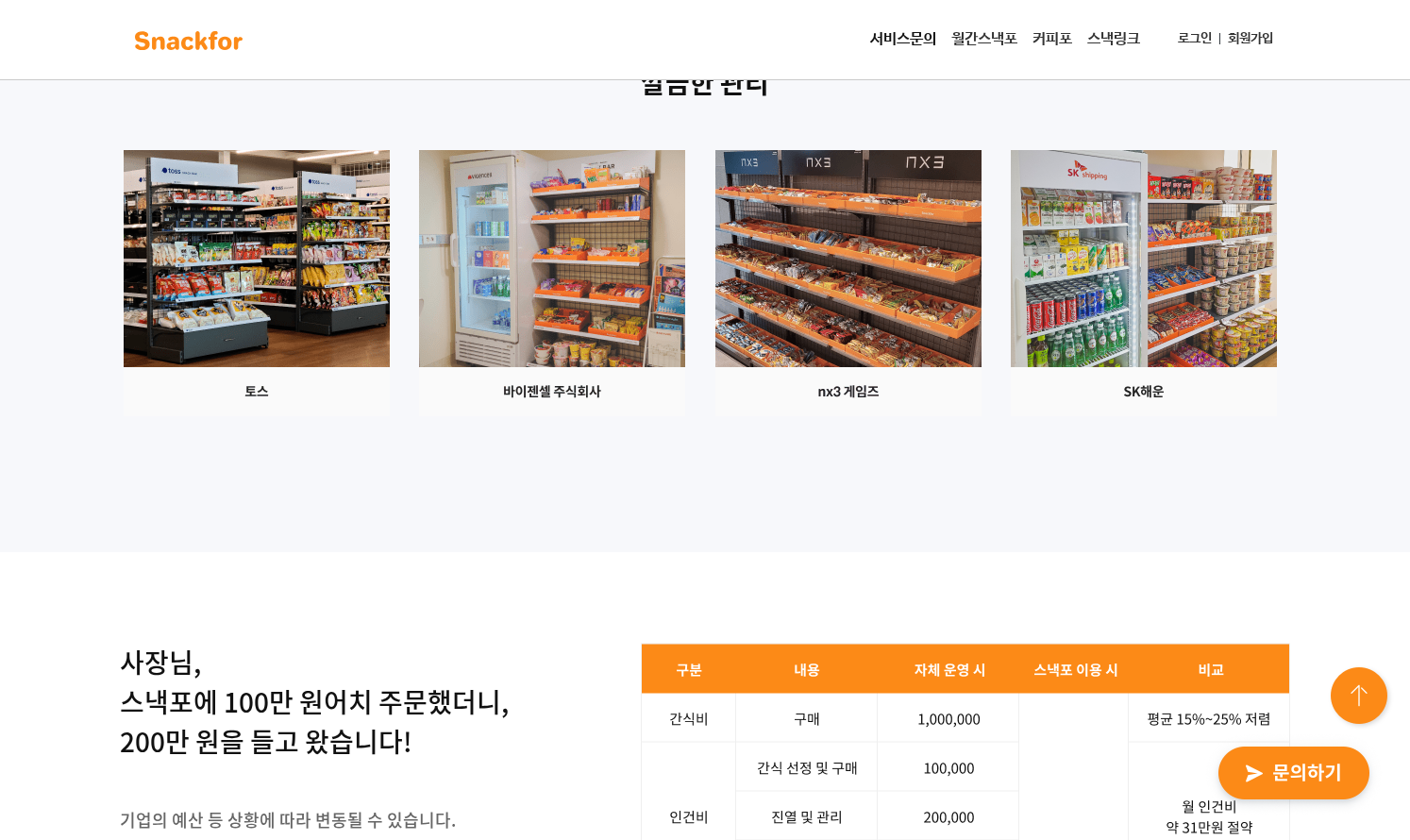scroll, scrollTop: 2249, scrollLeft: 0, axis: vertical 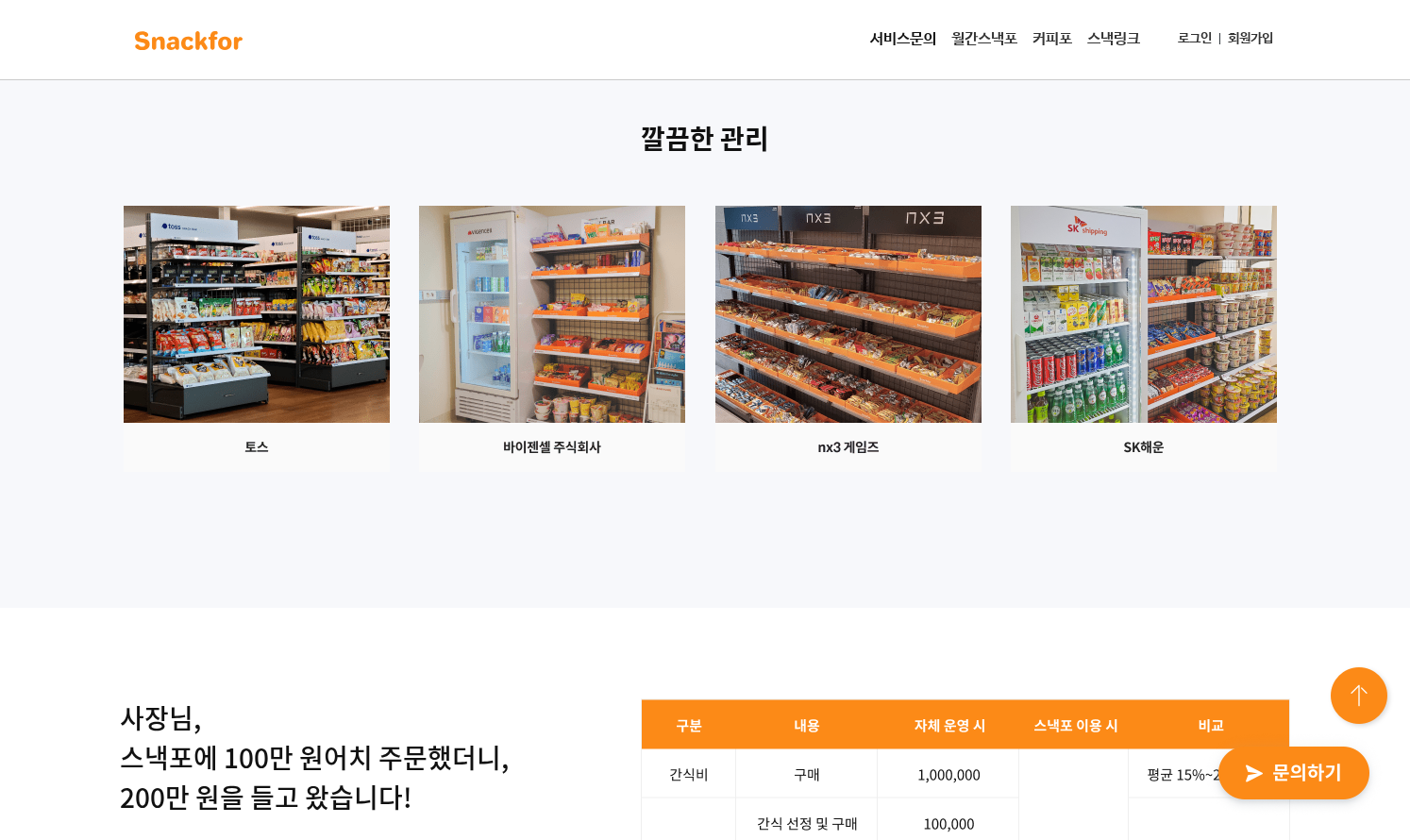 click at bounding box center [848, 339] 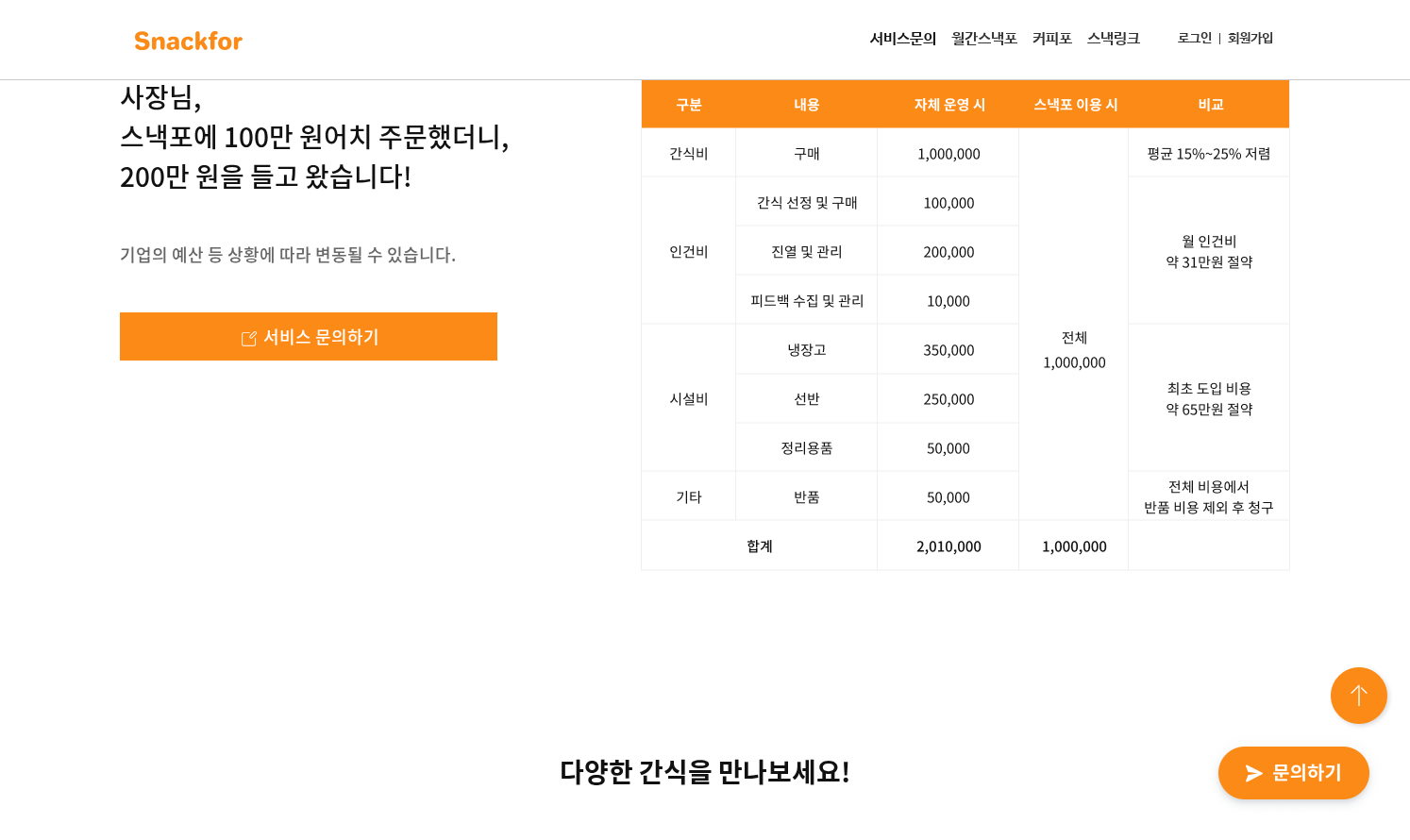 drag, startPoint x: 911, startPoint y: 522, endPoint x: 623, endPoint y: 584, distance: 294.598 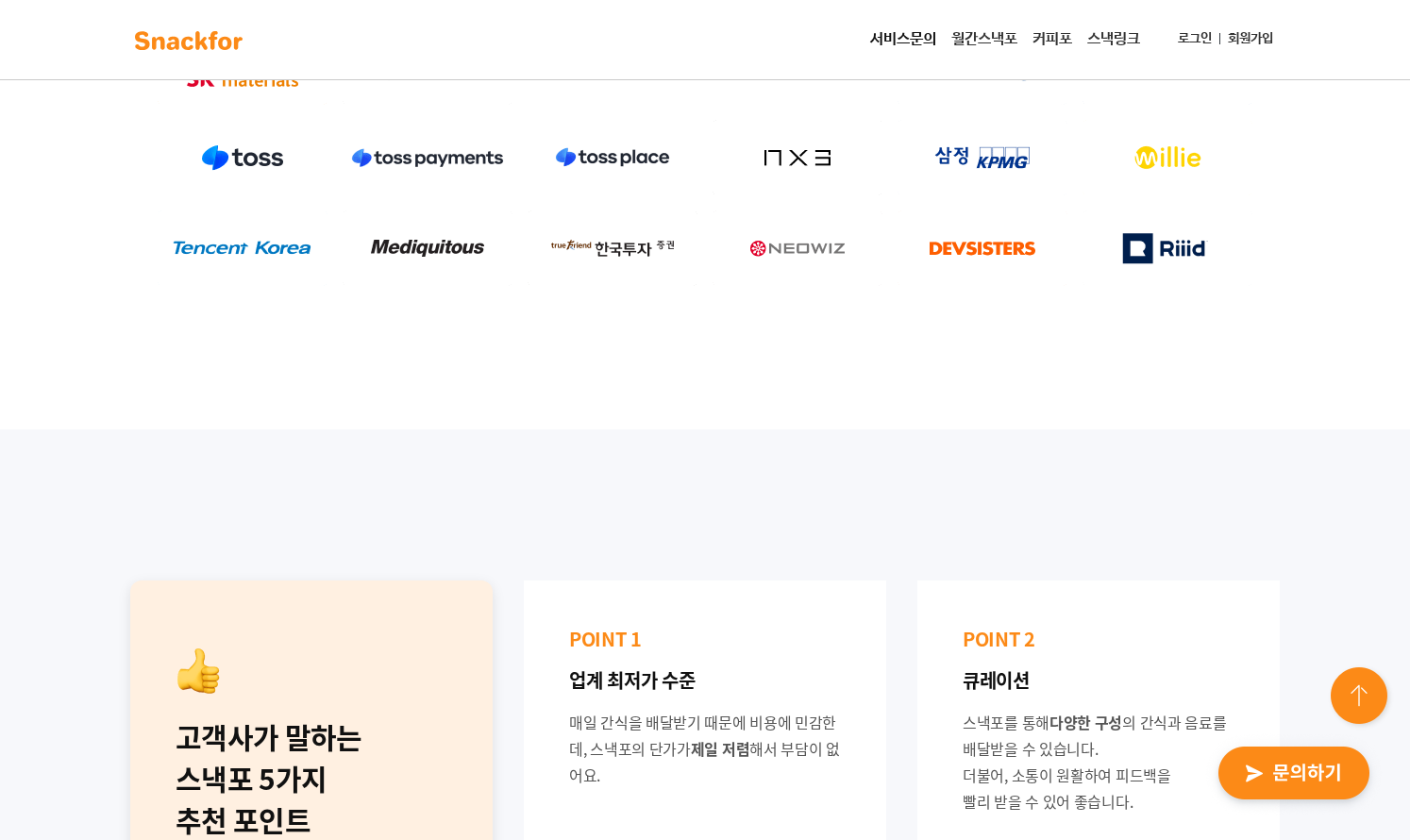 scroll, scrollTop: 655, scrollLeft: 0, axis: vertical 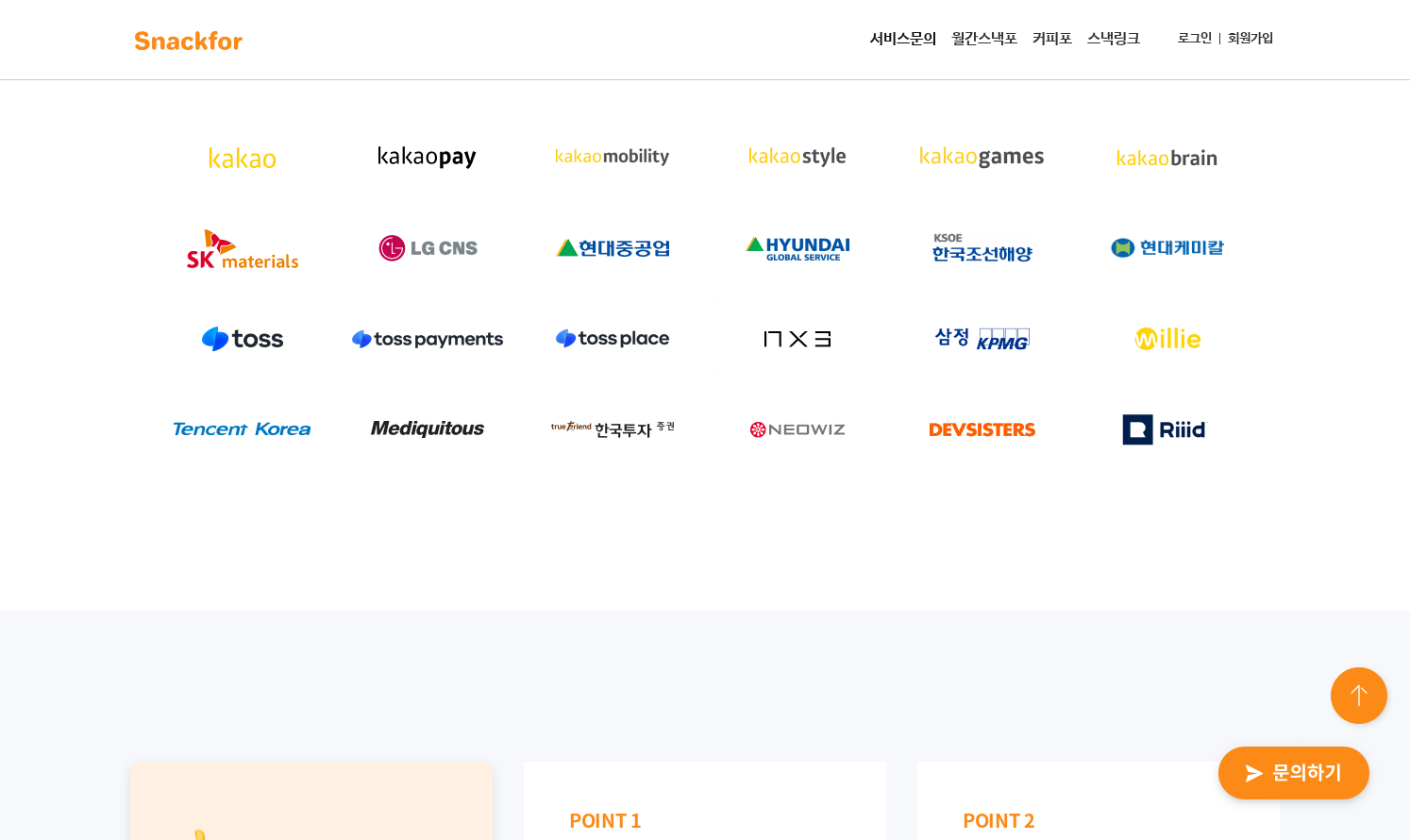 click on "커피포" at bounding box center (1052, 40) 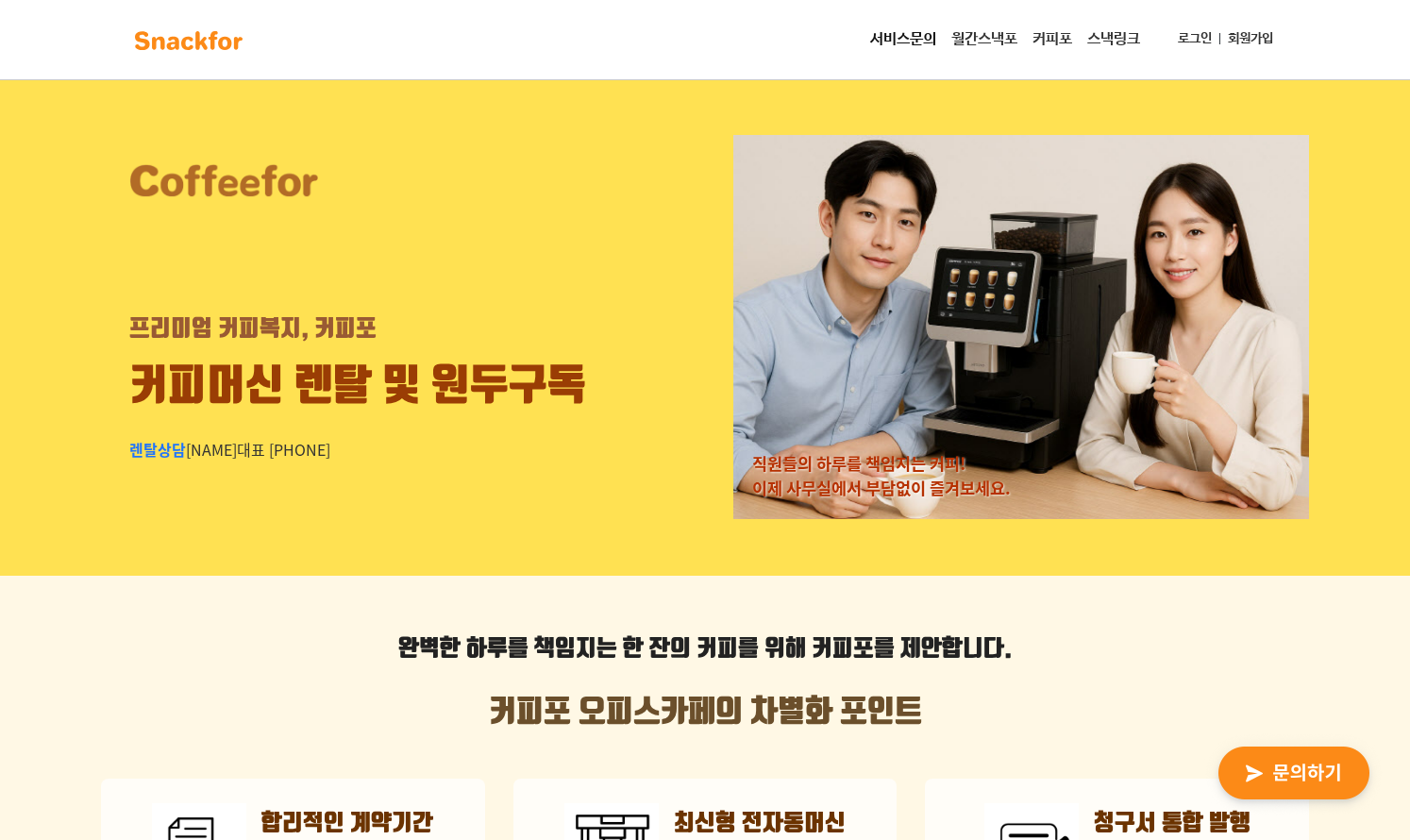 scroll, scrollTop: 0, scrollLeft: 0, axis: both 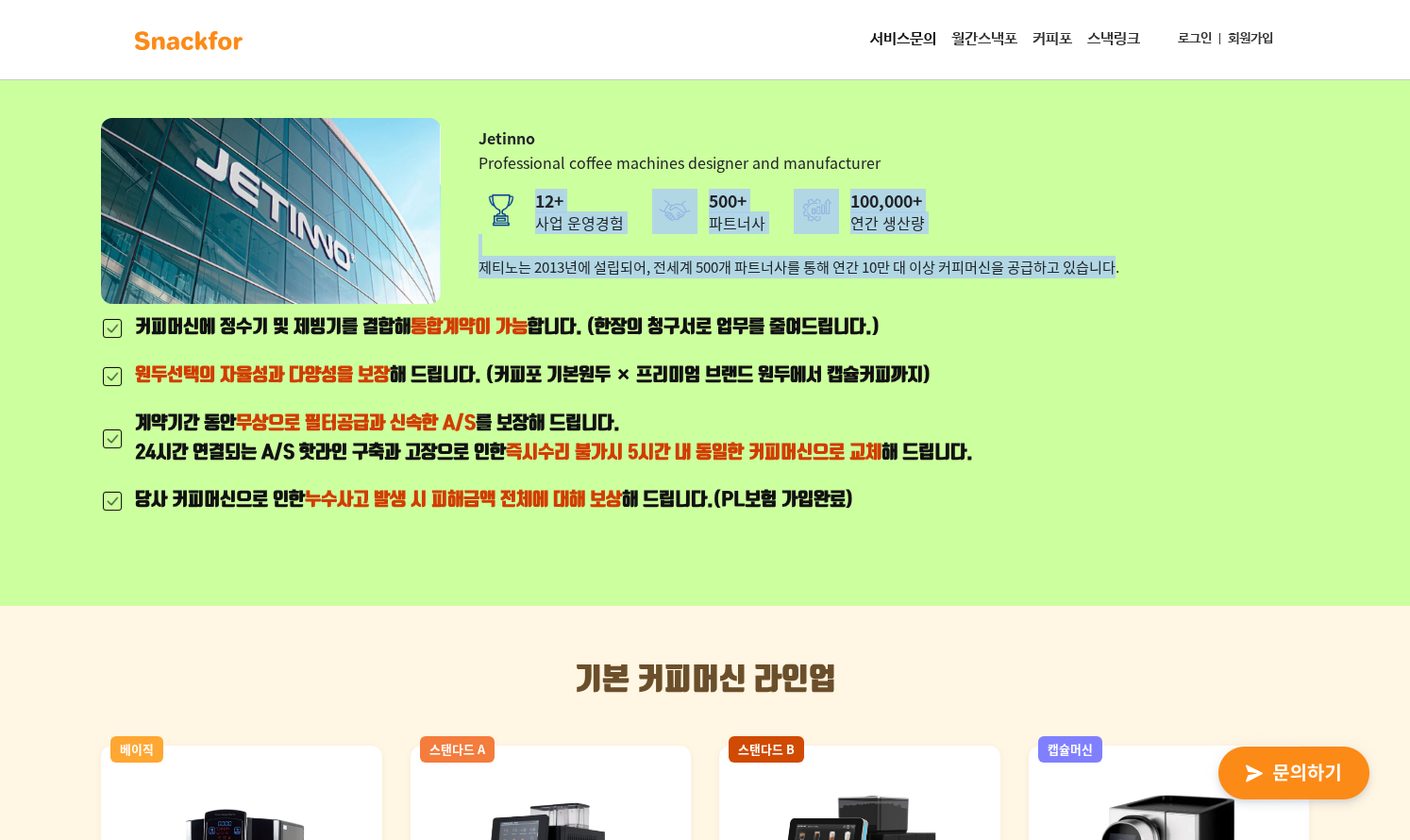 drag, startPoint x: 916, startPoint y: 298, endPoint x: 573, endPoint y: 206, distance: 355.12392 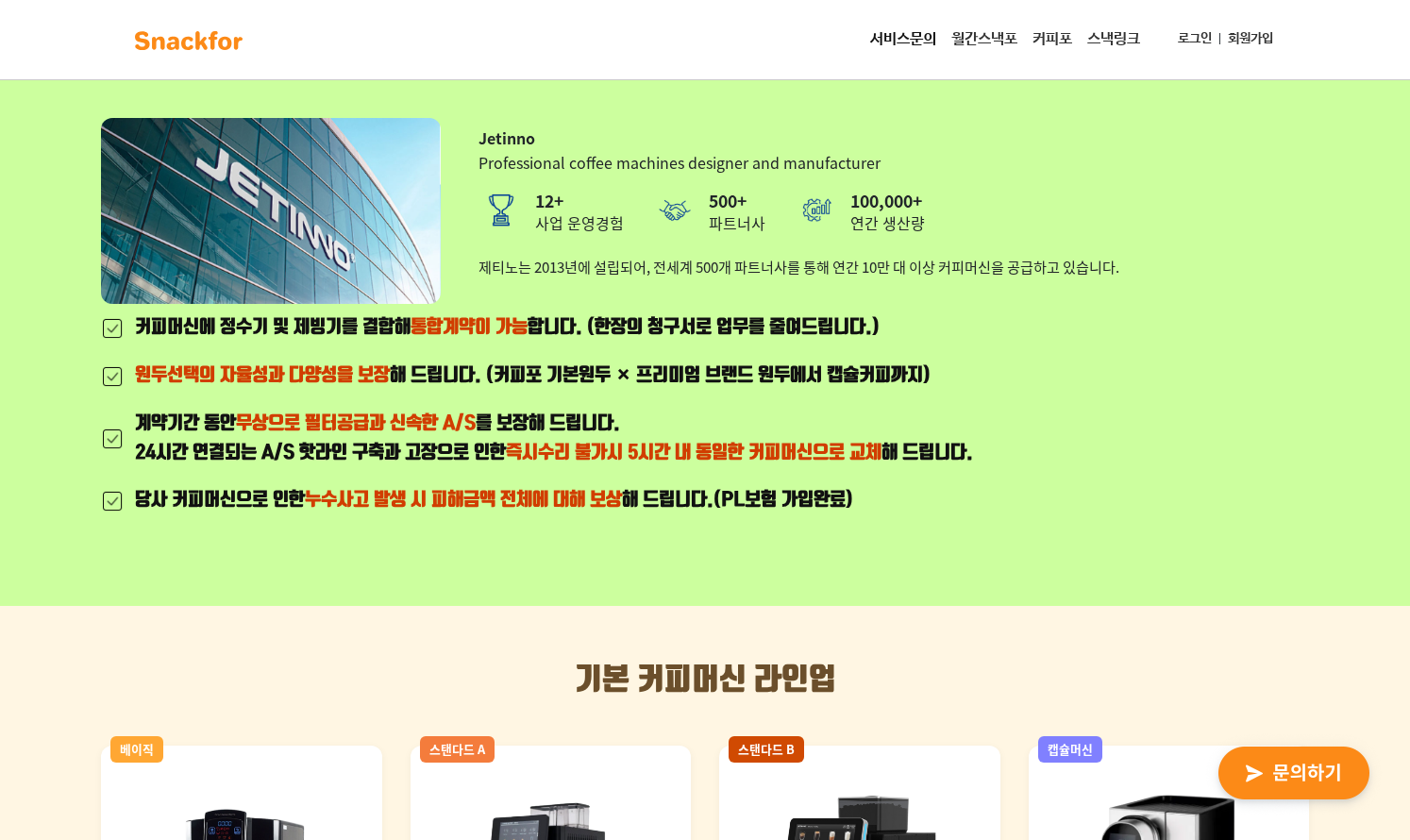 click on "계약기간 동안  무상으로 필터공급과 신속한 A/S 를 보장해 드립니다.
24시간 연결되는 A/S 핫라인 구축과 고장으로 인한
즉시수리 불가시 5시간 내 동일한 커피머신으로 교체 해 드립니다." at bounding box center (554, 438) 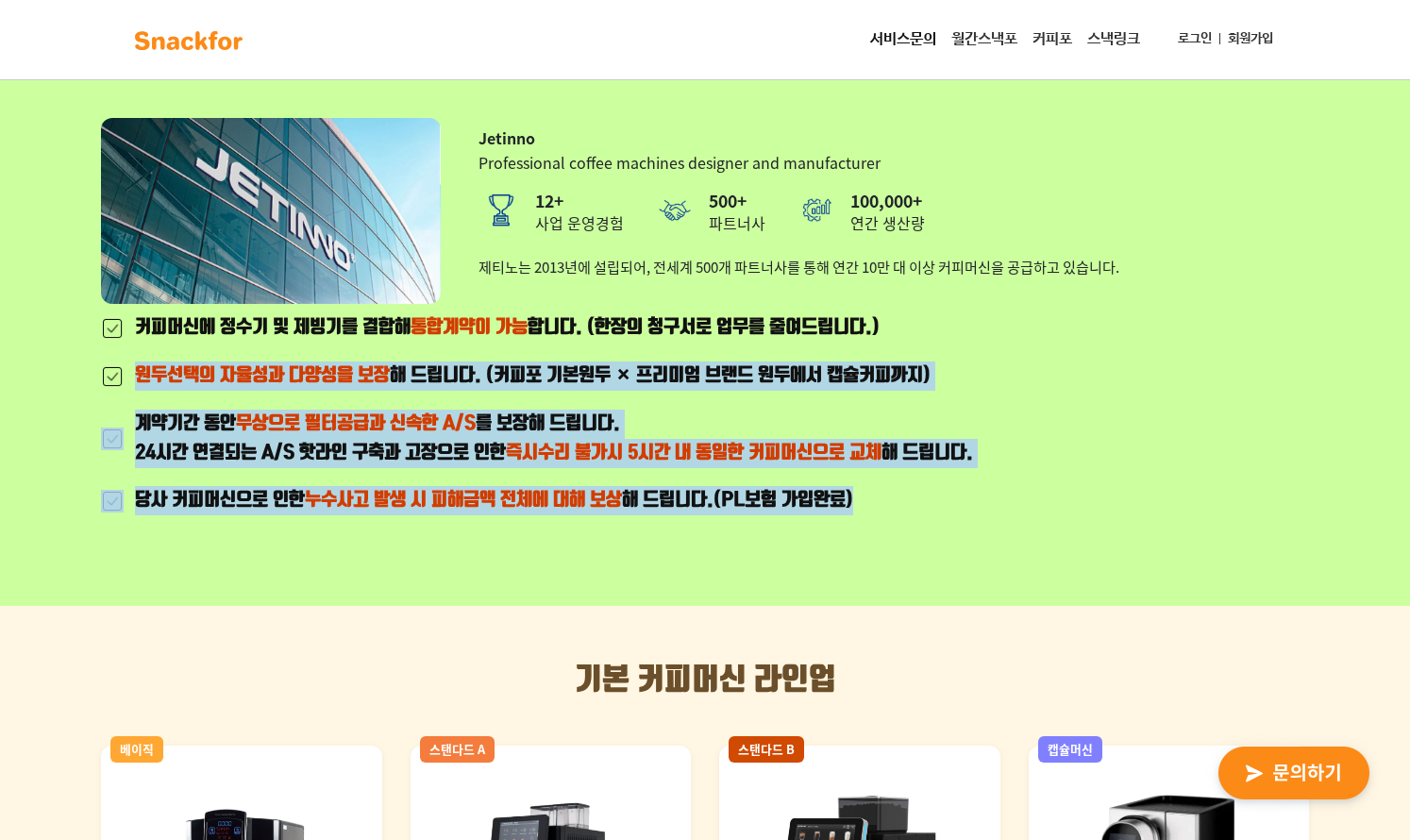 drag, startPoint x: 202, startPoint y: 395, endPoint x: 644, endPoint y: 603, distance: 488.49565 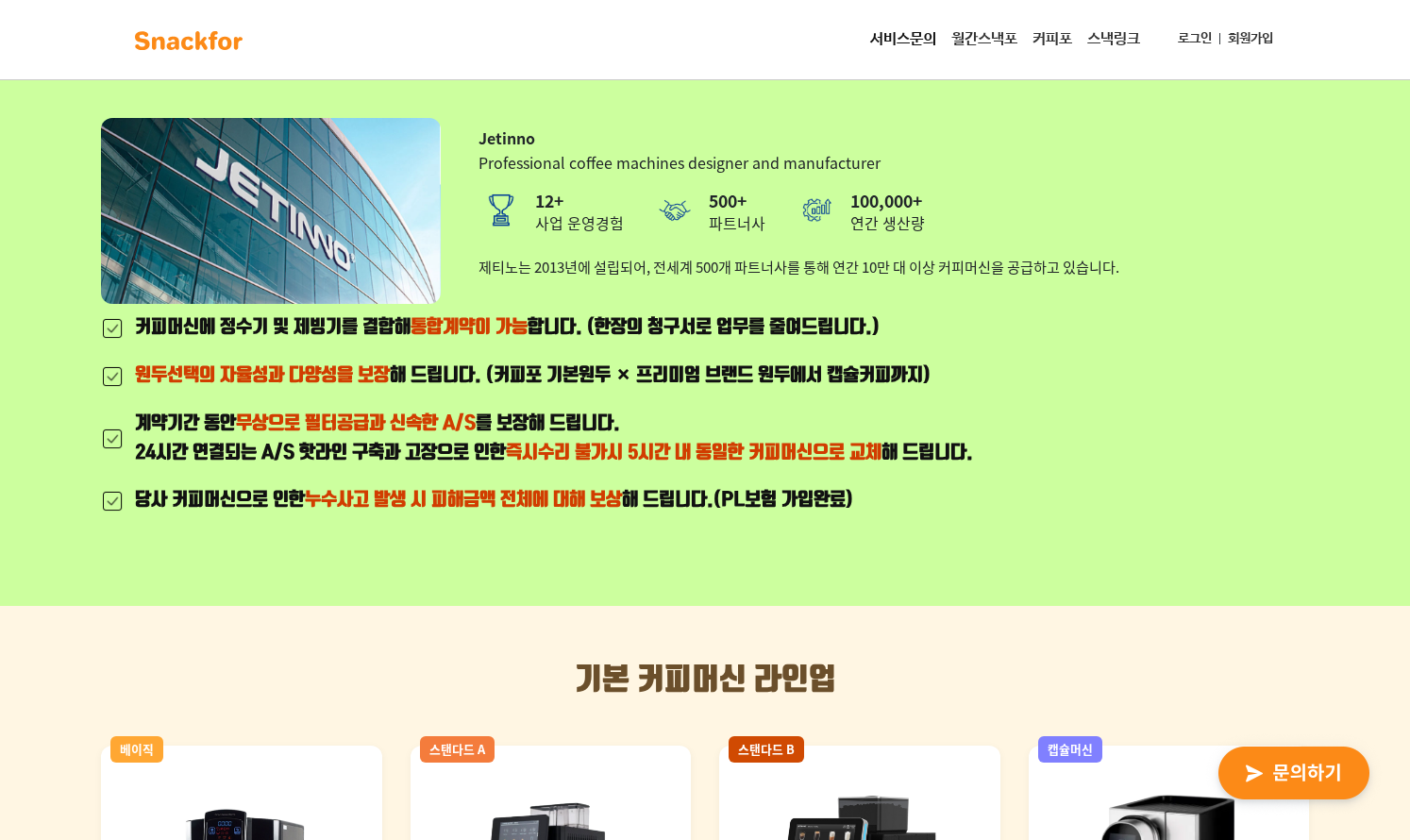 click on "고객사 니즈와 비용에 맞는  자유로운 계약기간을 설정 해 렌탈계약이 가능합니다.
(ex. 12개월, 18개월, 36개월, 60개월 등)
최신형 전자동머신(제티노 JL-31D)을 주력모델로 제공하여  잔당 최대 20g의 원두사용 경험을 제공 하고,
고객사에서 원하는 커피머신으로 렌탈계약도 가능합니다.
Jetinno
Professional coffee machines designer and manufacturer
12+ 사업 운영경험
500+ 파트너사" at bounding box center (705, 274) 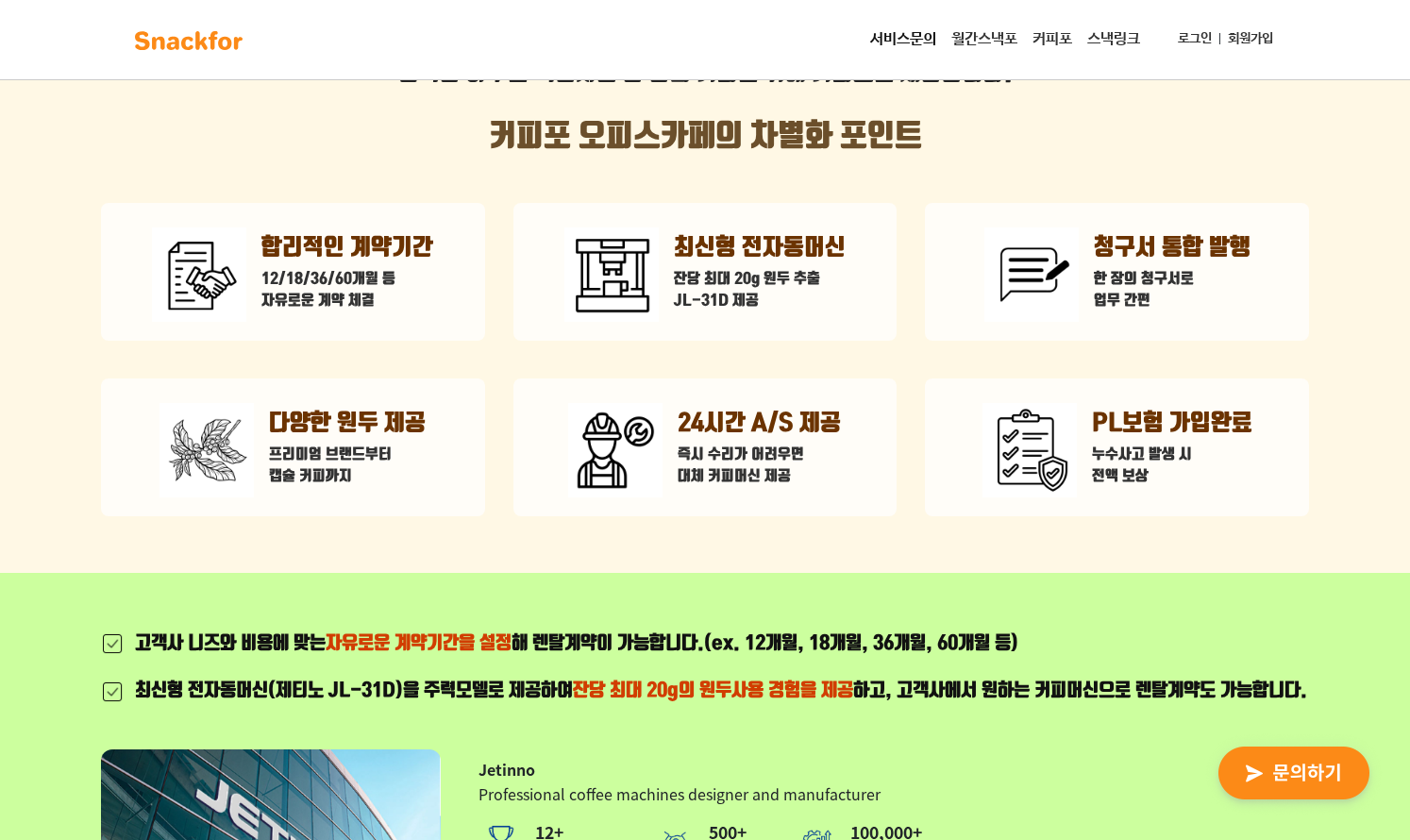 scroll, scrollTop: 0, scrollLeft: 0, axis: both 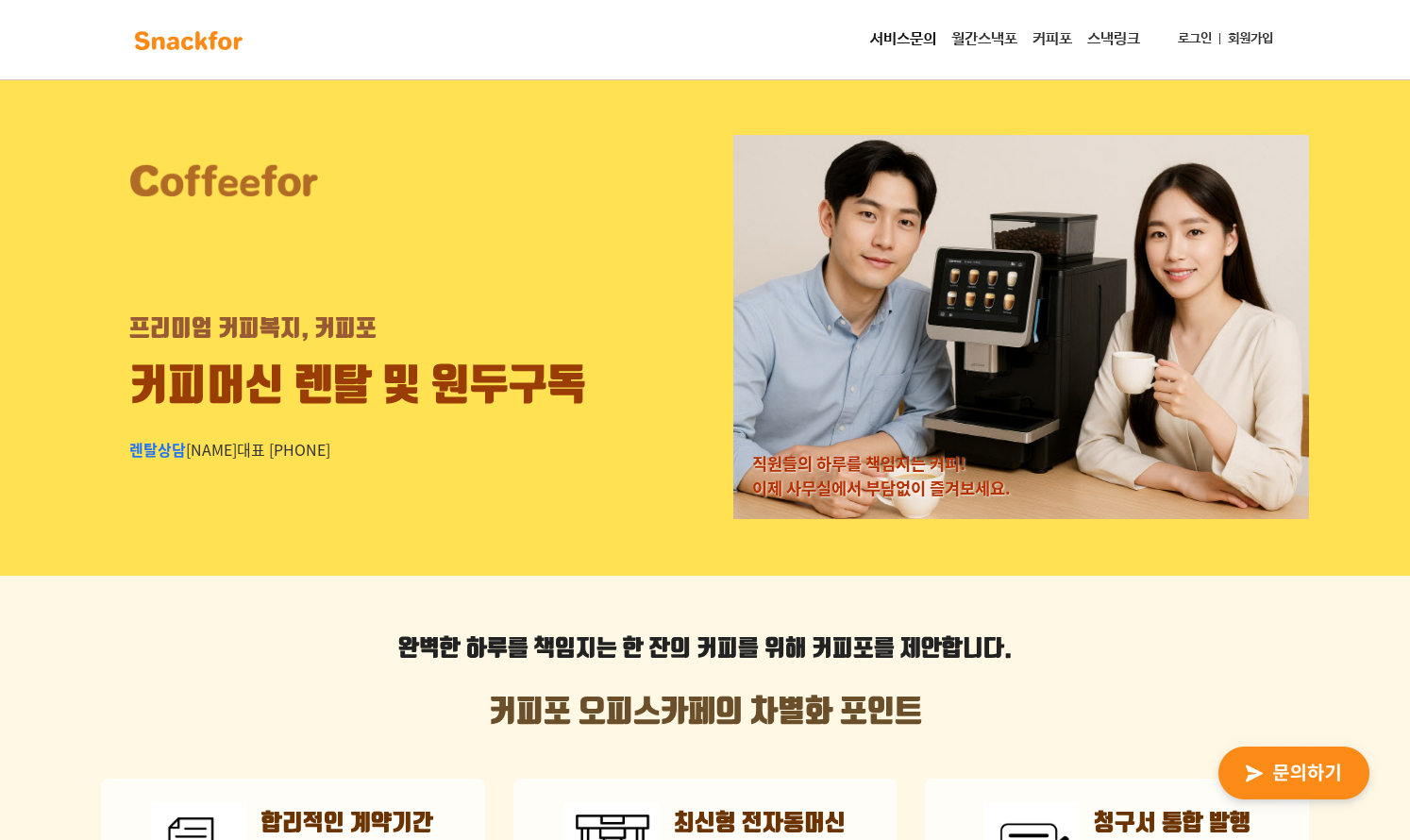 click on "서비스문의" at bounding box center (903, 40) 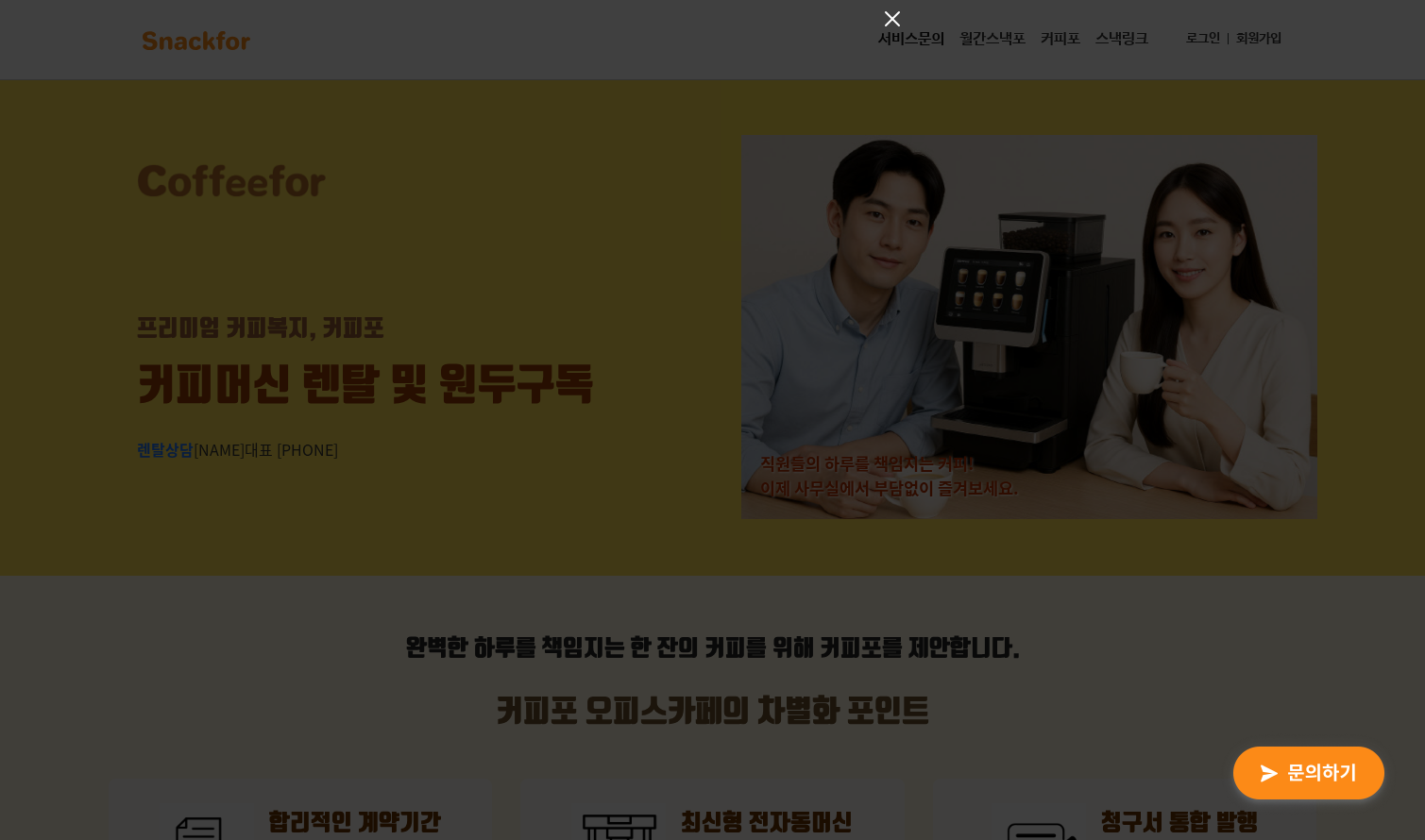 click 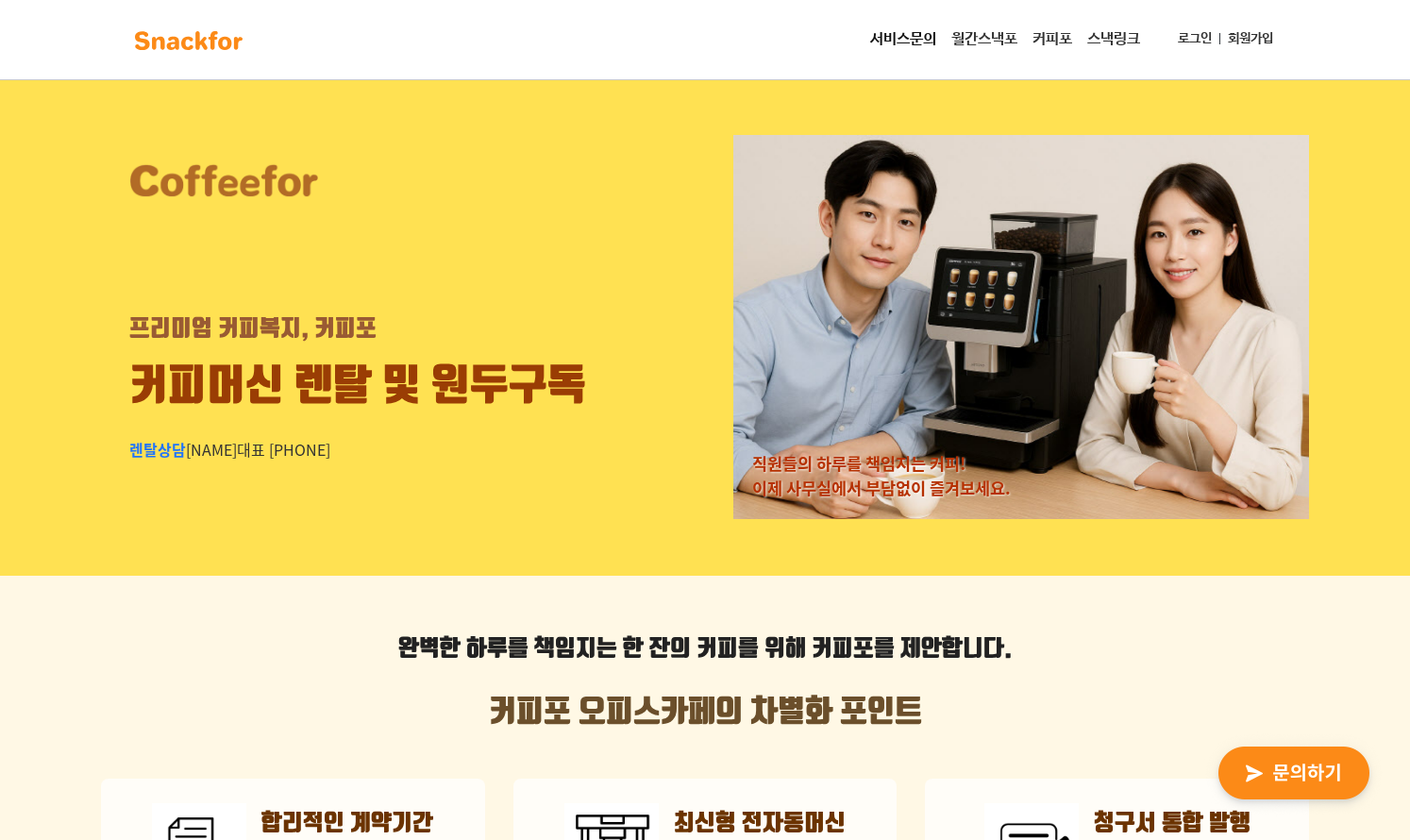 click at bounding box center [189, 41] 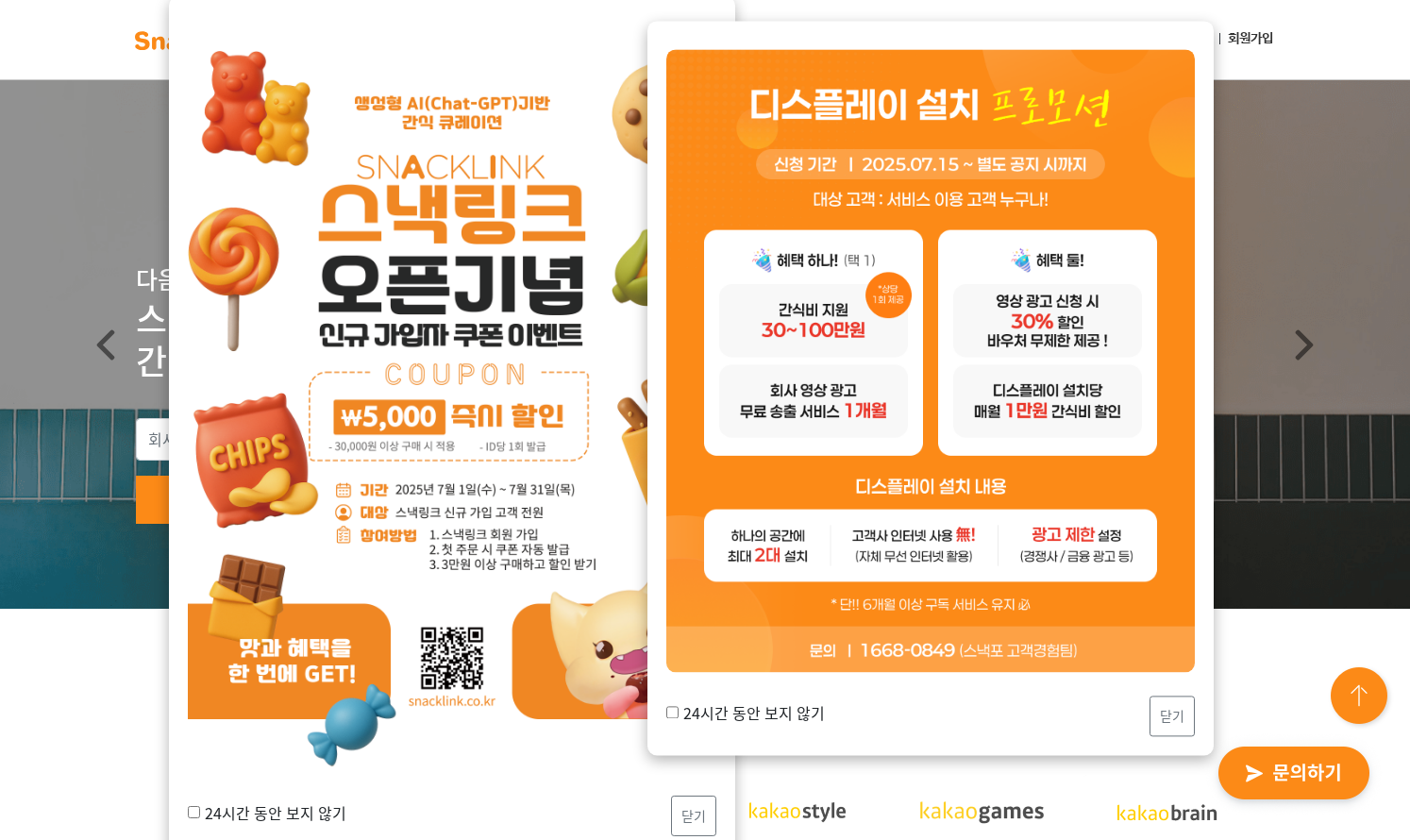 scroll, scrollTop: 0, scrollLeft: 0, axis: both 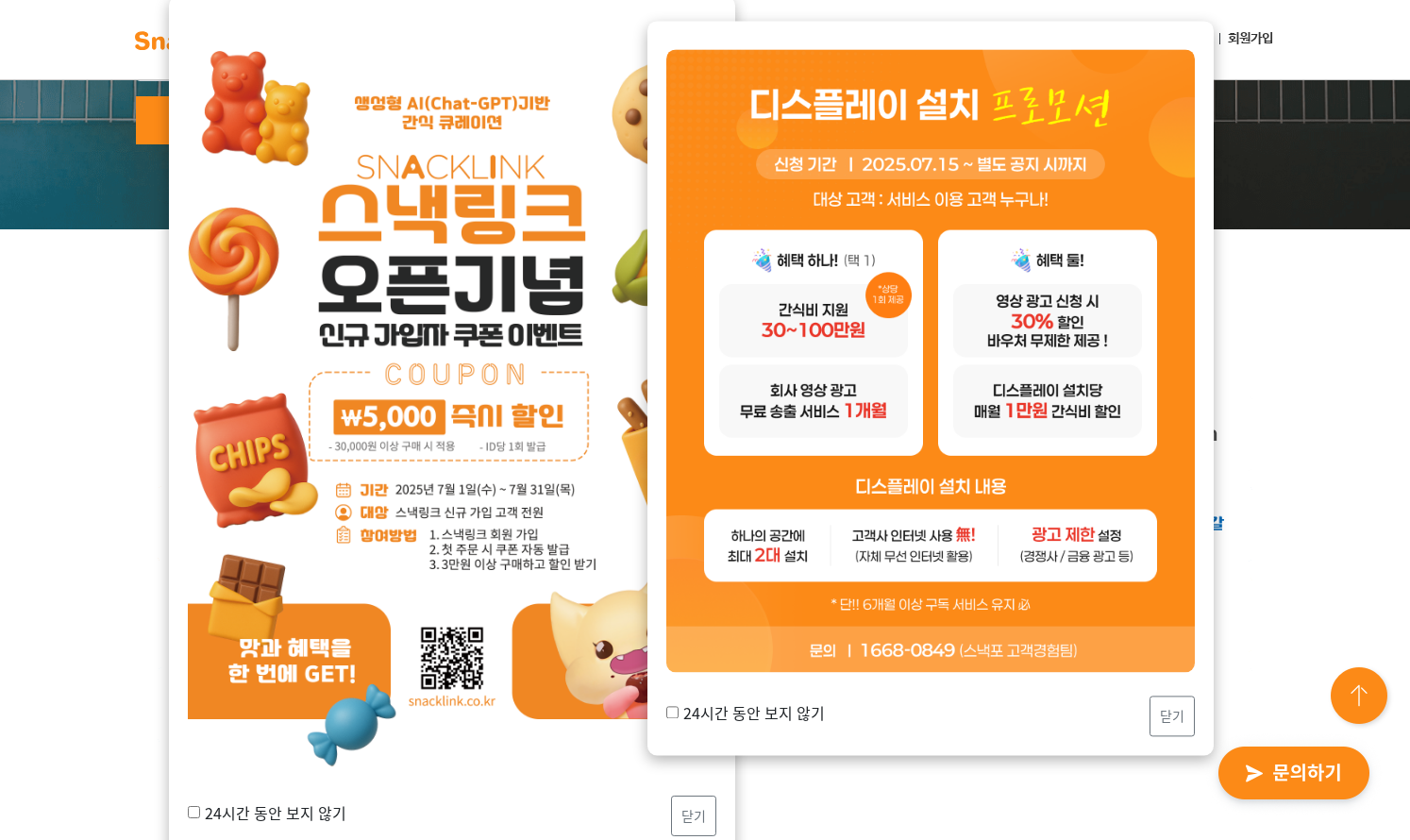 click on "닫기" at bounding box center [694, 815] 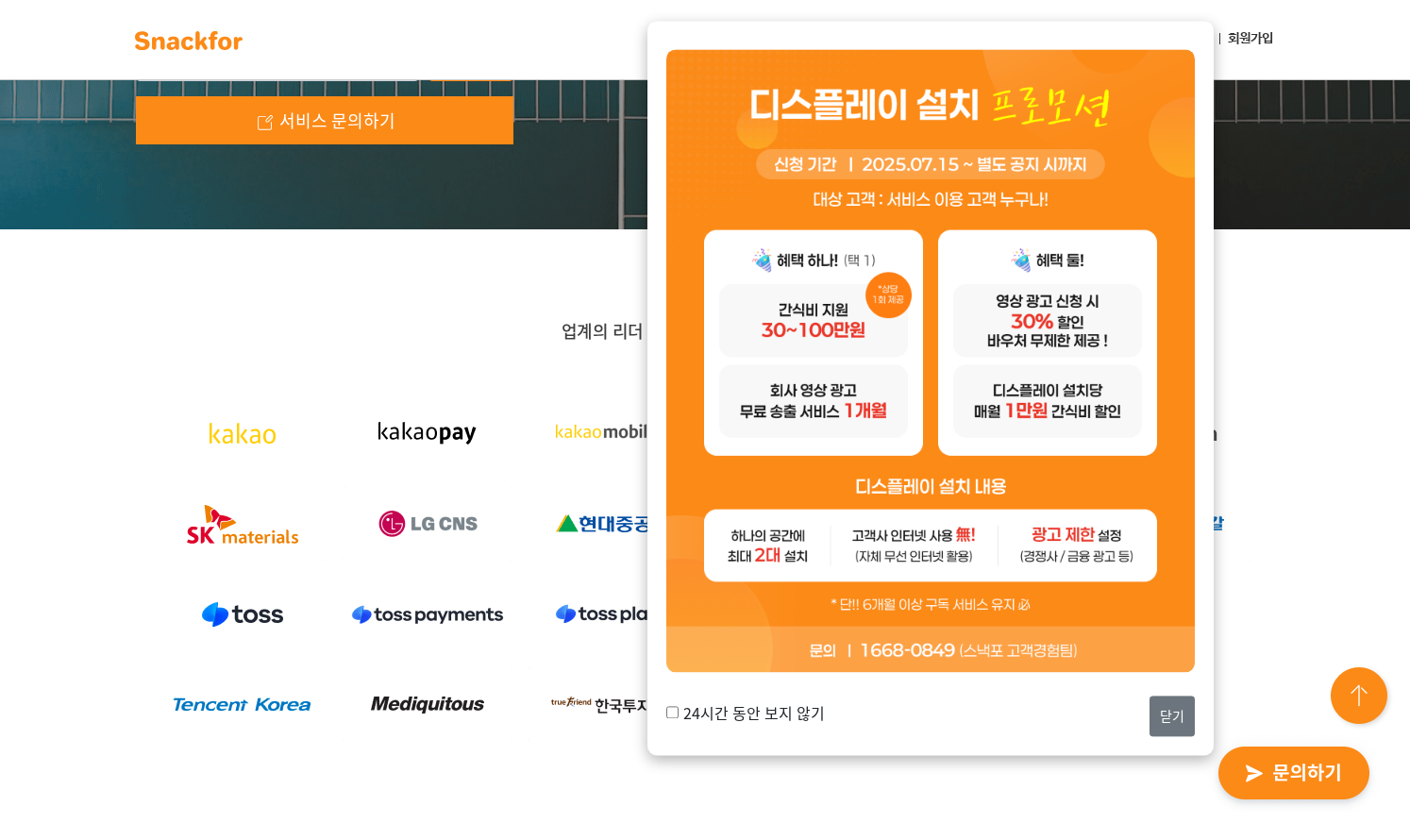 click on "닫기" at bounding box center (1172, 715) 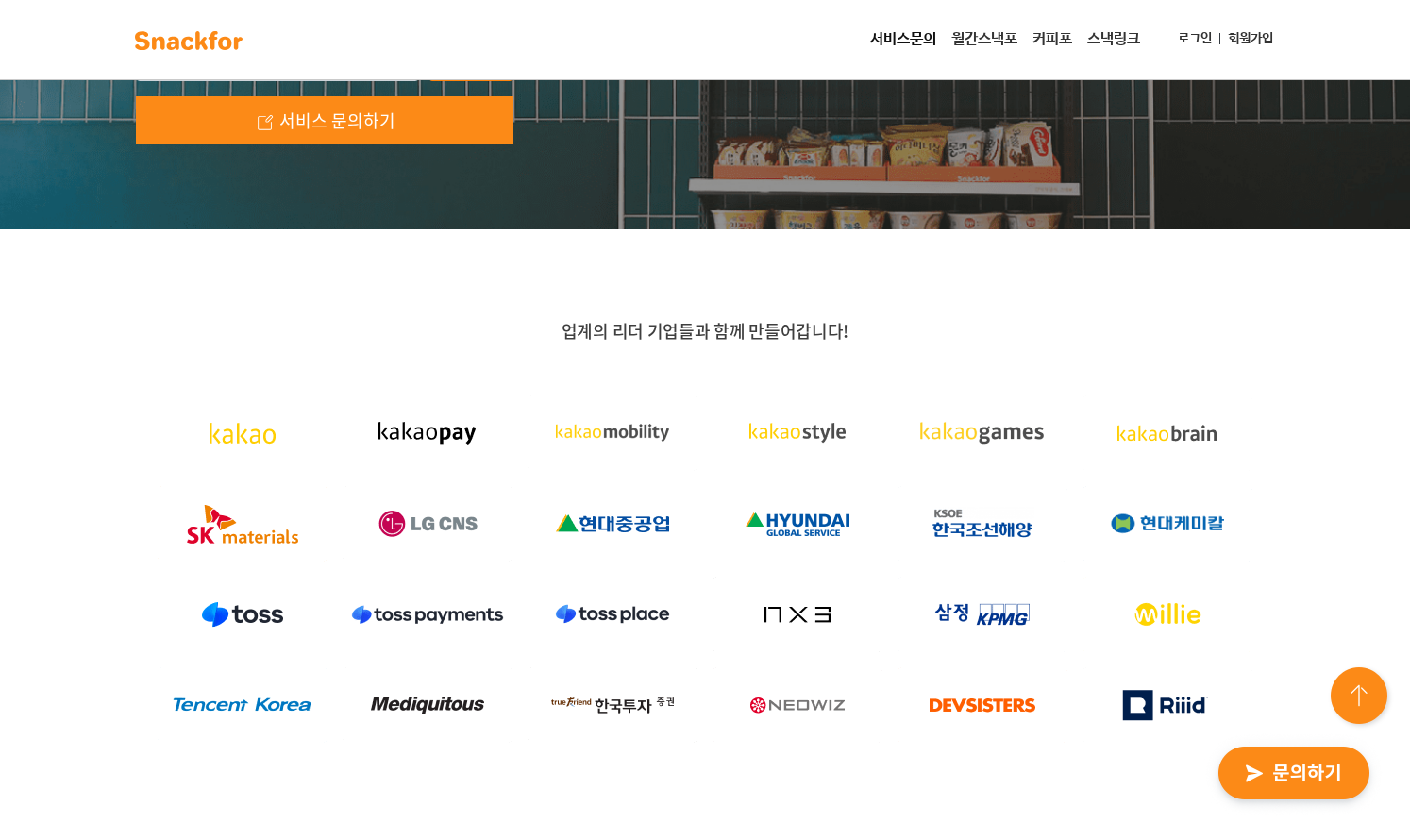 click at bounding box center (1167, 705) 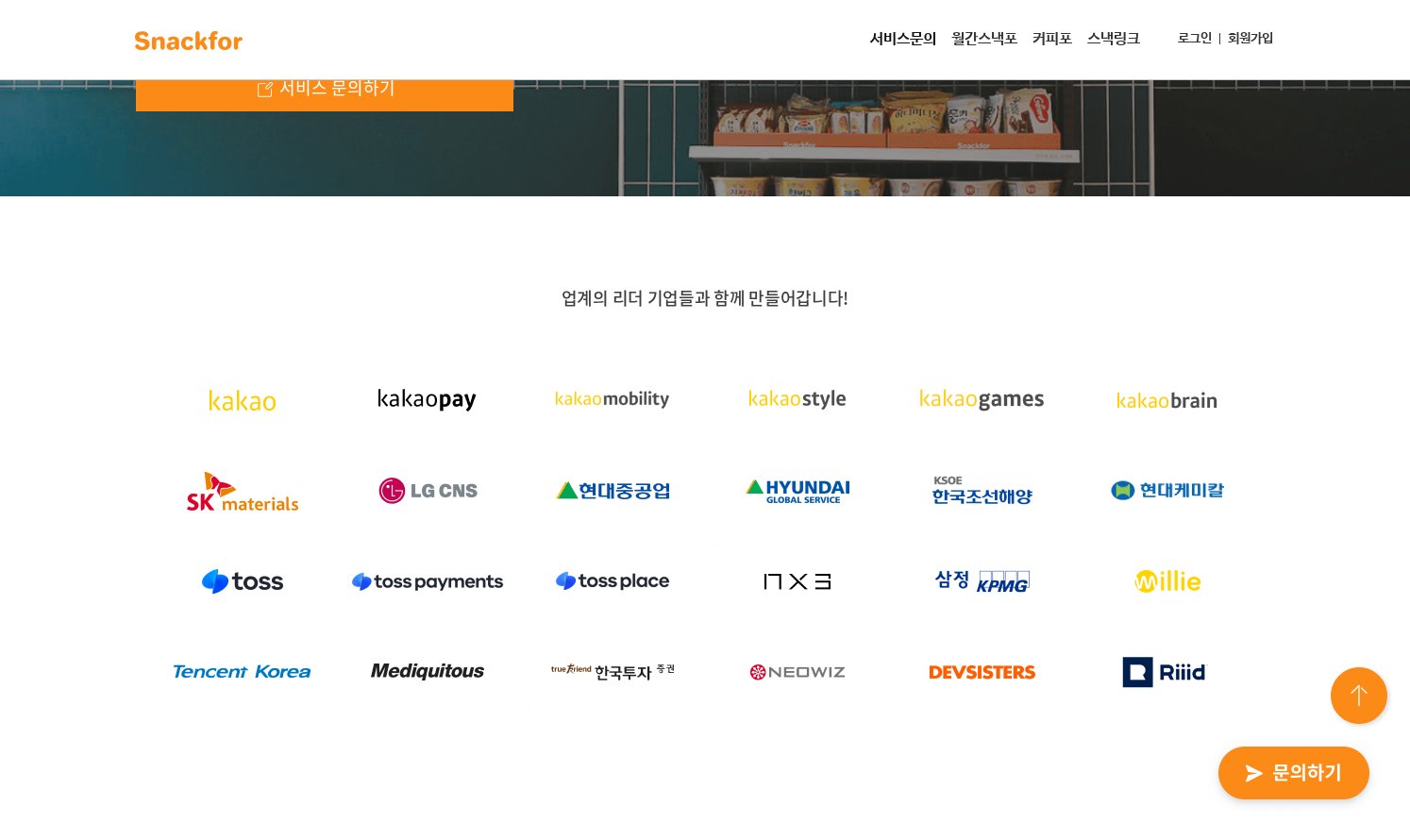 drag, startPoint x: 1156, startPoint y: 703, endPoint x: 605, endPoint y: 463, distance: 601 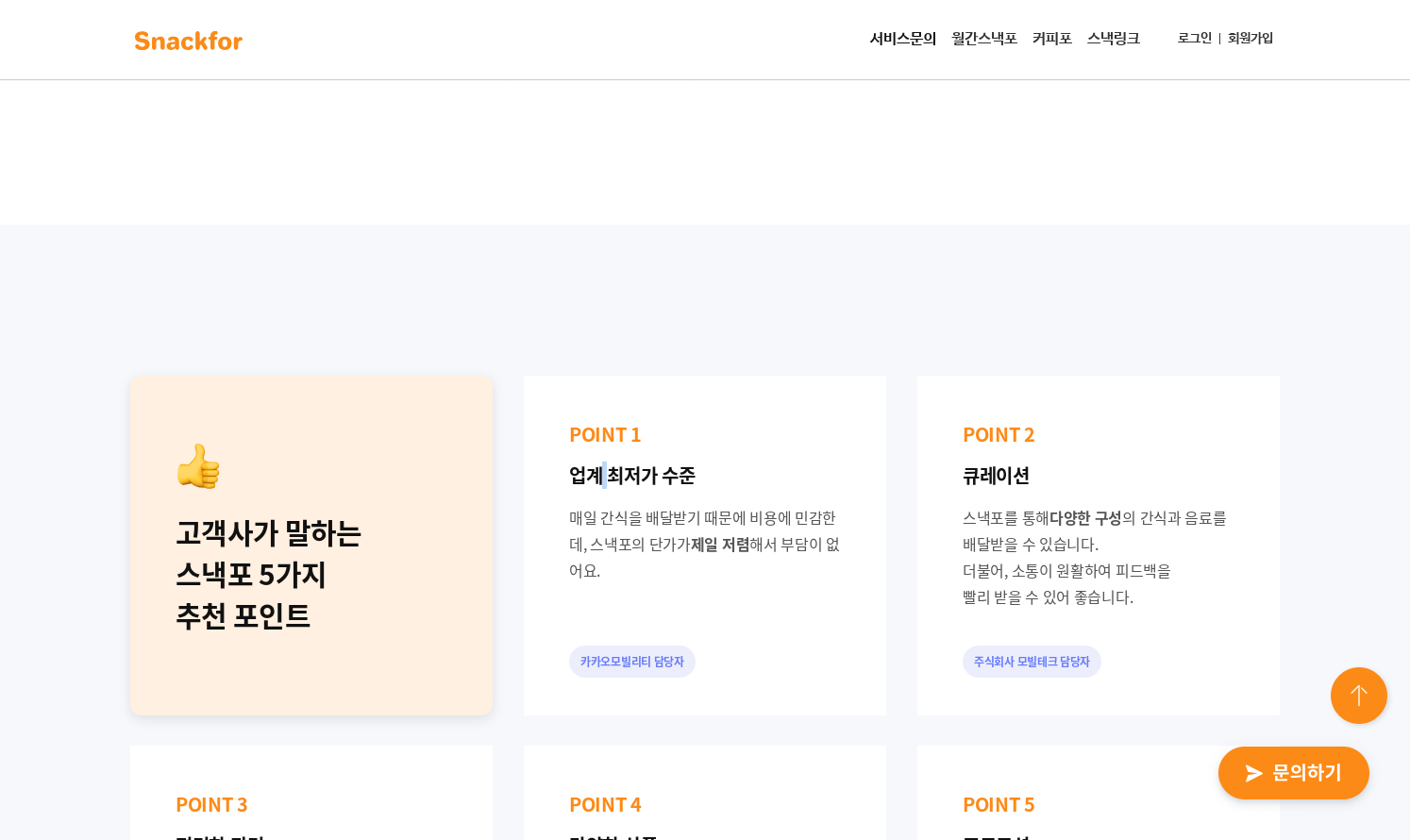 click on "업계 최저가 수준" at bounding box center [705, 476] 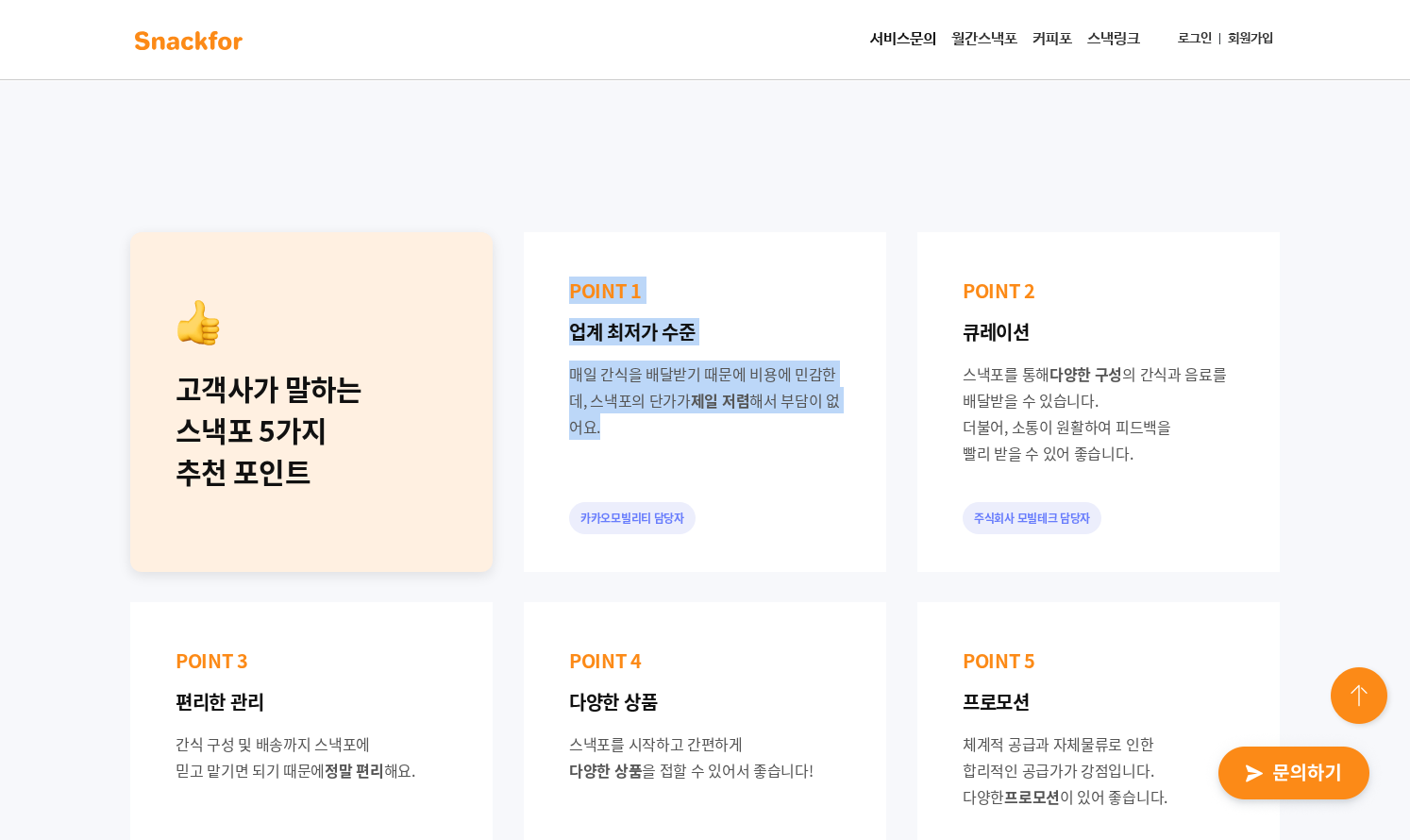 drag, startPoint x: 599, startPoint y: 326, endPoint x: 690, endPoint y: 421, distance: 131.5523 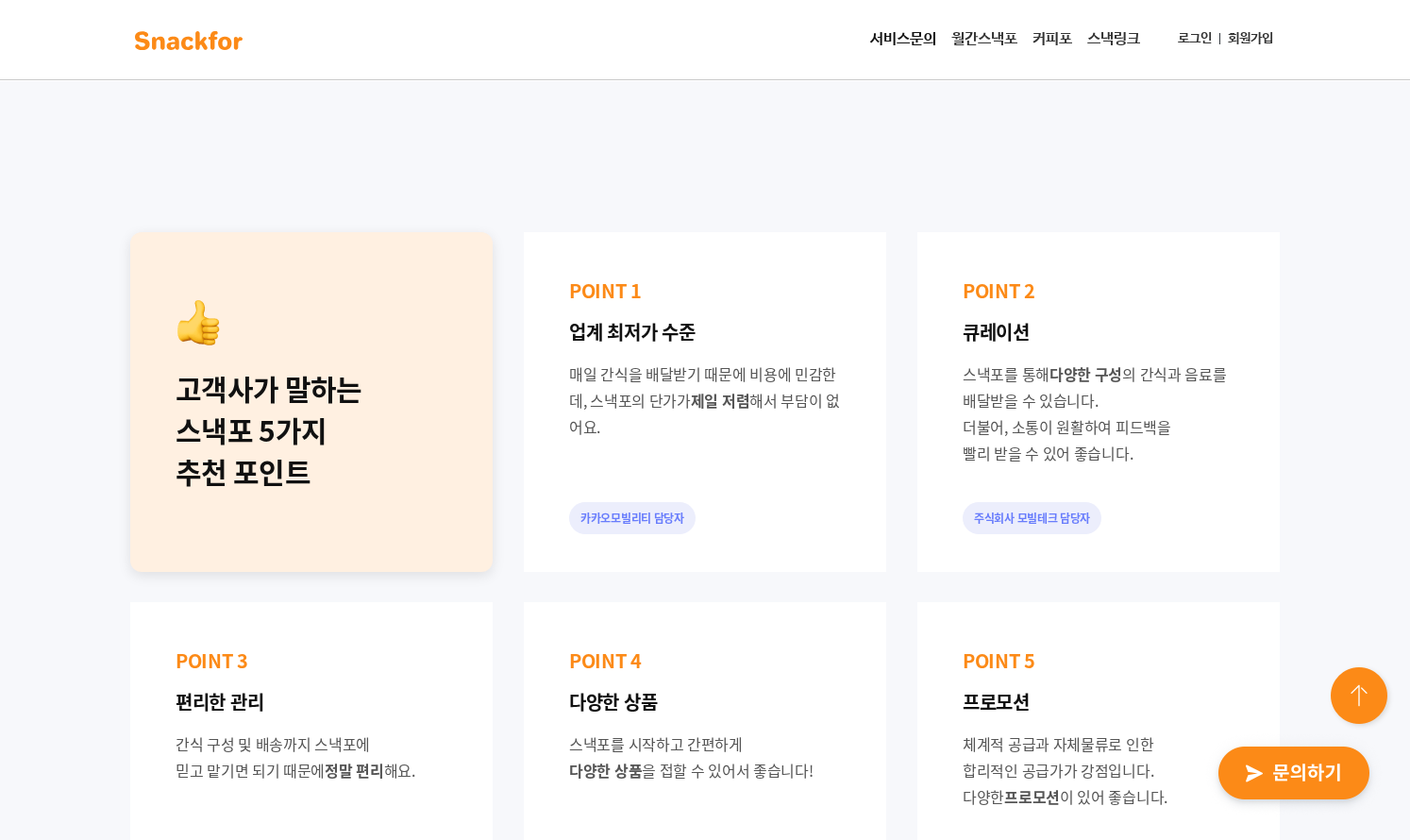 scroll, scrollTop: 2035, scrollLeft: 0, axis: vertical 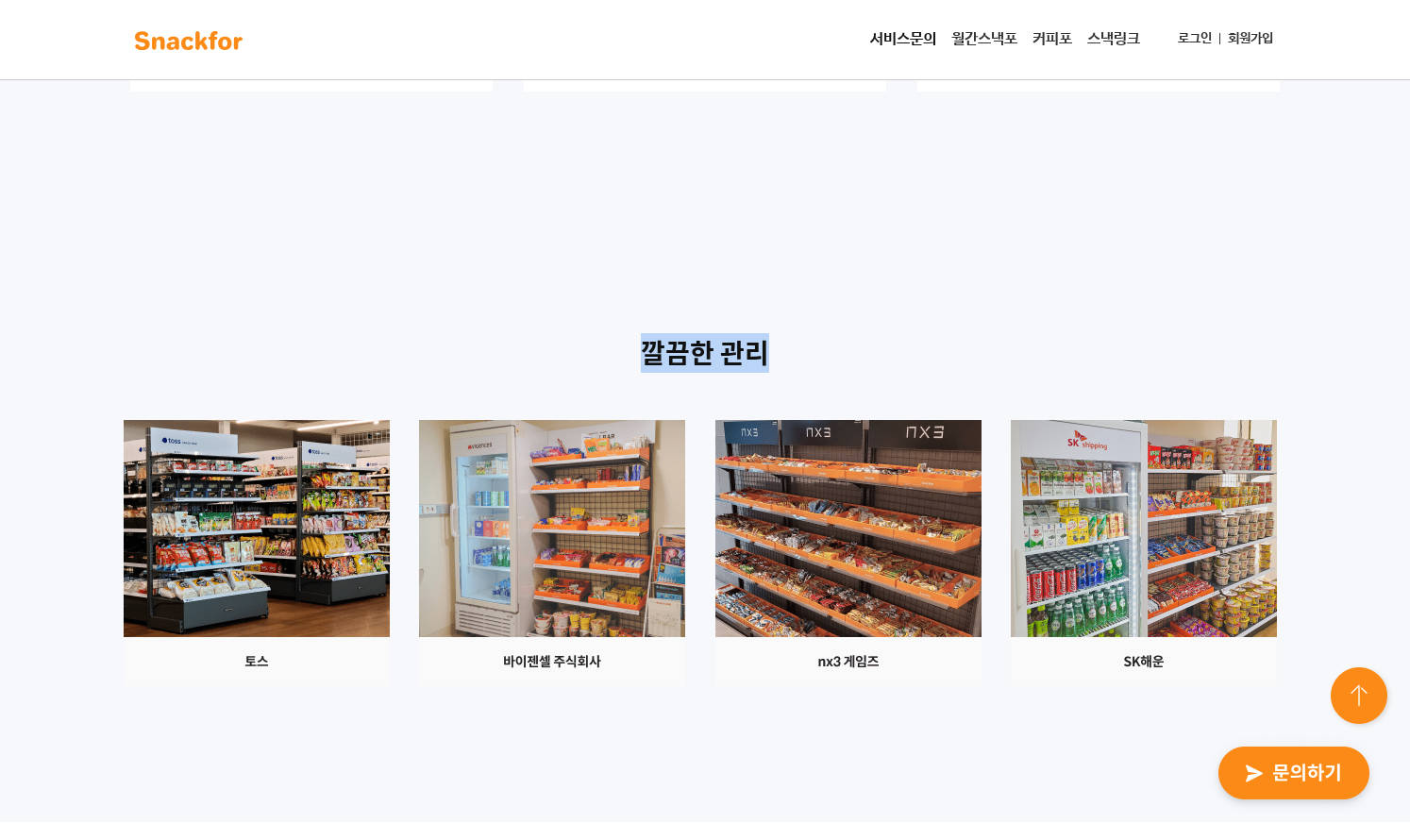 drag, startPoint x: 631, startPoint y: 293, endPoint x: 772, endPoint y: 404, distance: 179.44916 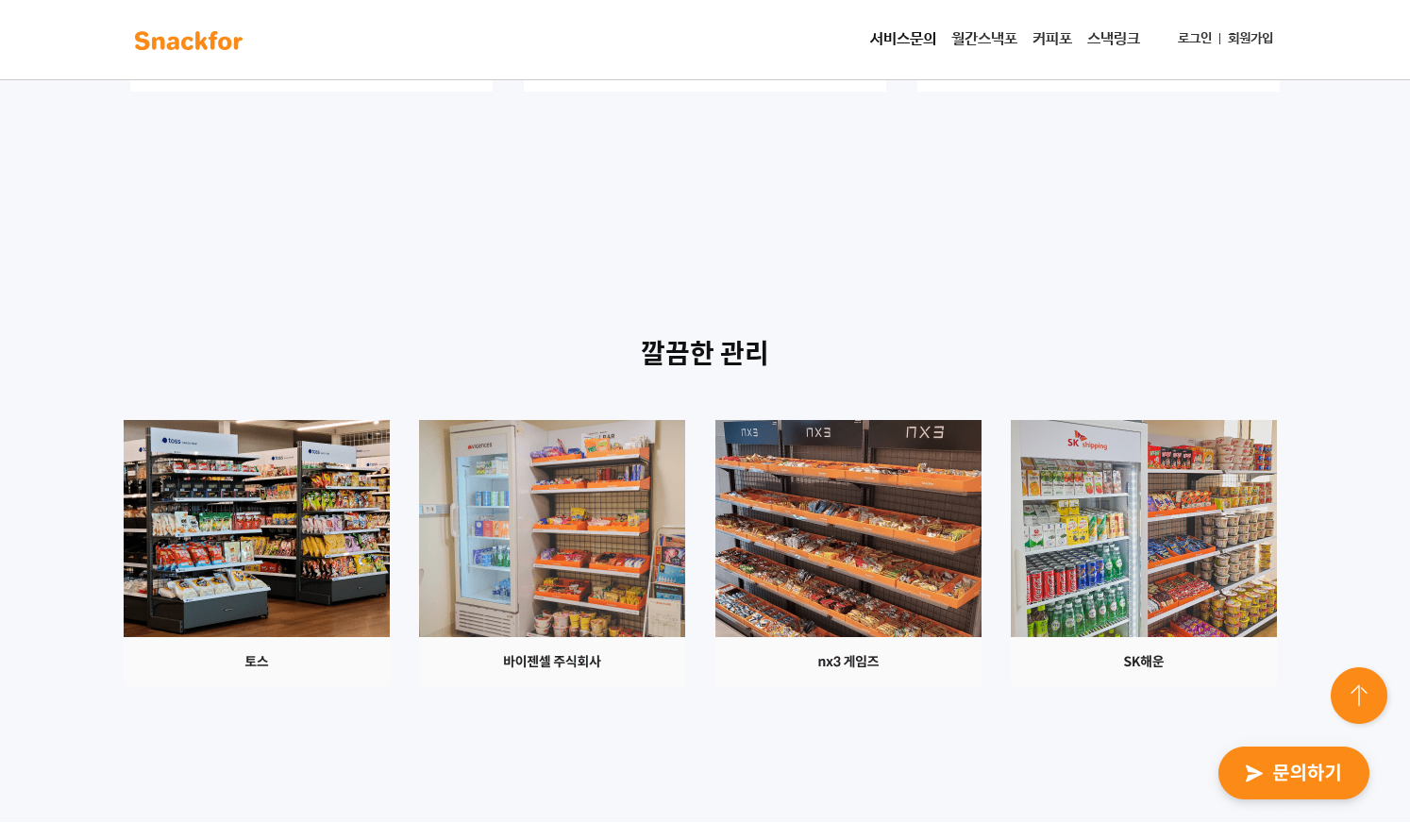 click on "깔끔한 관리" at bounding box center [705, 510] 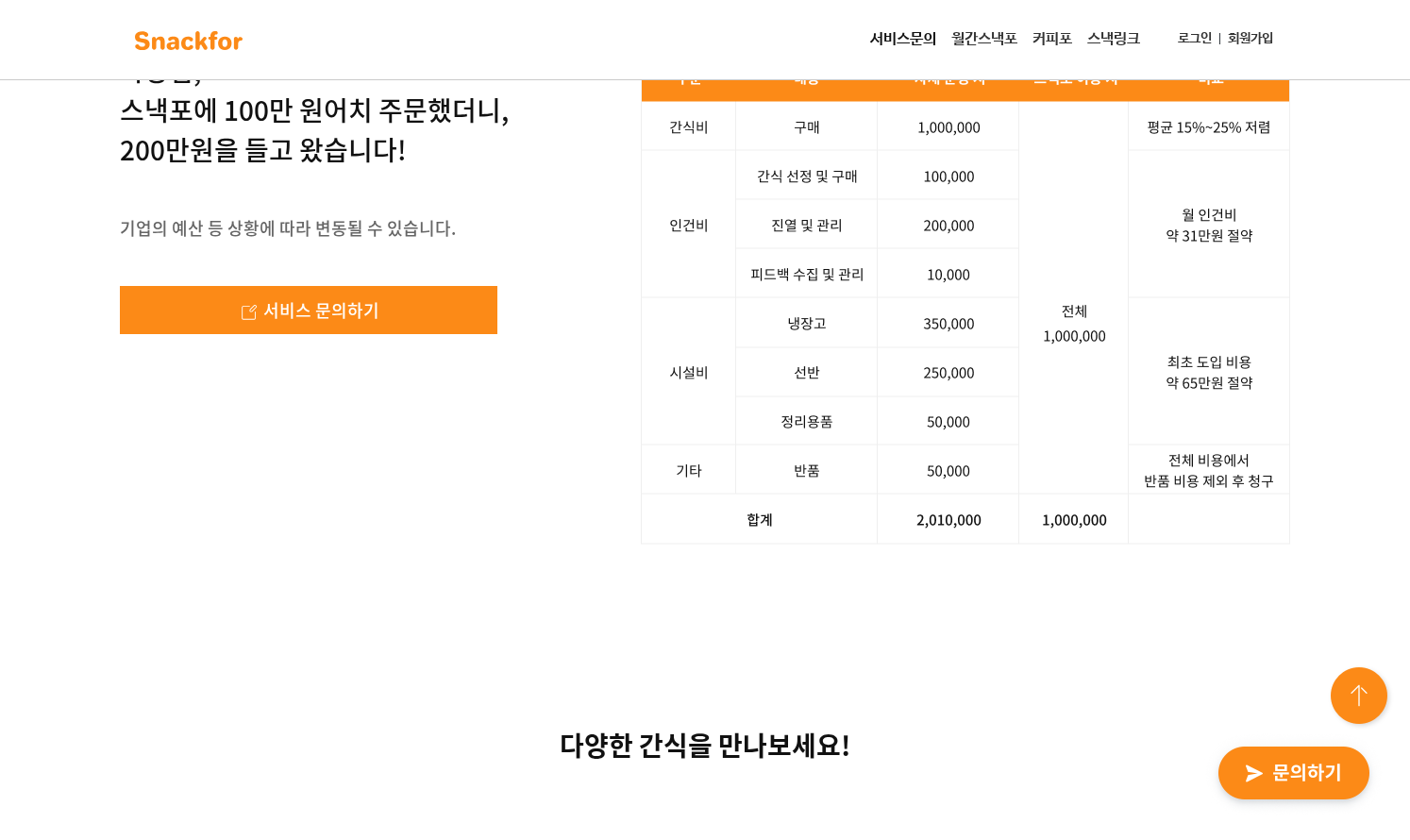 click at bounding box center [965, 297] 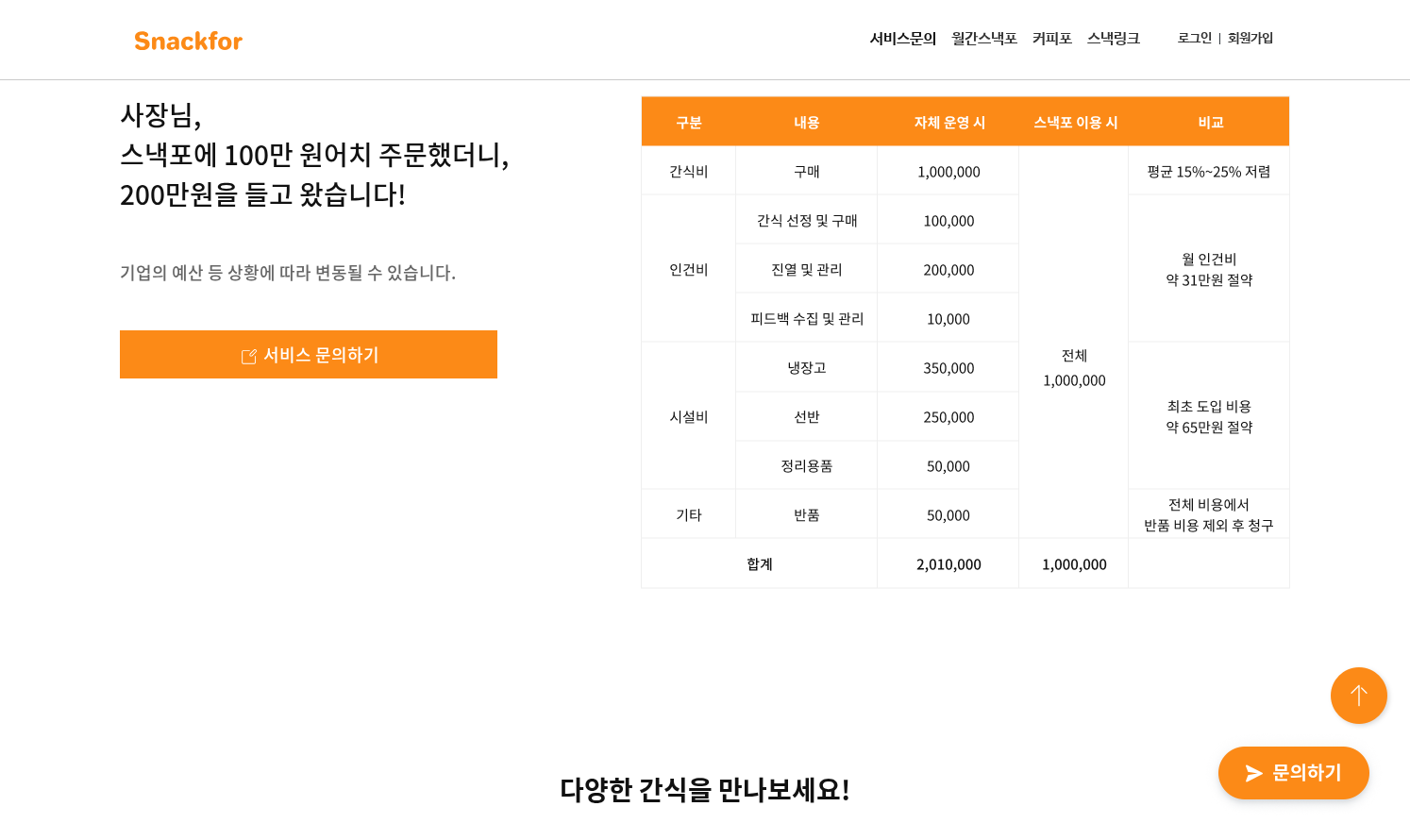 click at bounding box center [965, 342] 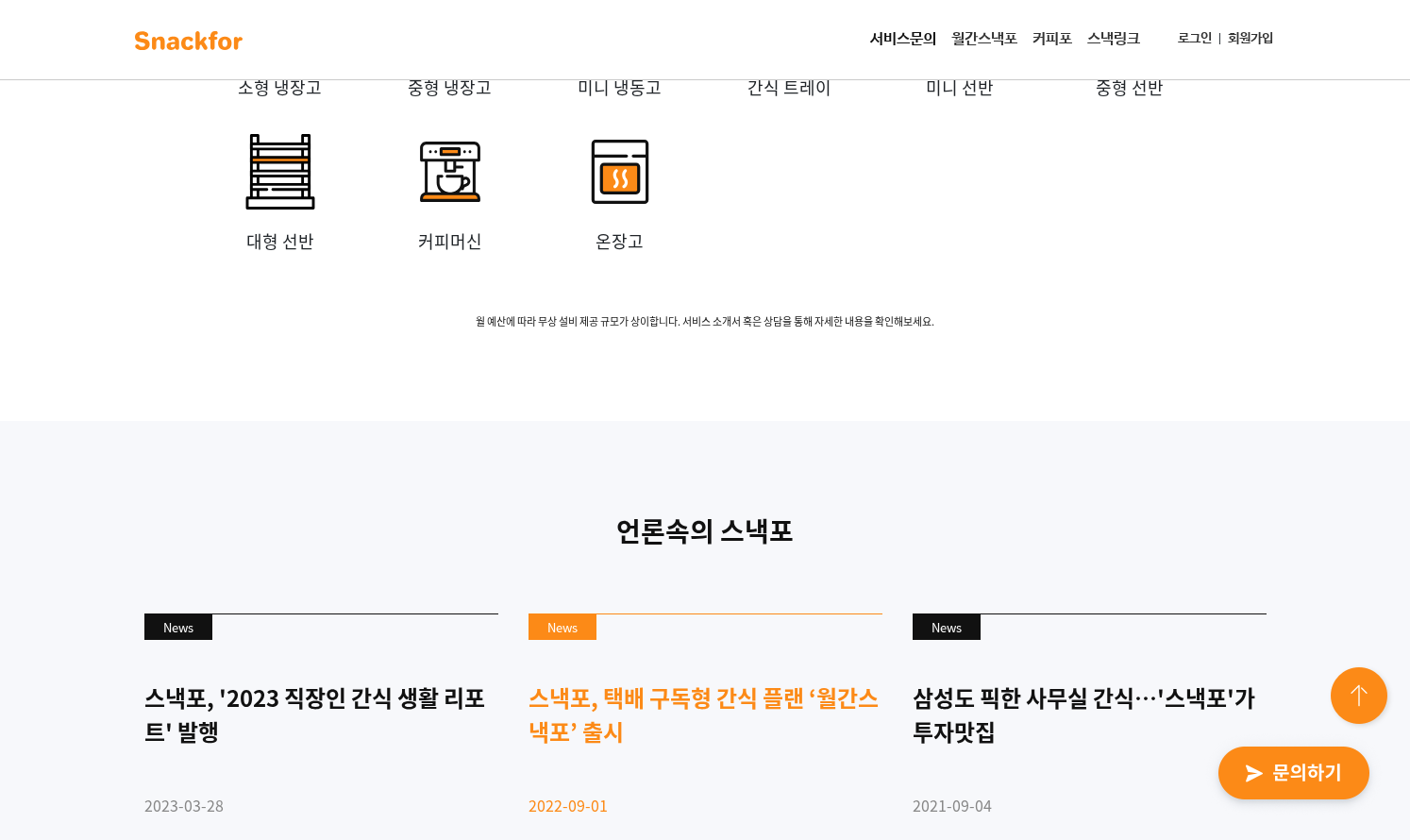 scroll, scrollTop: 4907, scrollLeft: 0, axis: vertical 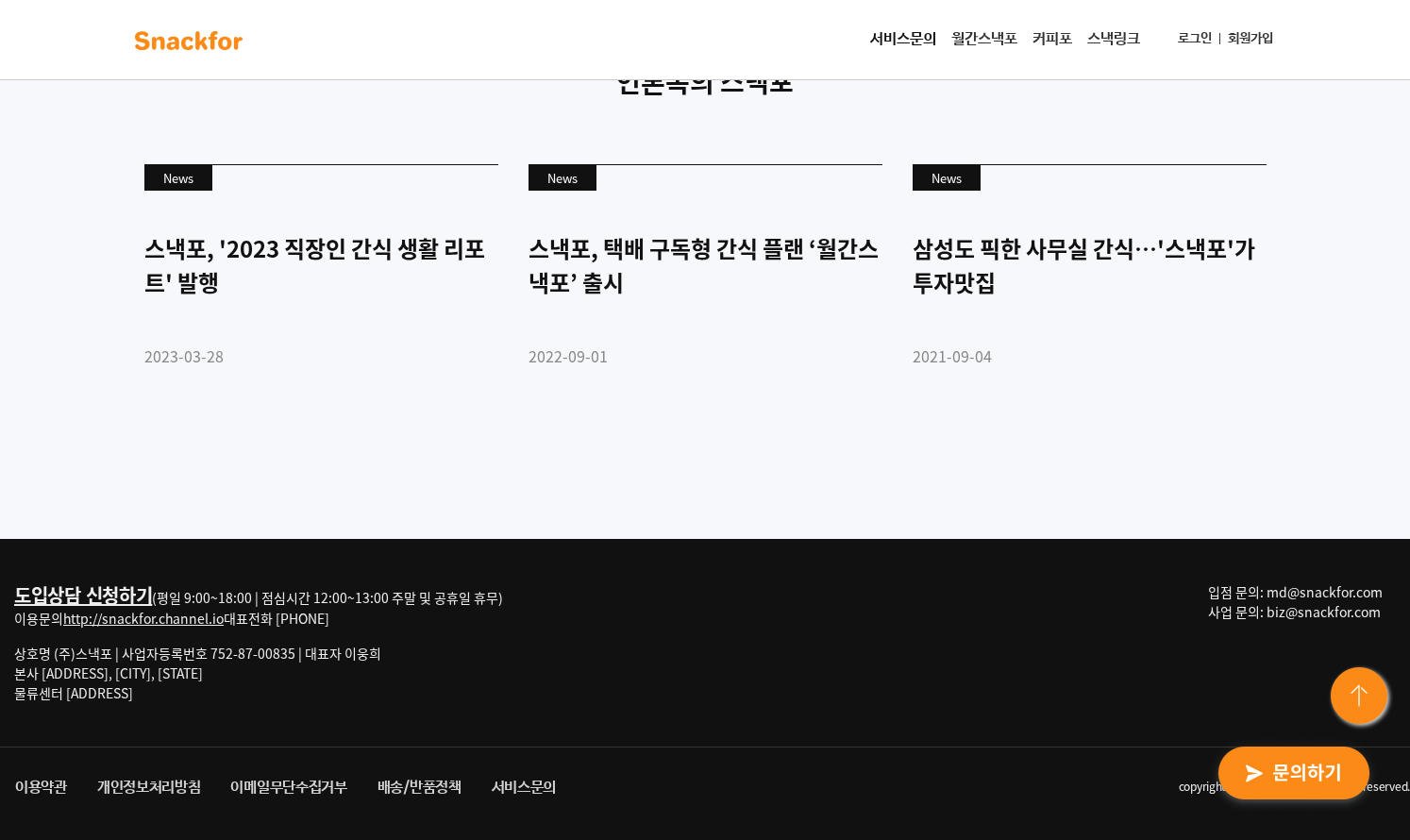 click on "언론속의 스낵포
News
스낵포, '2023 직장인 간식 생활 리포트' 발행
2023-03-28
News
스낵포, 택배 구독형 간식 플랜 ‘월간스낵포’ 출시
2022-09-01
News
삼성도 픽한 사무실 간식…'스낵포'가 투자맛집
2021-09-04" at bounding box center (705, 255) 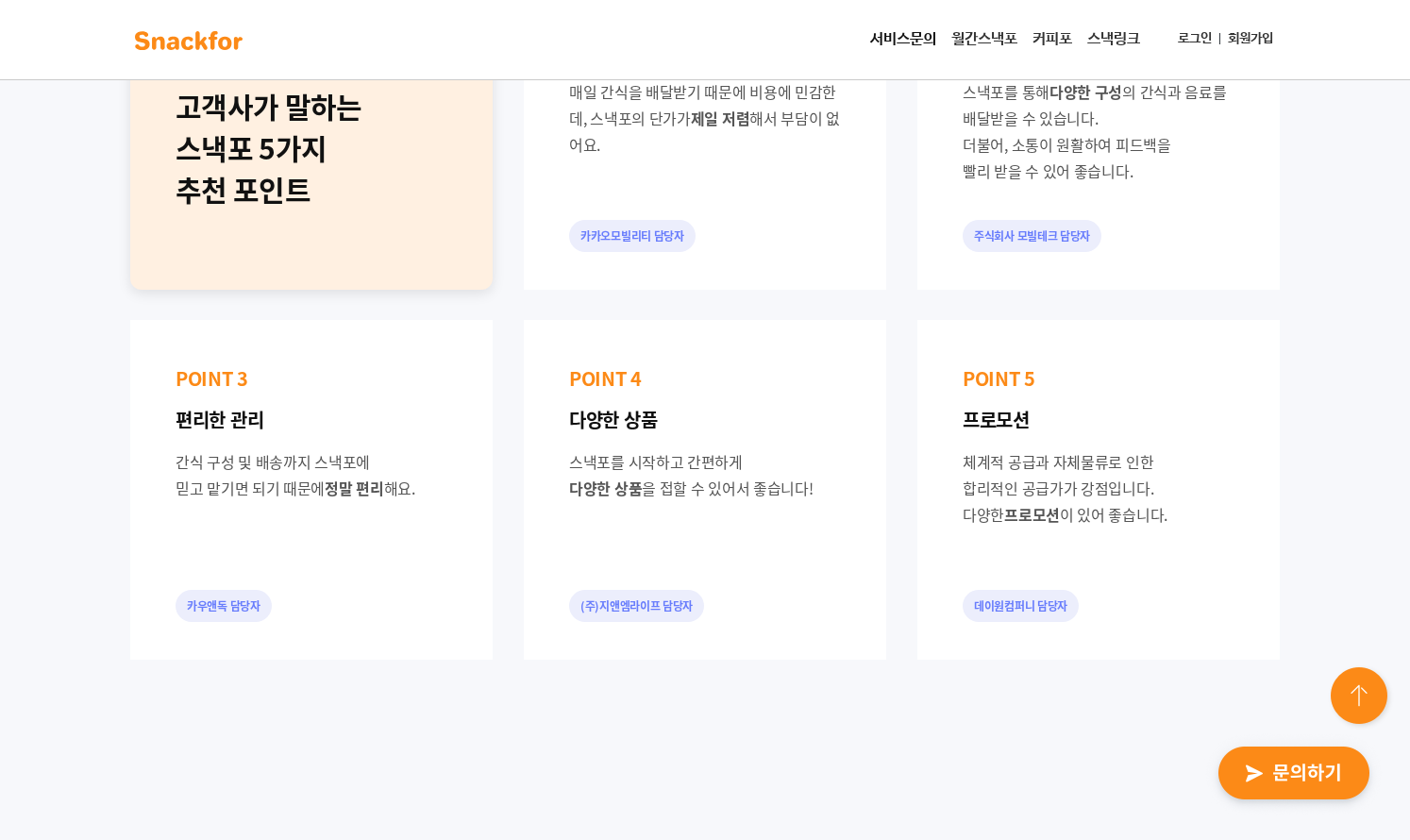 scroll, scrollTop: 0, scrollLeft: 0, axis: both 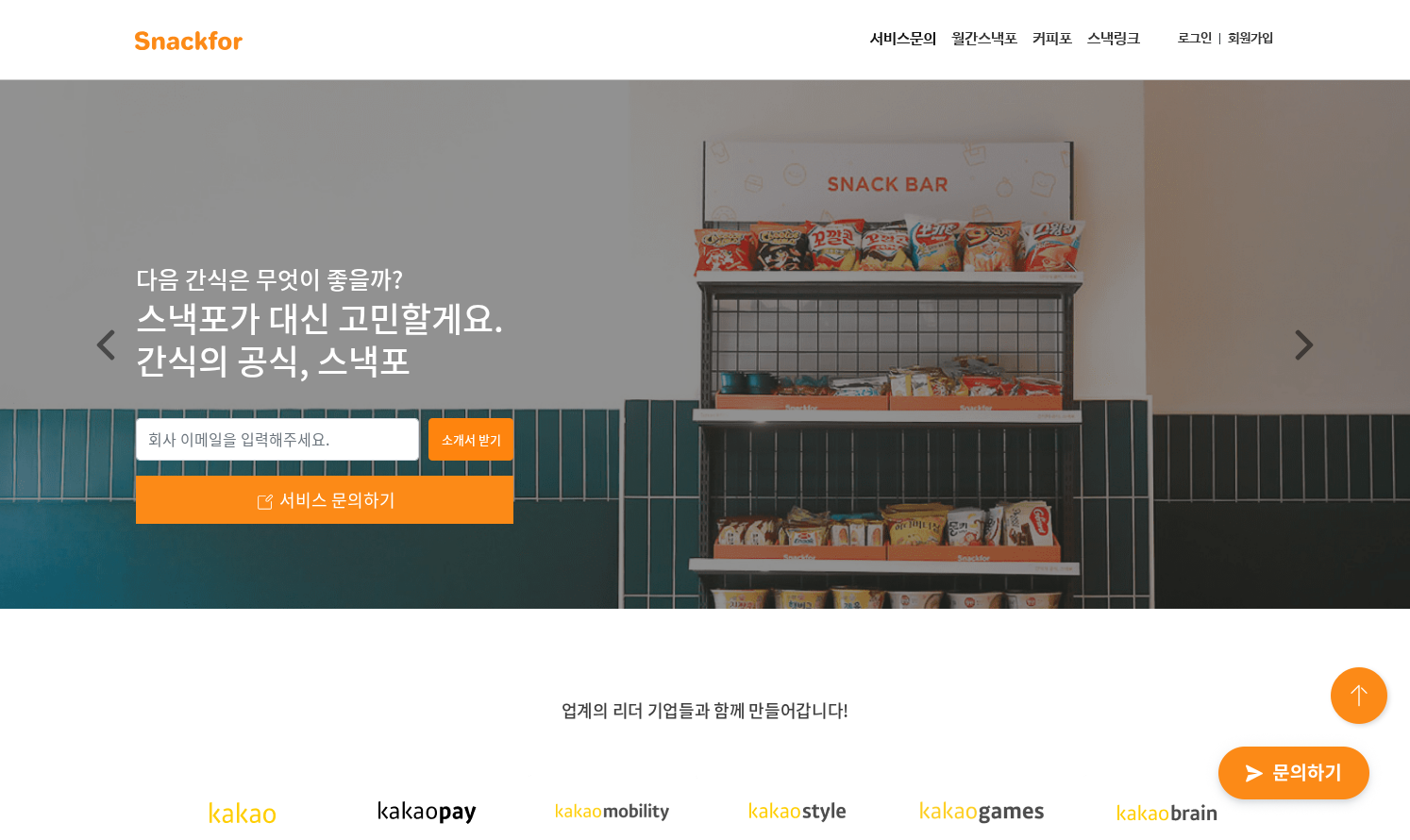 click on "스낵포가 대신 고민할게요.
간식의 공식, 스낵포" at bounding box center [705, 340] 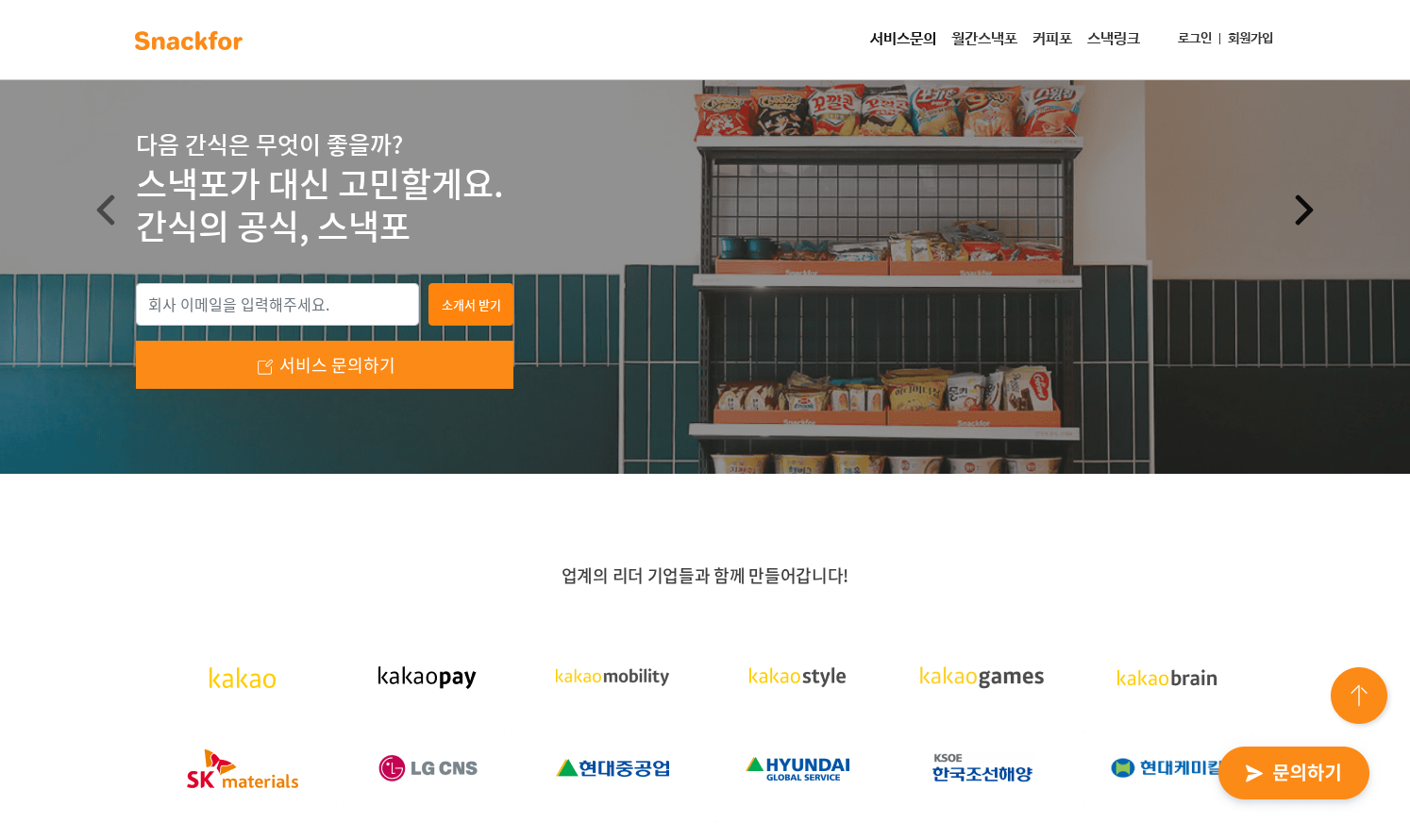 click on "Next" at bounding box center (1304, 210) 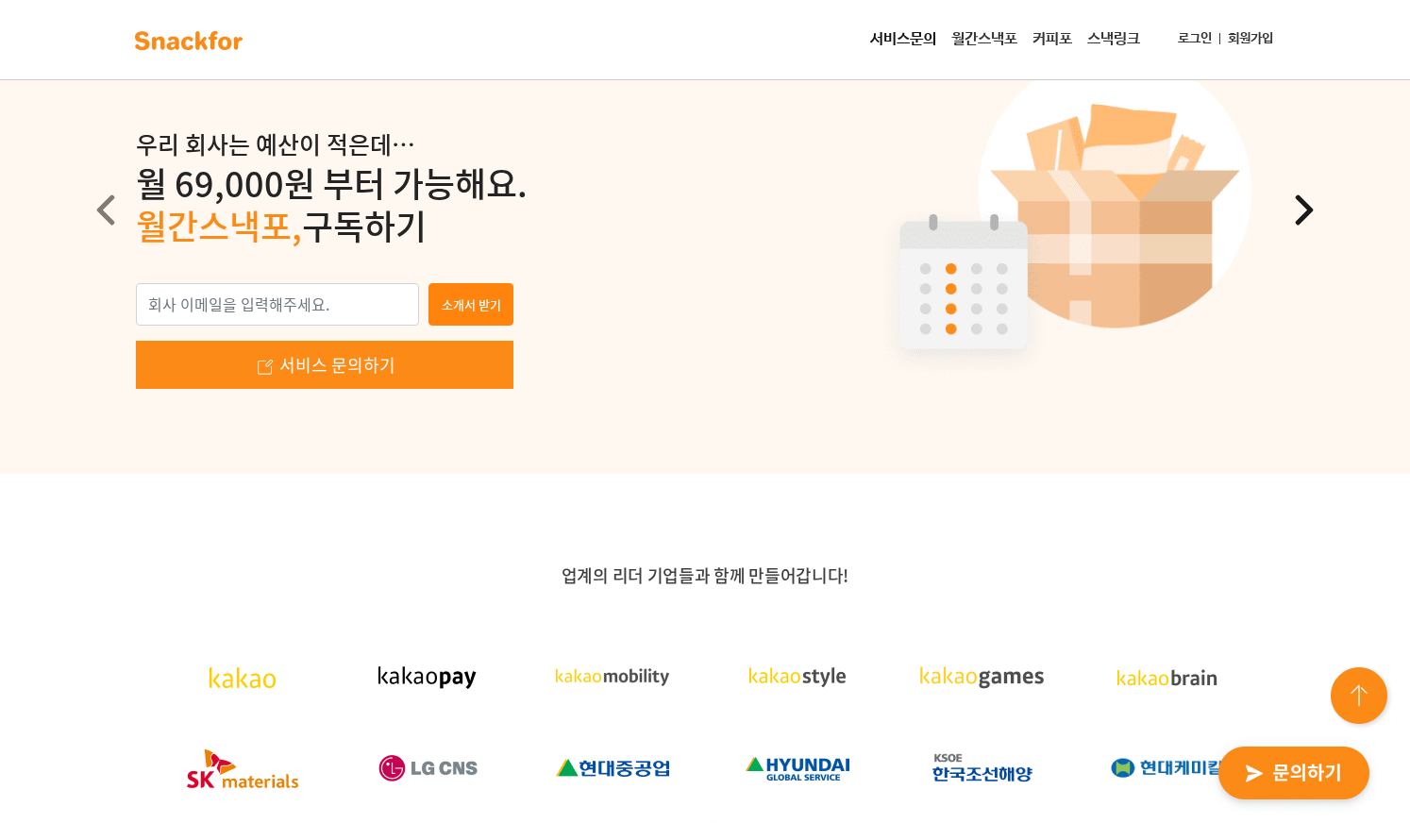click on "Next" at bounding box center (1304, 210) 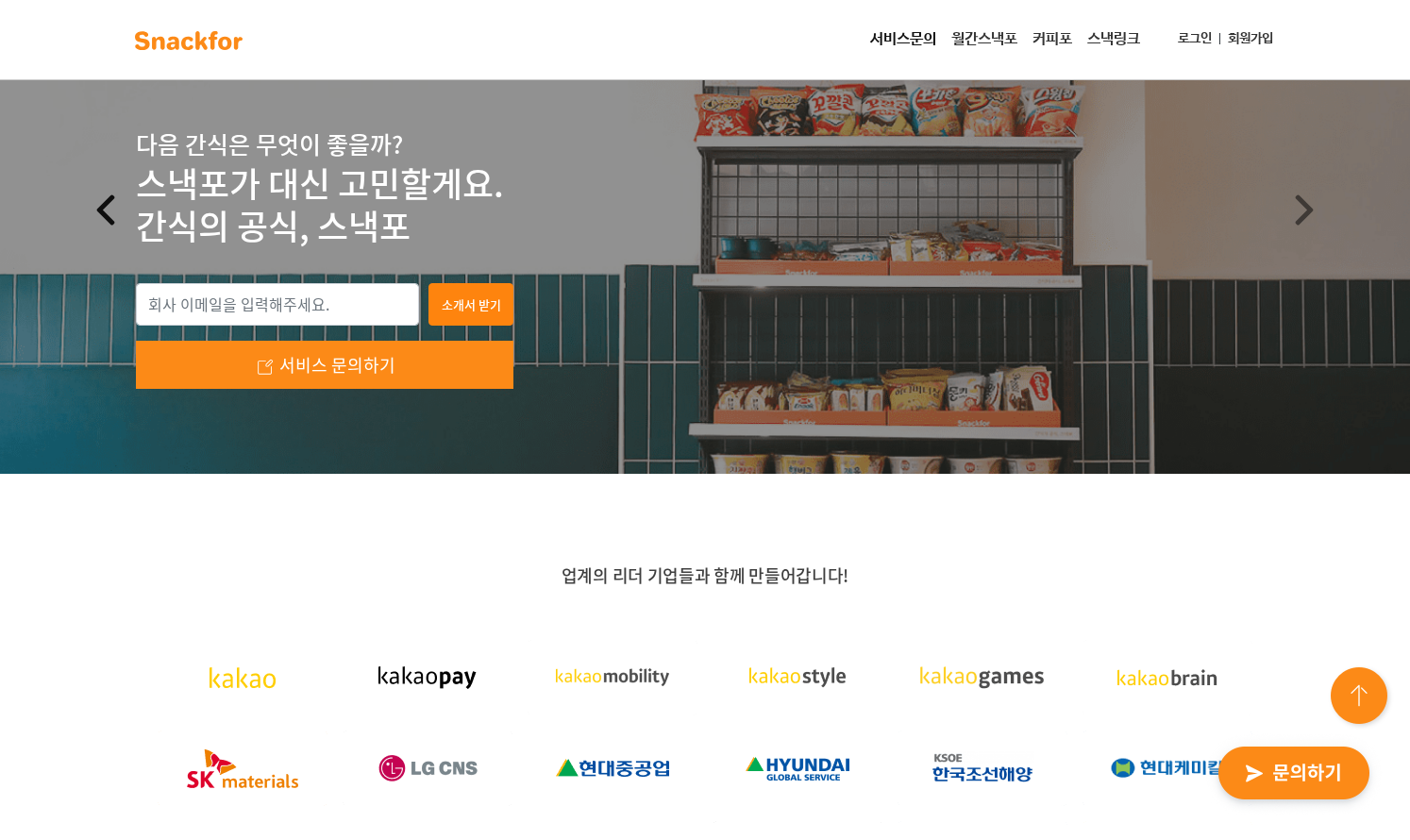 click at bounding box center (106, 210) 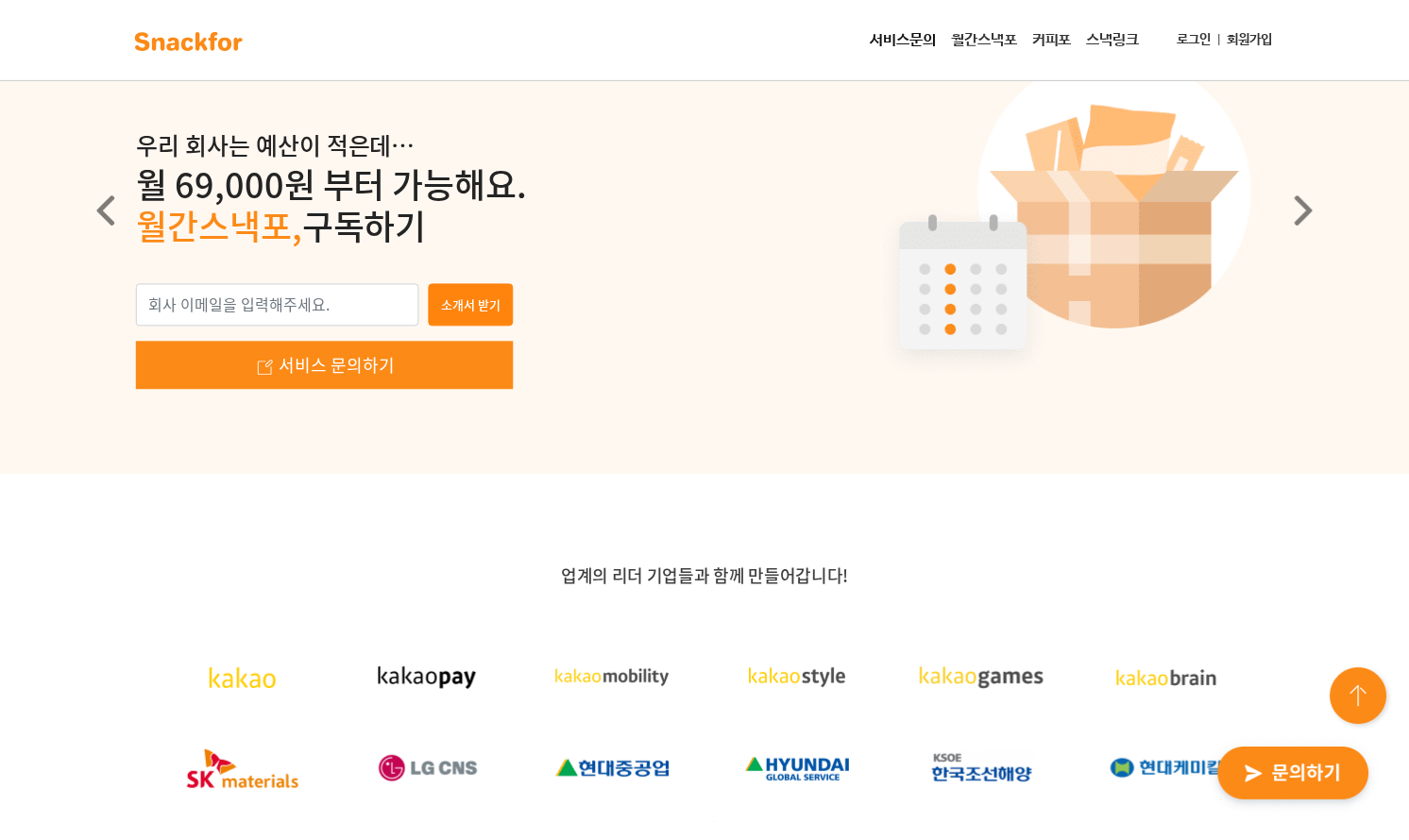 scroll, scrollTop: 0, scrollLeft: 0, axis: both 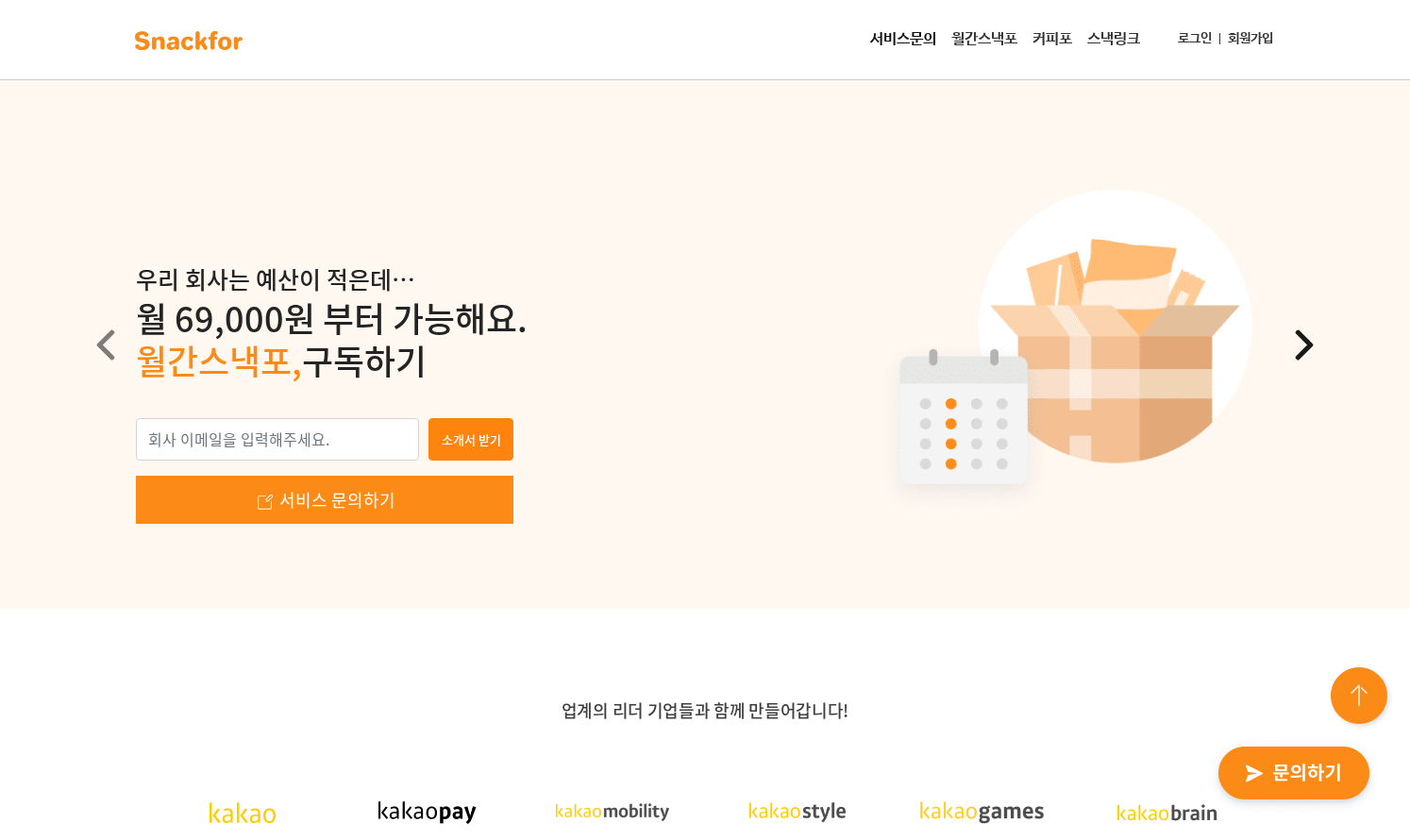 click at bounding box center [1304, 344] 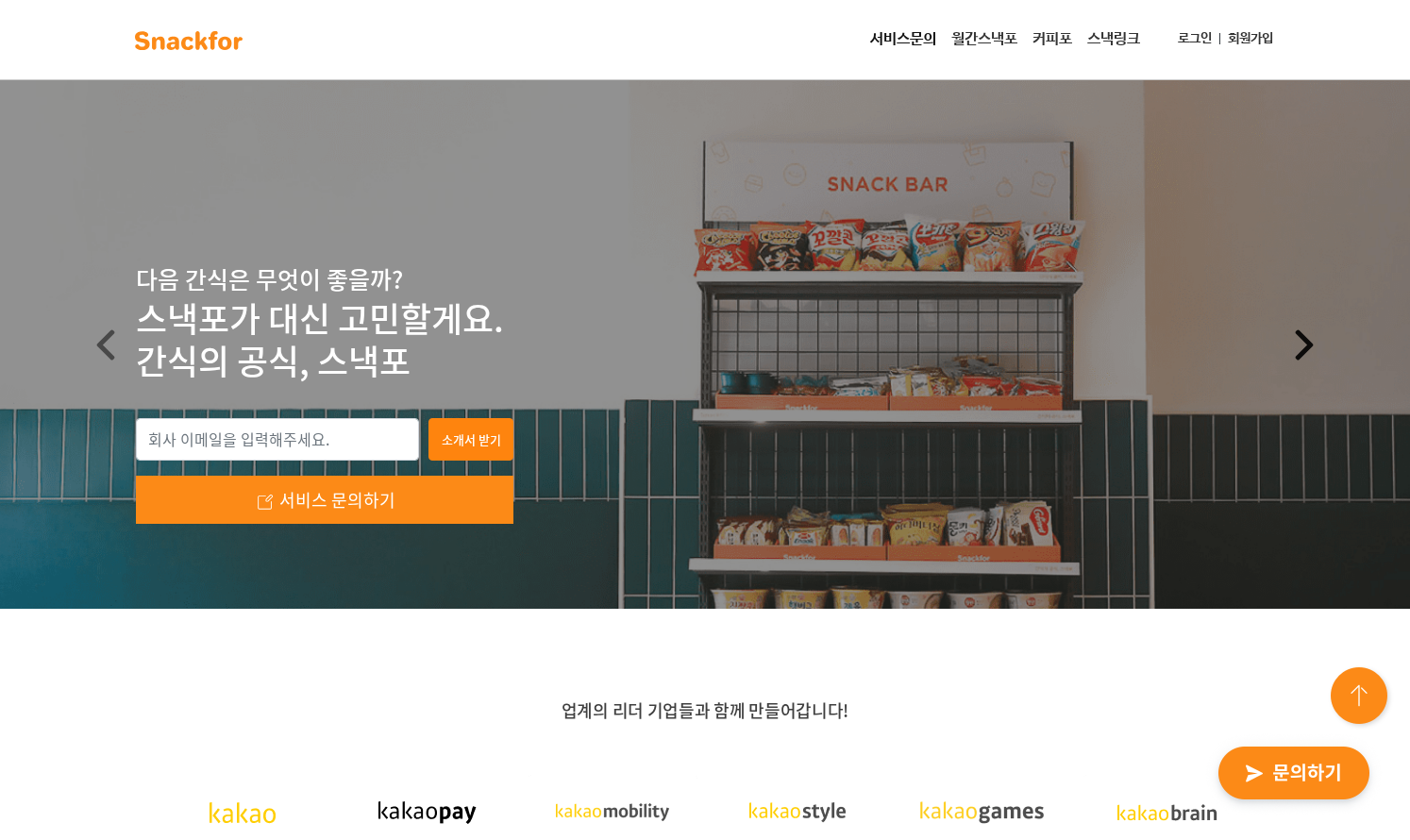 click at bounding box center [1304, 344] 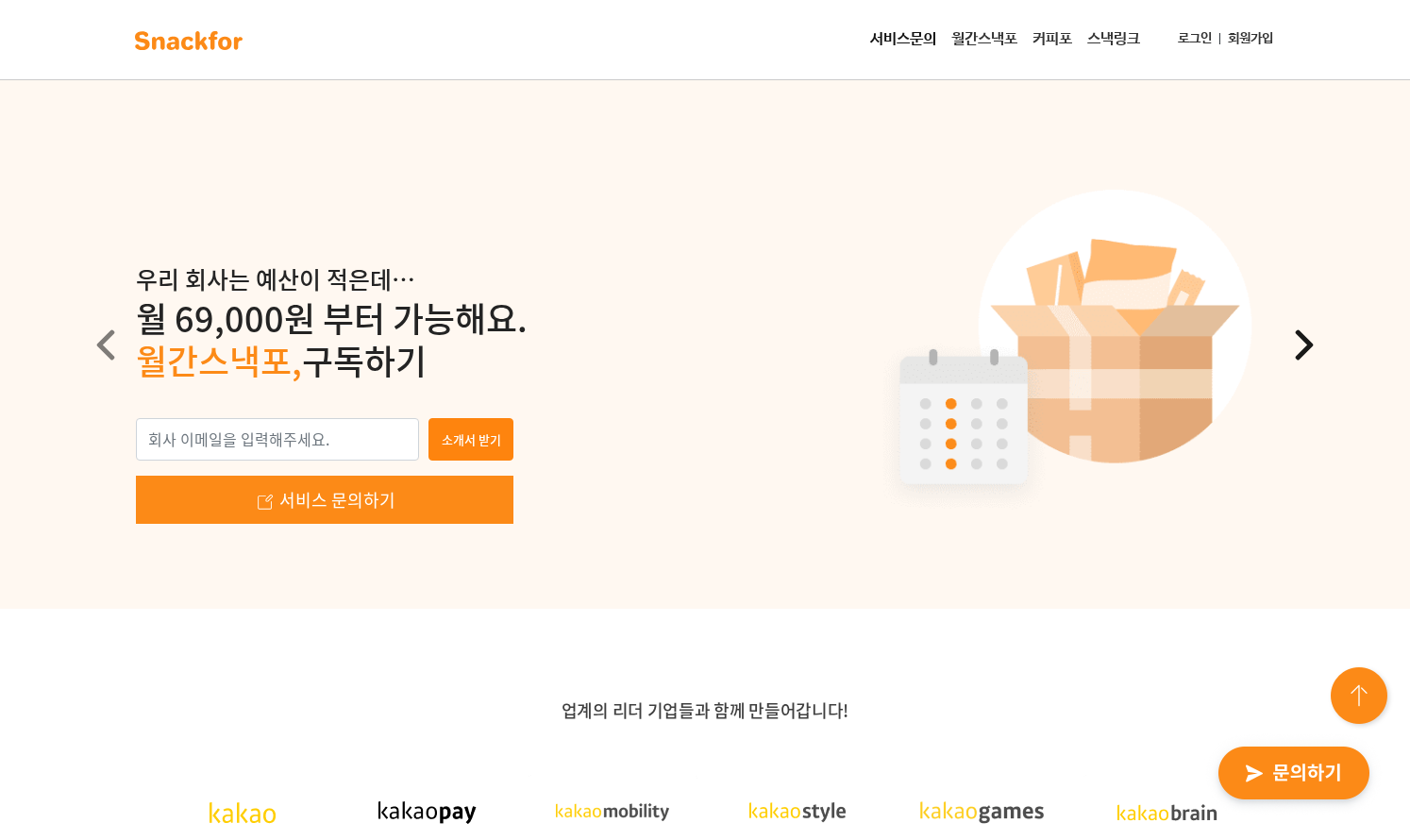 click at bounding box center [1304, 344] 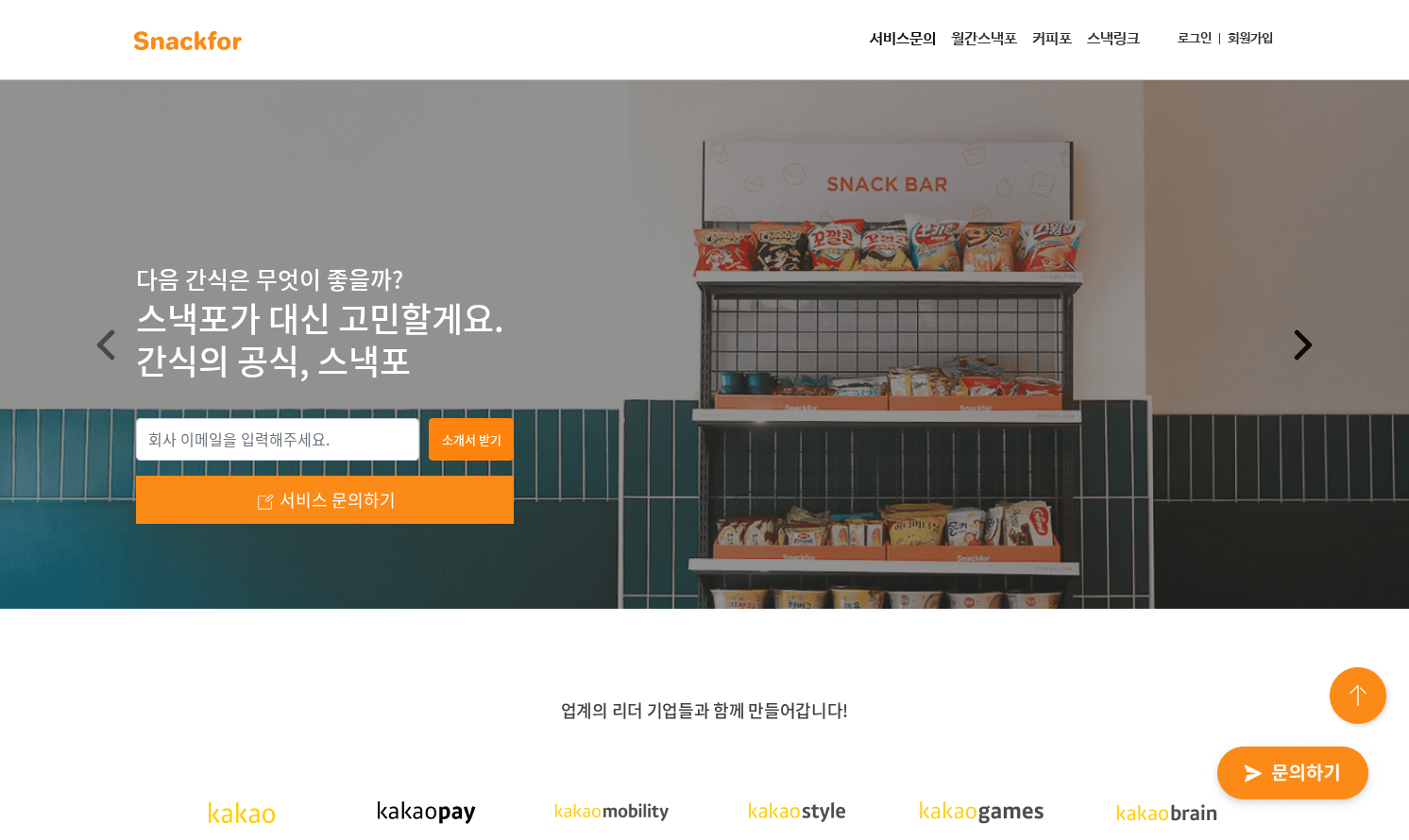 click at bounding box center [1303, 344] 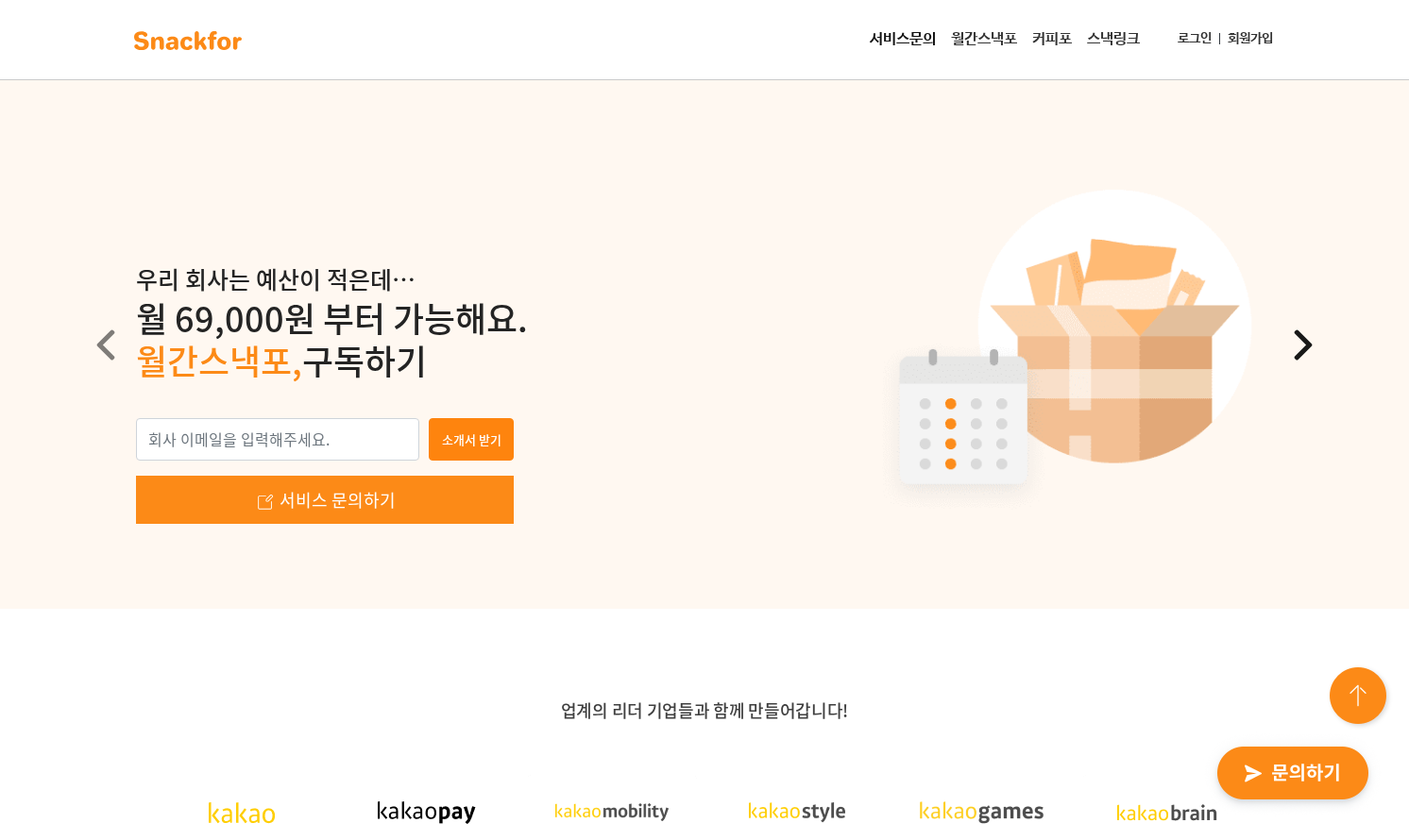 click at bounding box center [1303, 344] 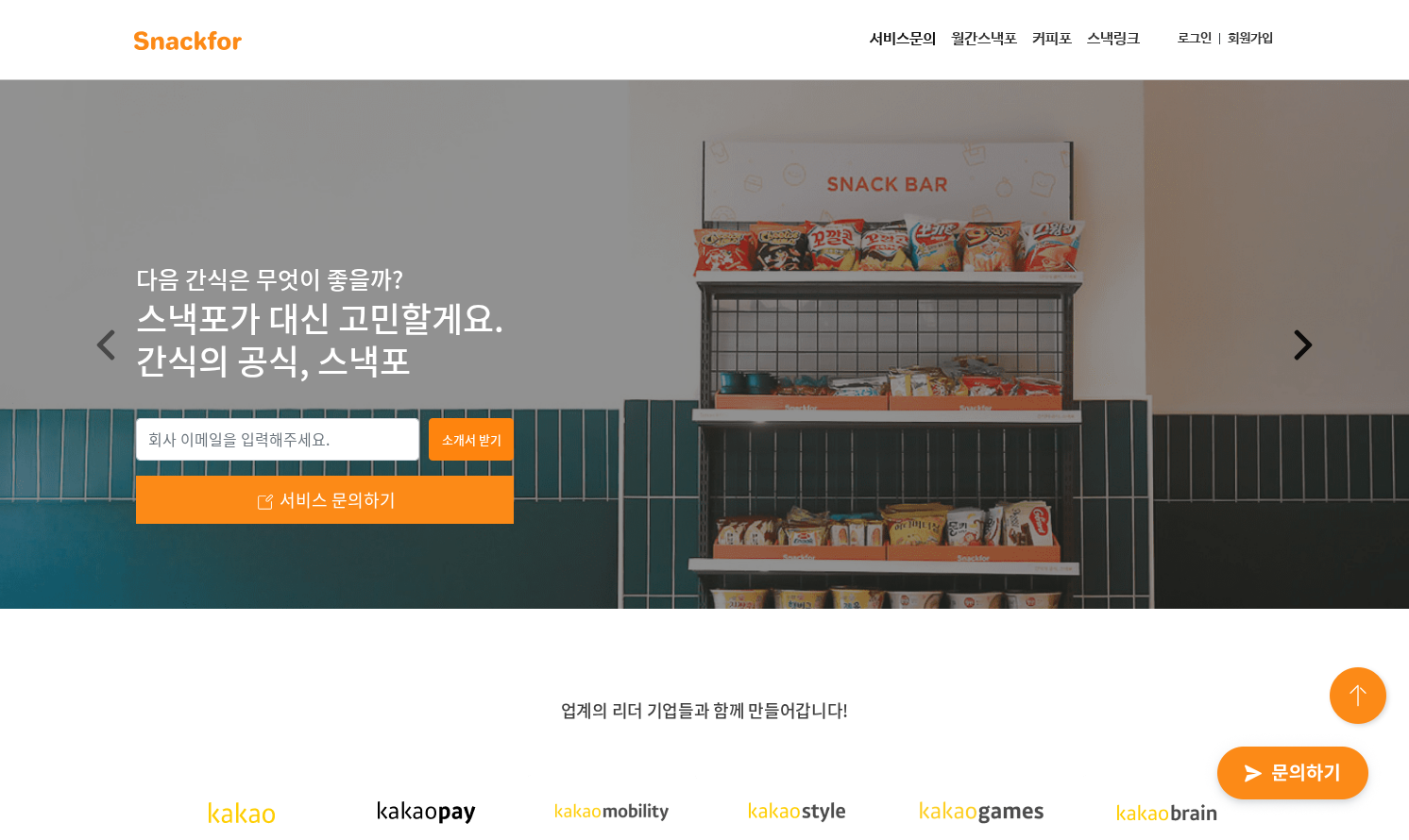 click at bounding box center [1303, 344] 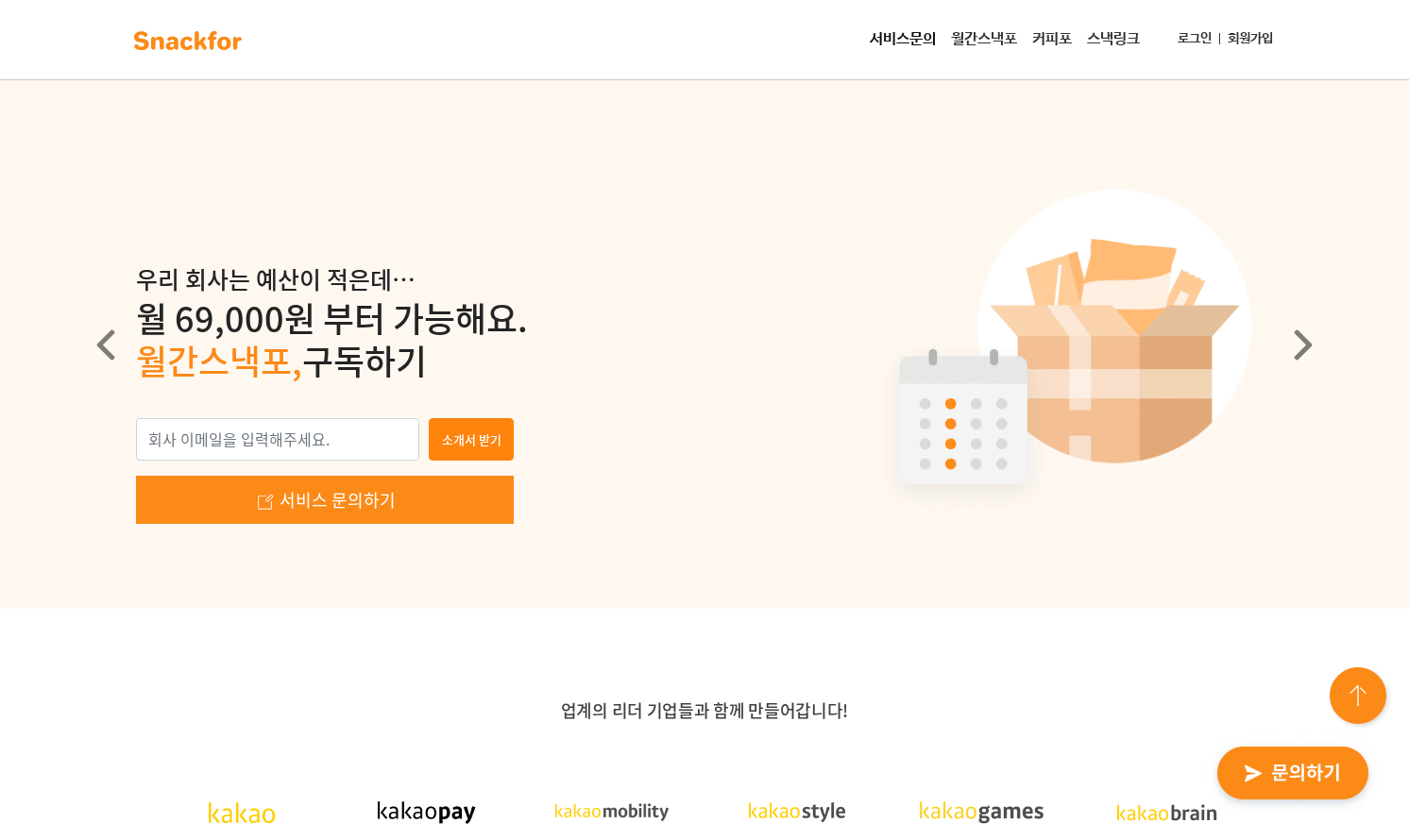 scroll, scrollTop: 16, scrollLeft: 0, axis: vertical 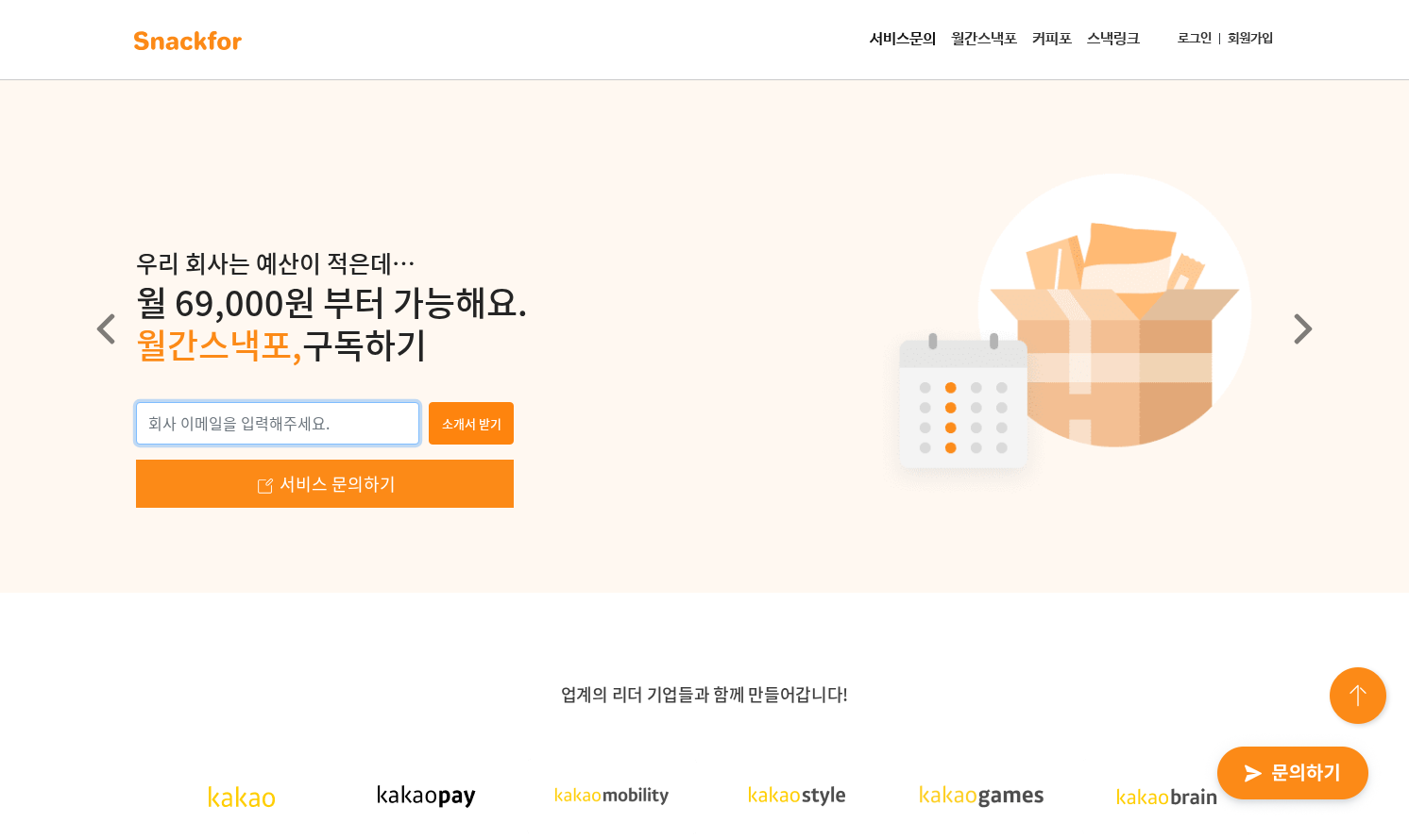 click at bounding box center (278, 424) 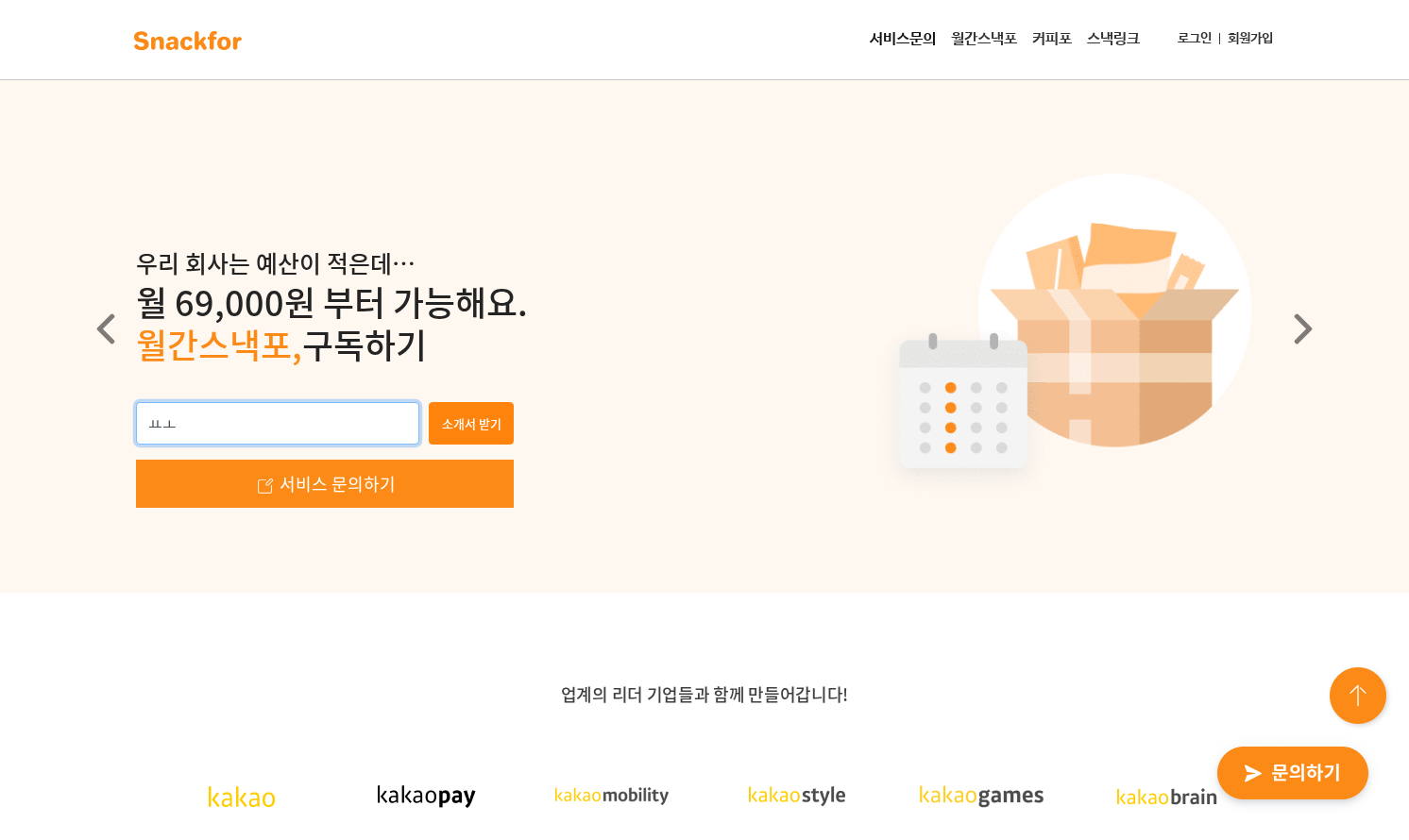 type on "ㅛ" 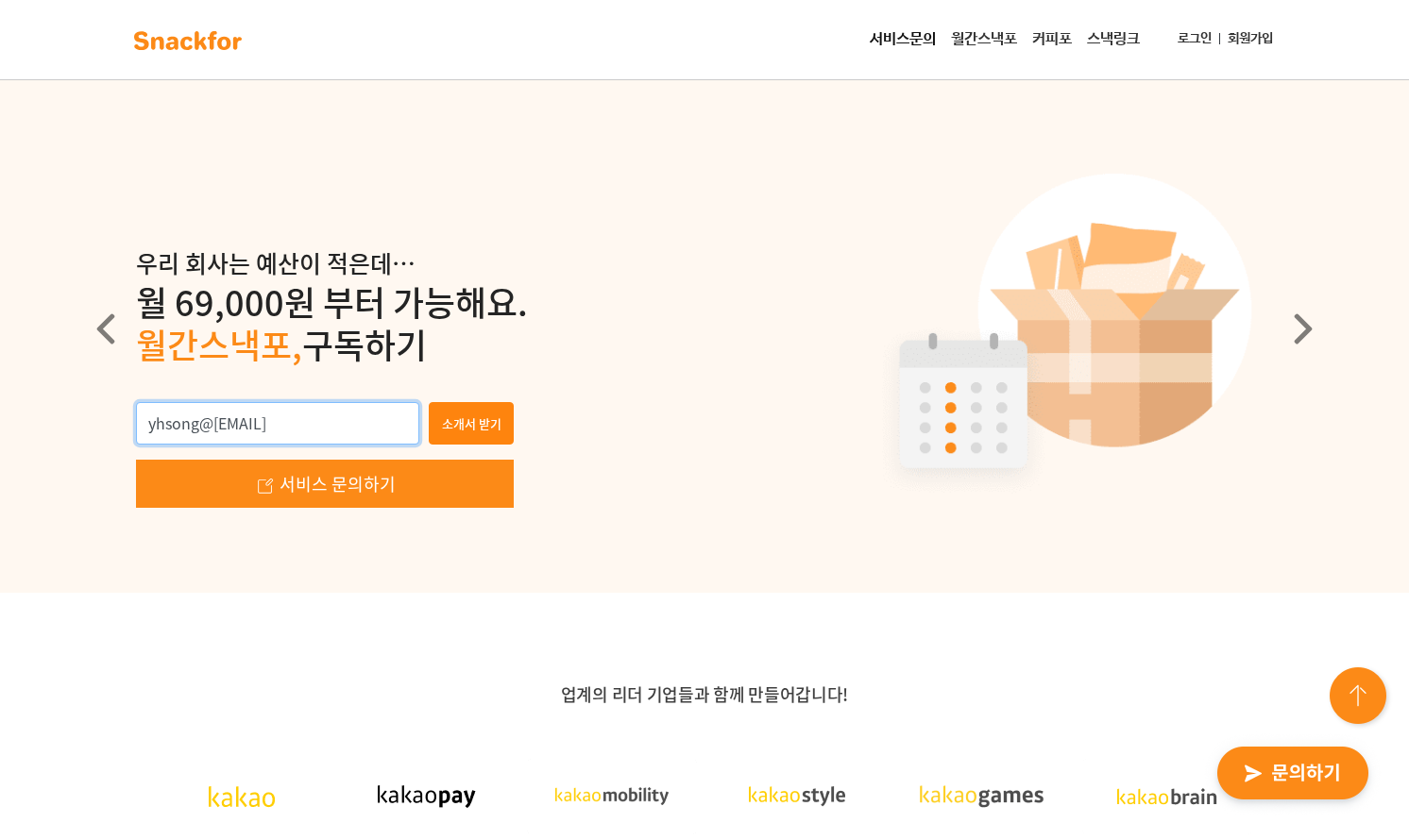 type on "yhsong@naturevil.com" 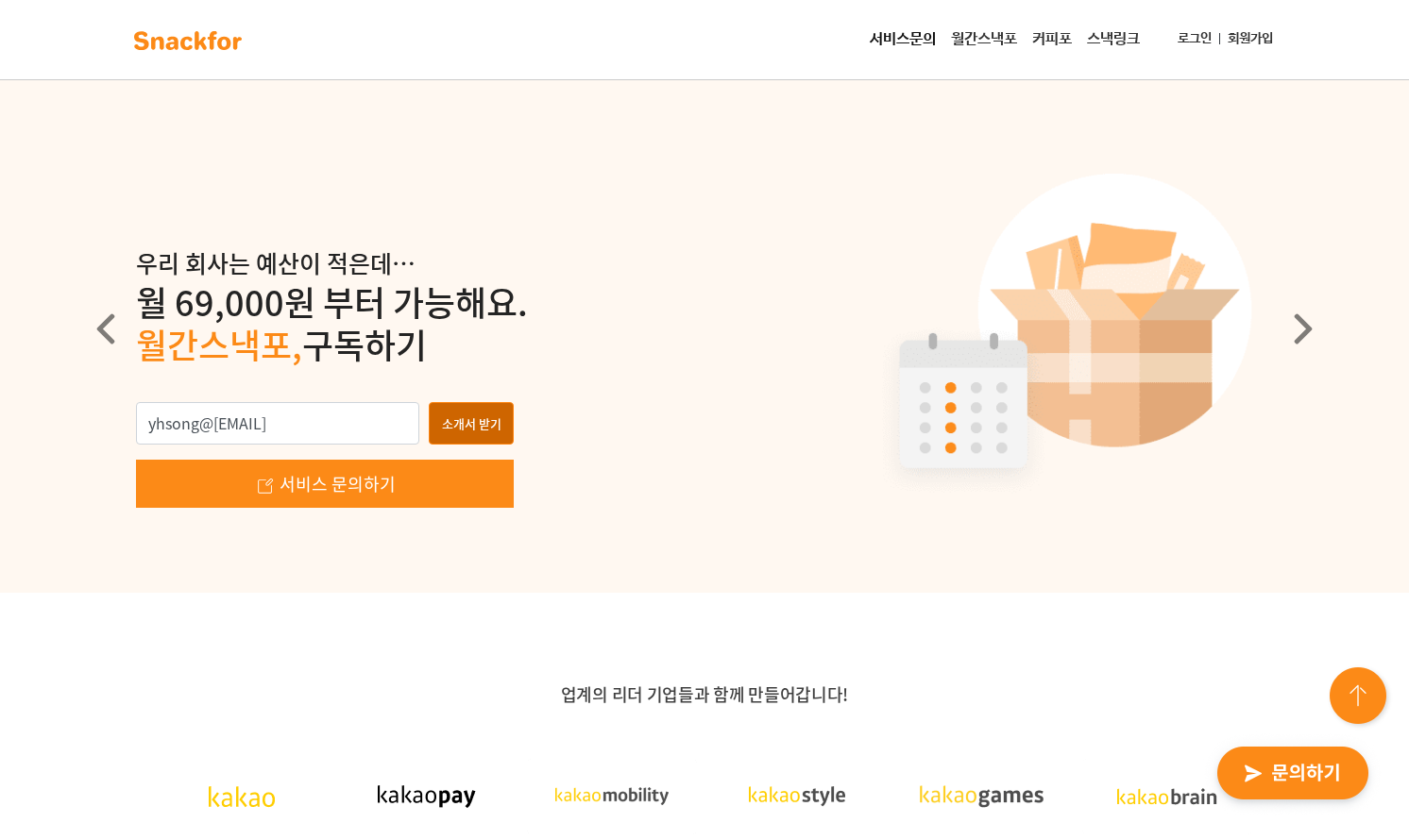 drag, startPoint x: 454, startPoint y: 399, endPoint x: 459, endPoint y: 409, distance: 11.18034 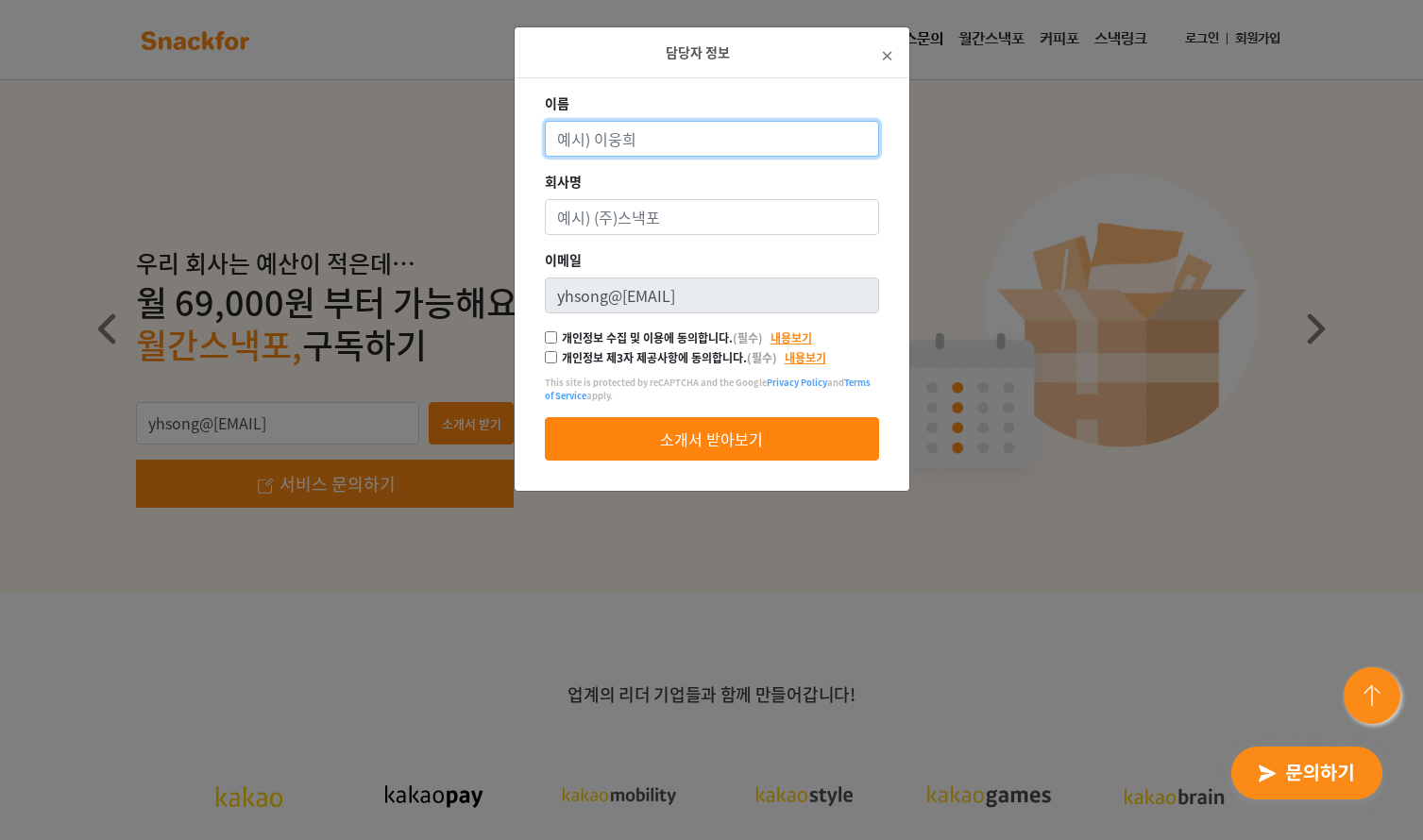 type on "f" 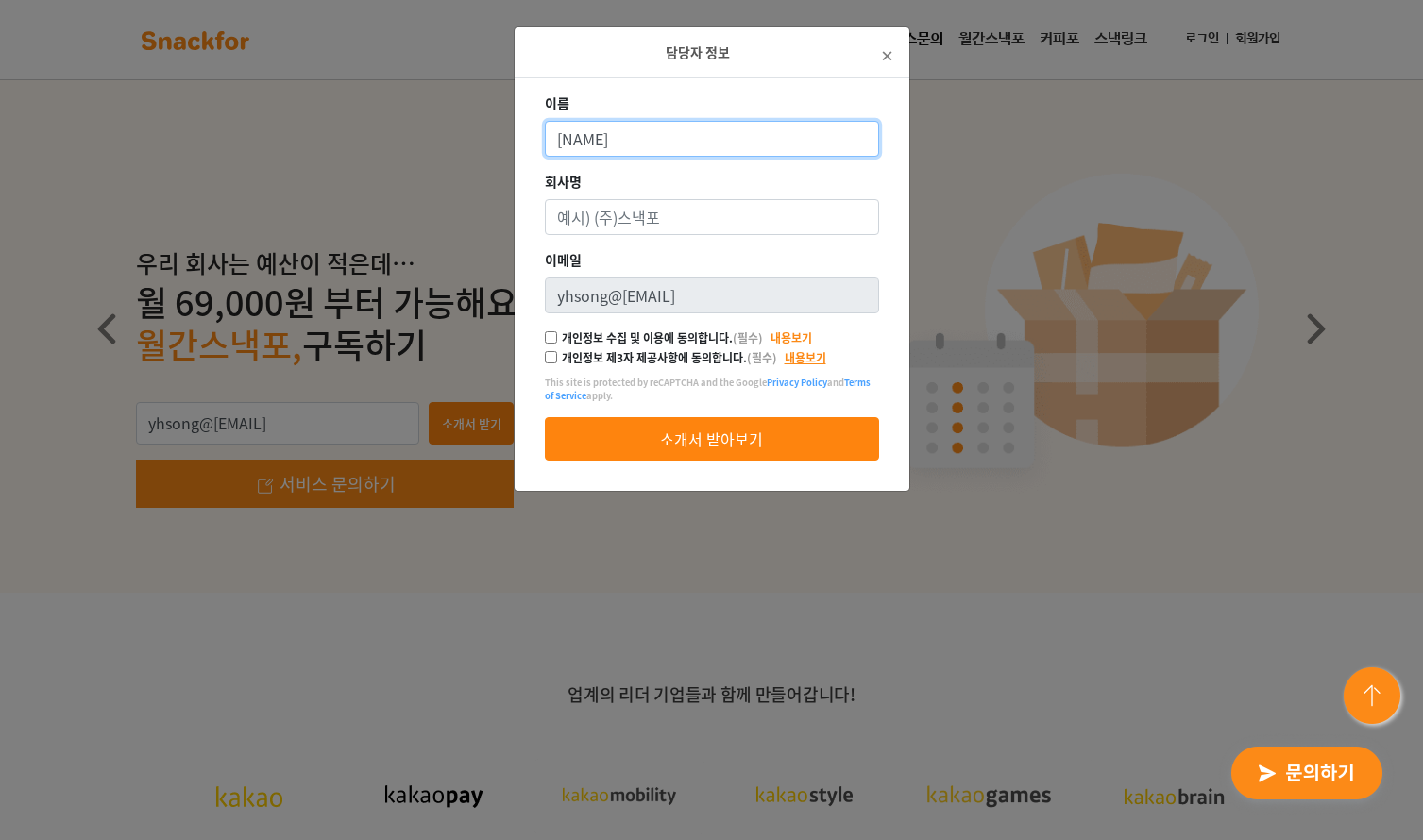 type on "송연화" 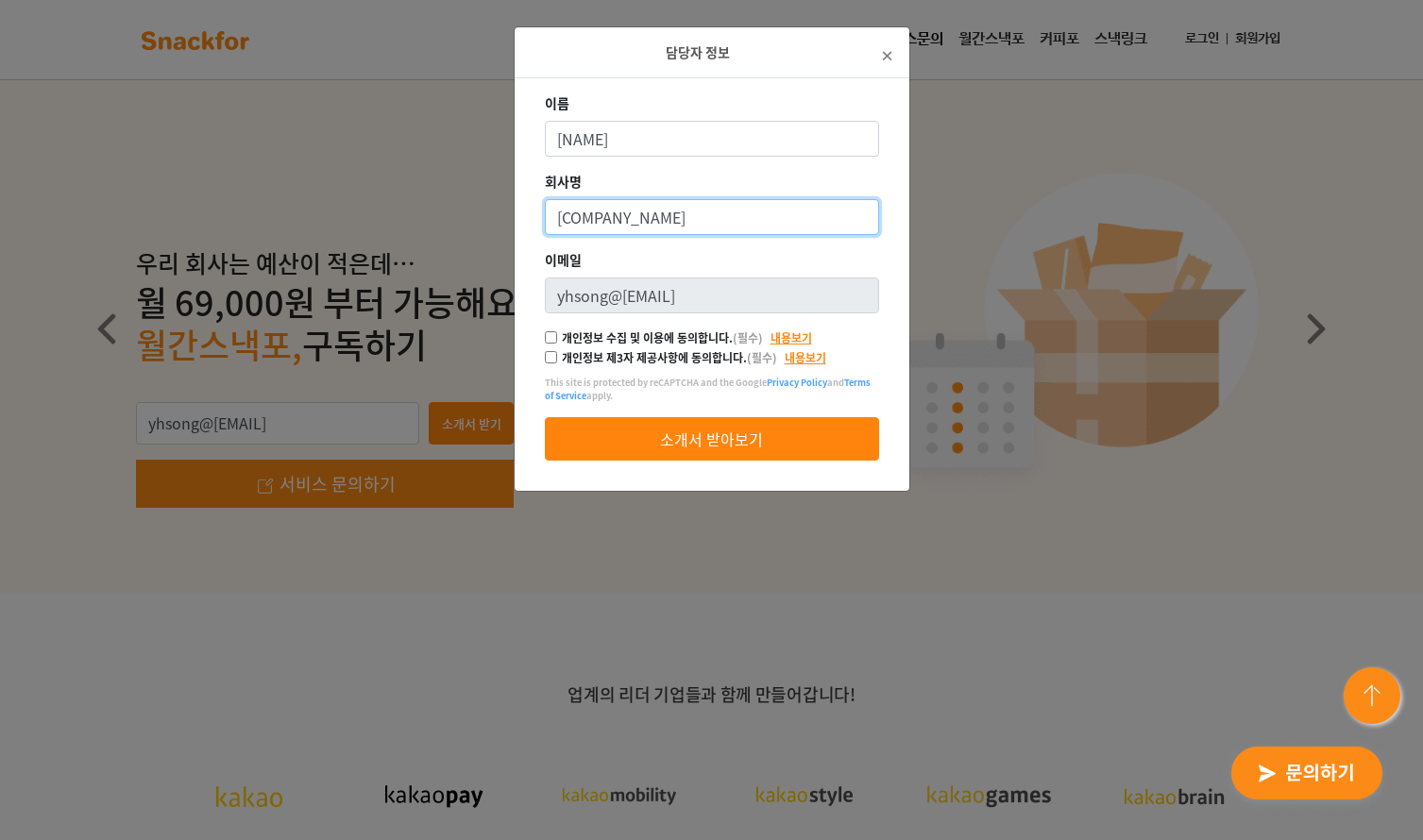 type on "네이처빌" 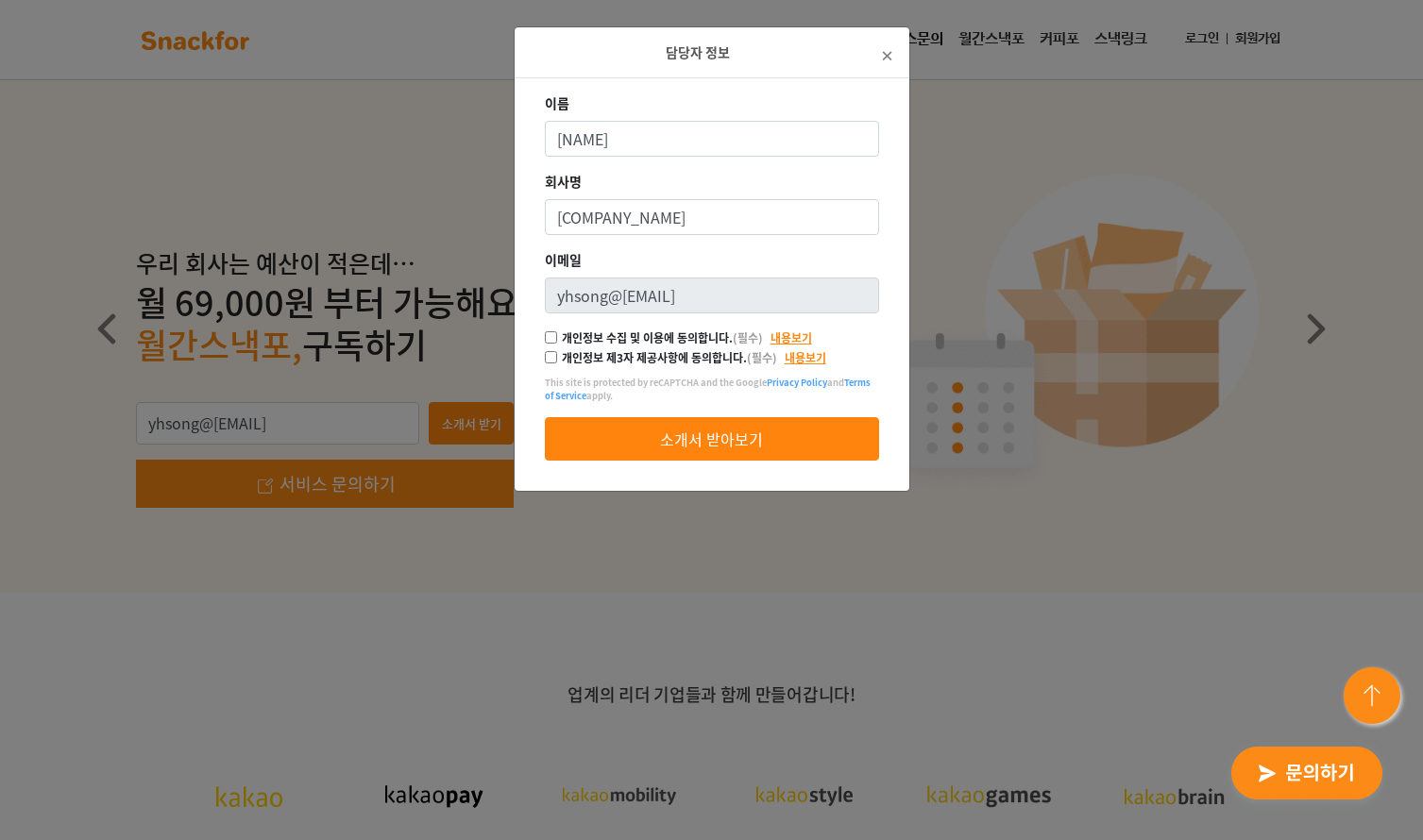 click on "개인정보 수집 및 이용에 동의합니다.  (필수)" at bounding box center (551, 337) 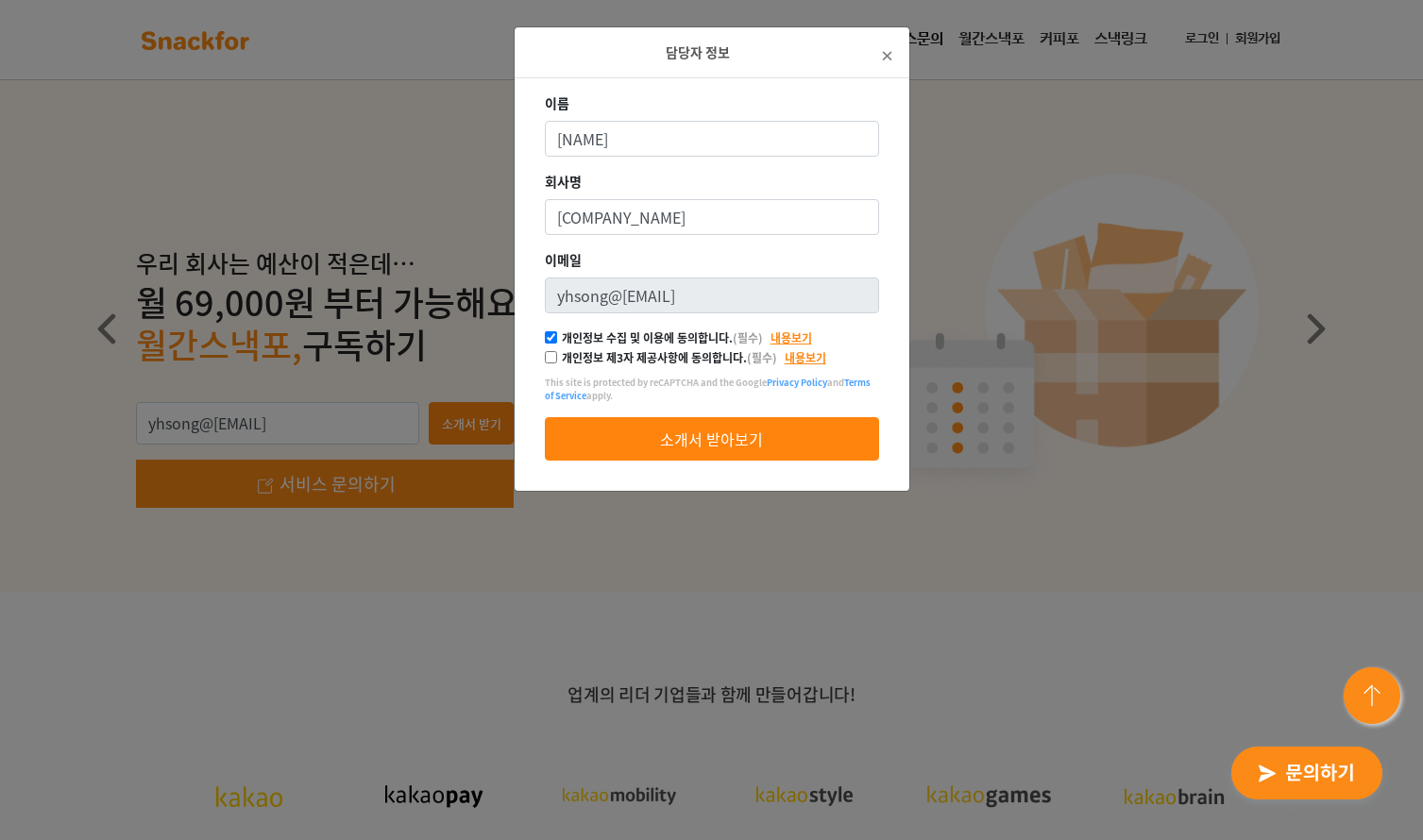 click on "개인정보 제3자 제공사항에 동의합니다.  (필수)" at bounding box center [551, 357] 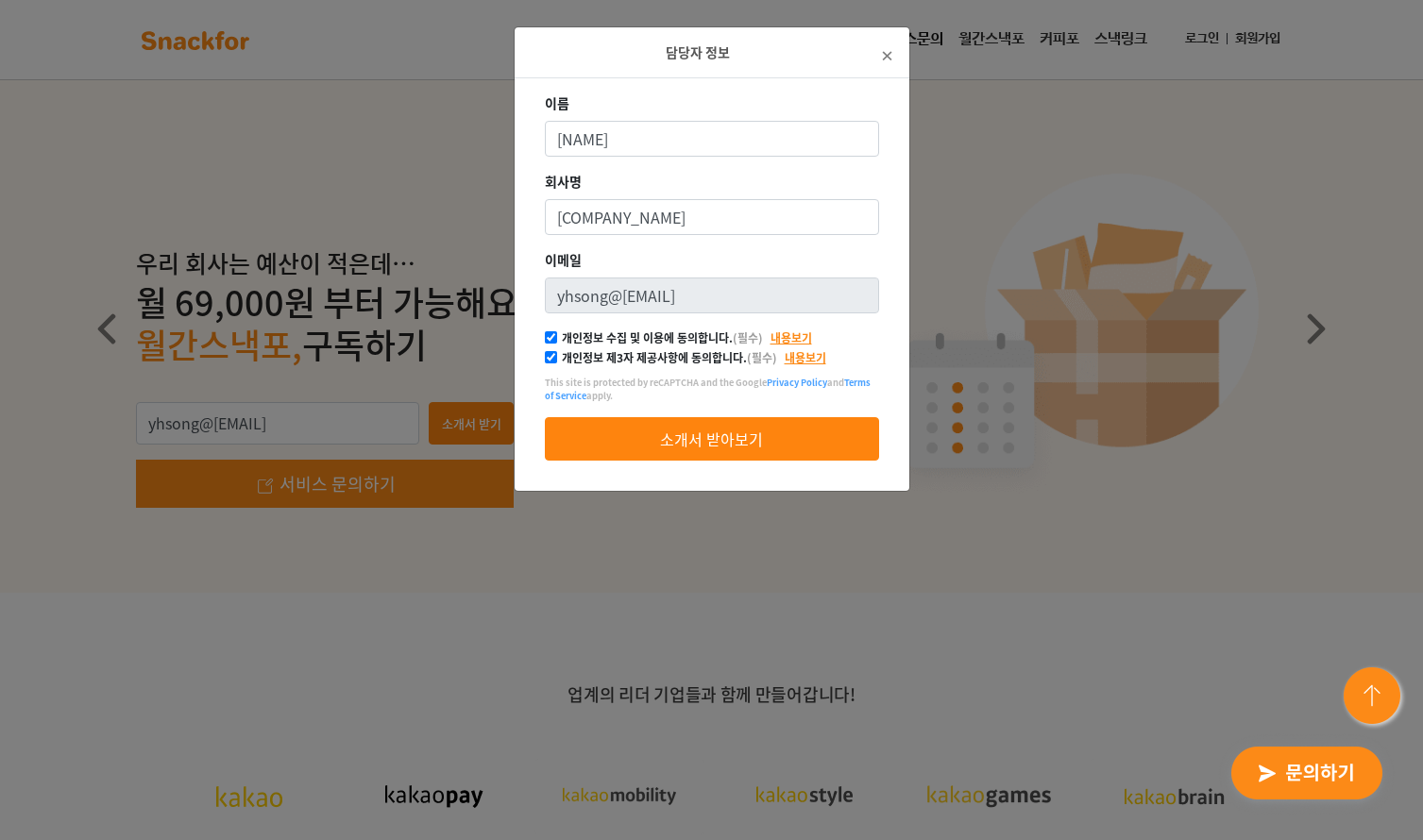 click on "소개서 받아보기" at bounding box center (712, 439) 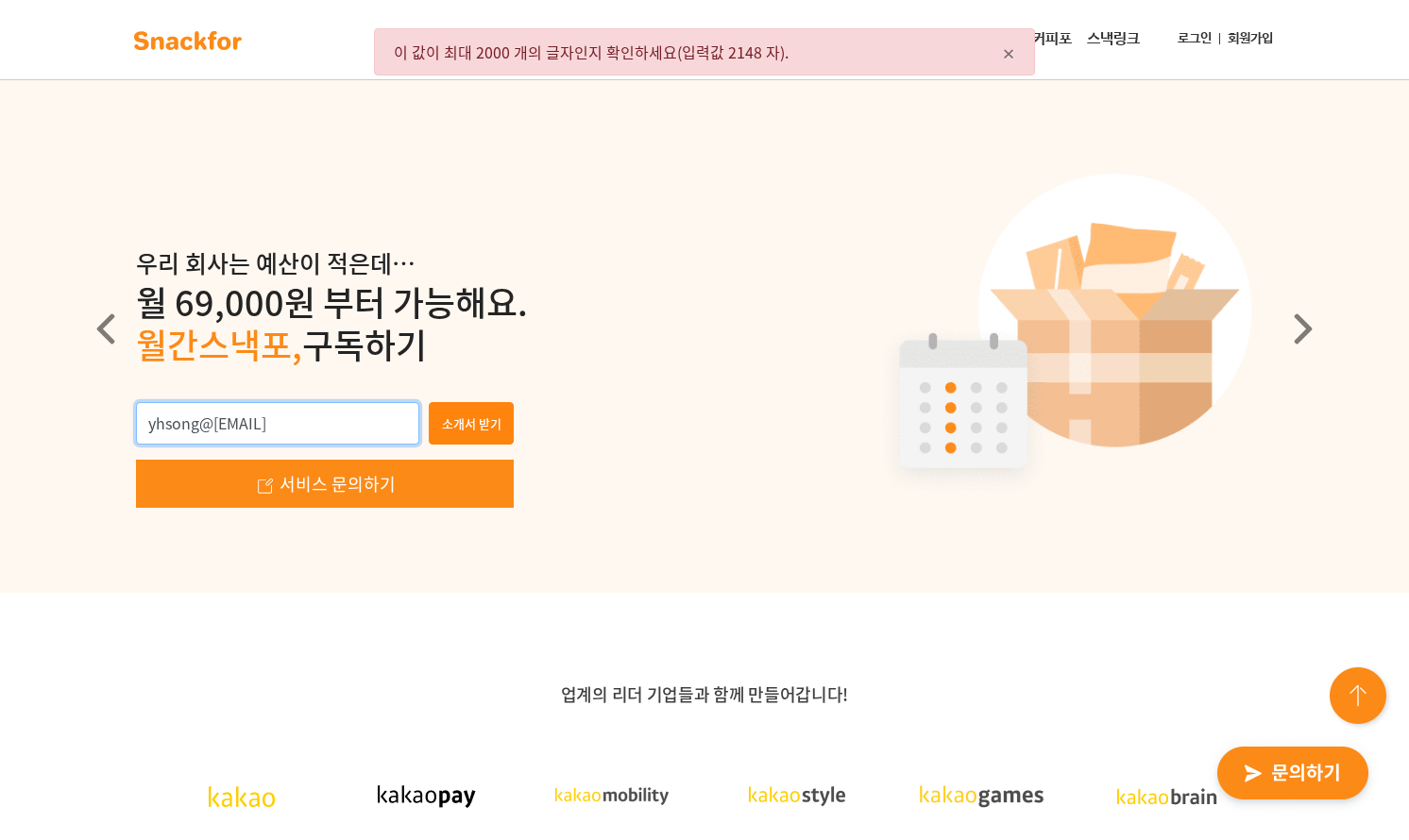 click on "yhsong@naturevil.com" at bounding box center [278, 424] 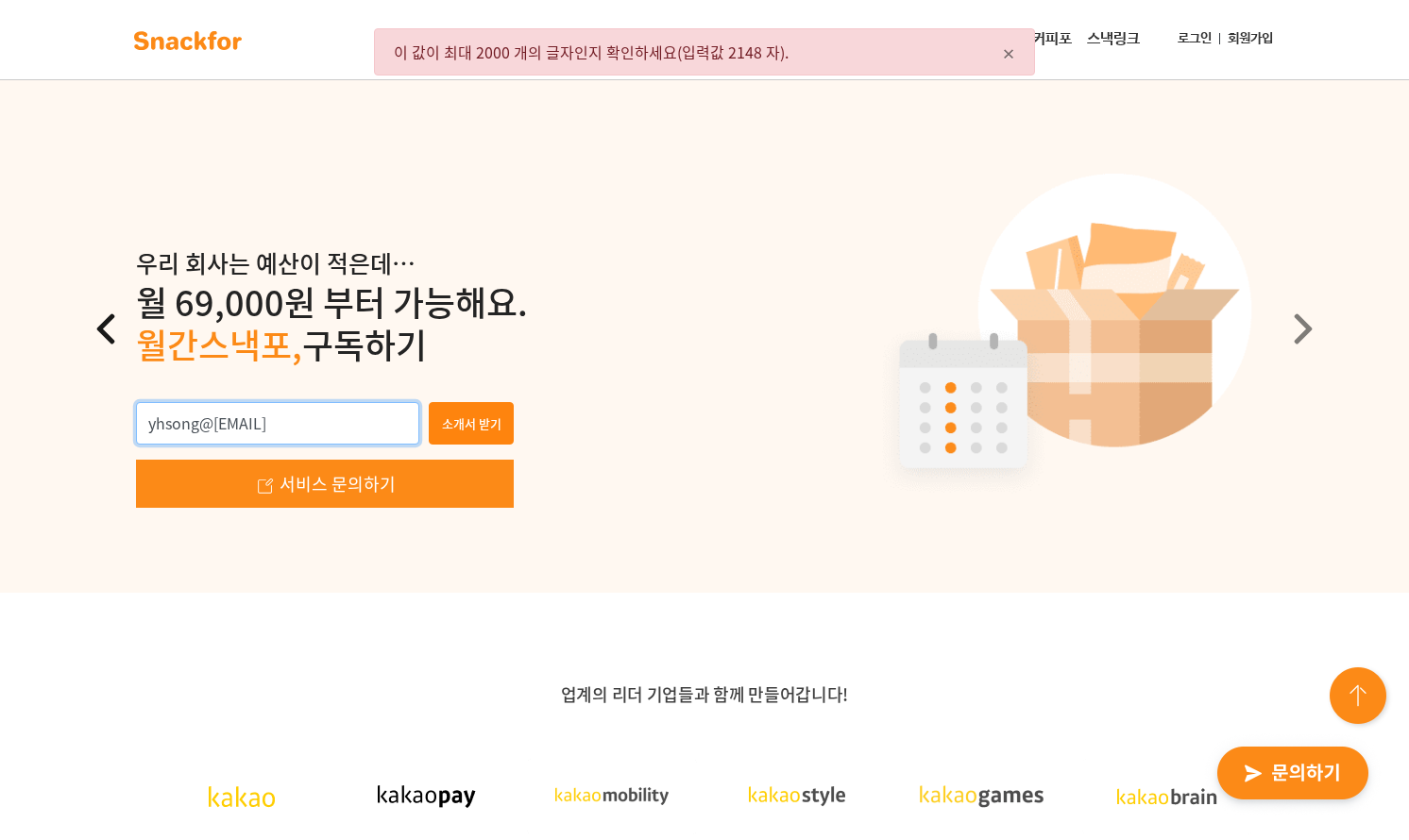 drag, startPoint x: 328, startPoint y: 427, endPoint x: 92, endPoint y: 418, distance: 236.17155 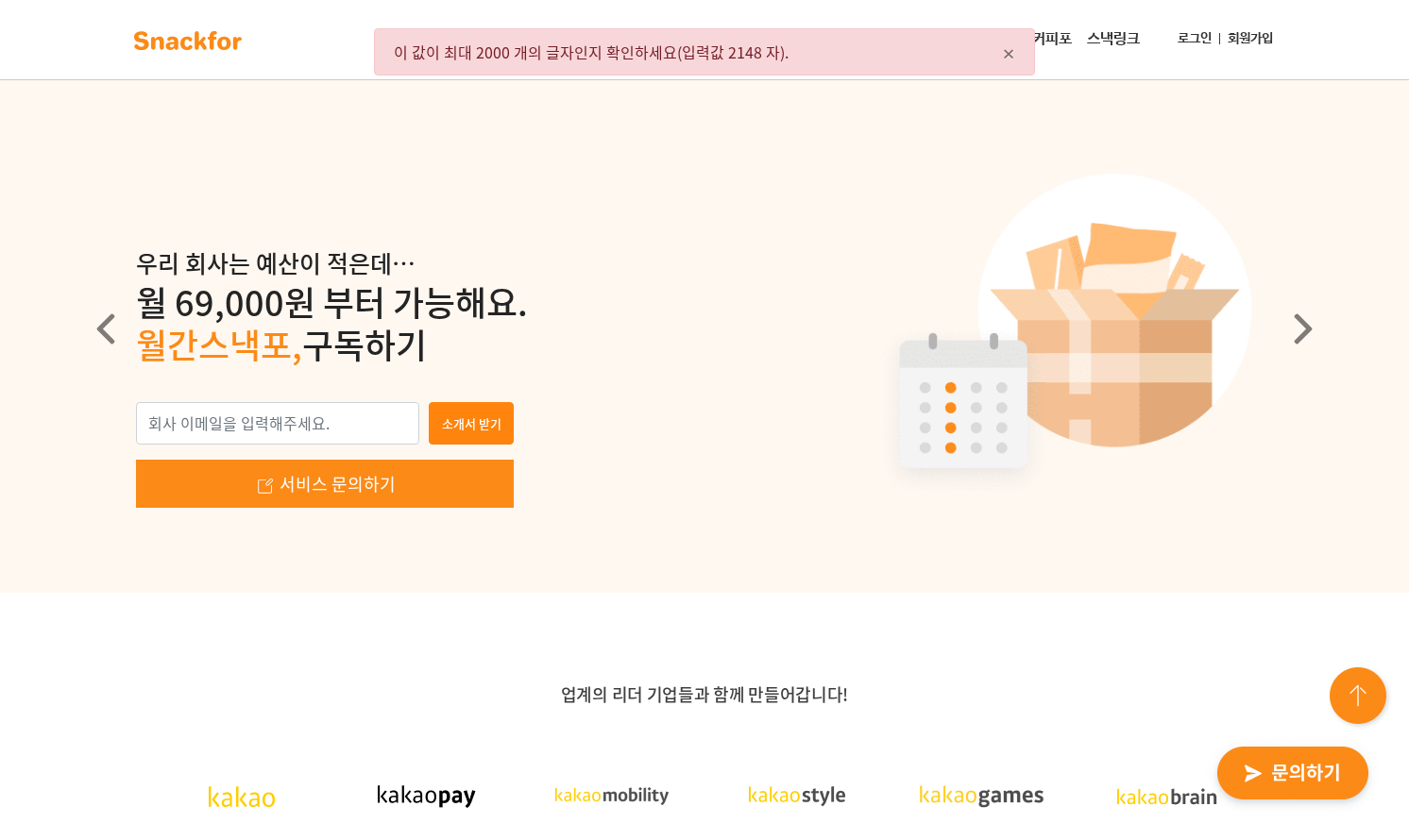click on "소개서 받기
서비스 문의하기" at bounding box center [704, 455] 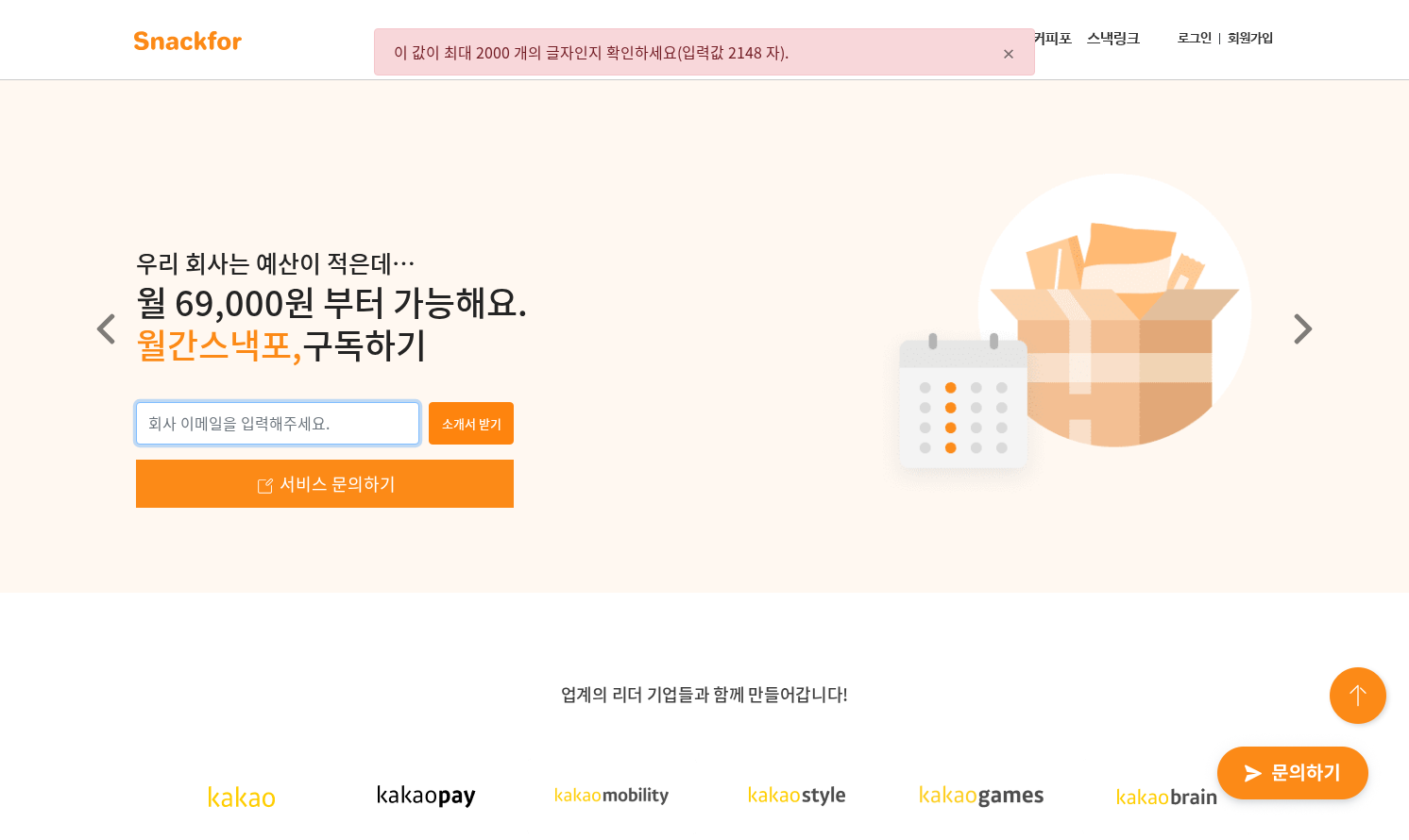 click at bounding box center [278, 424] 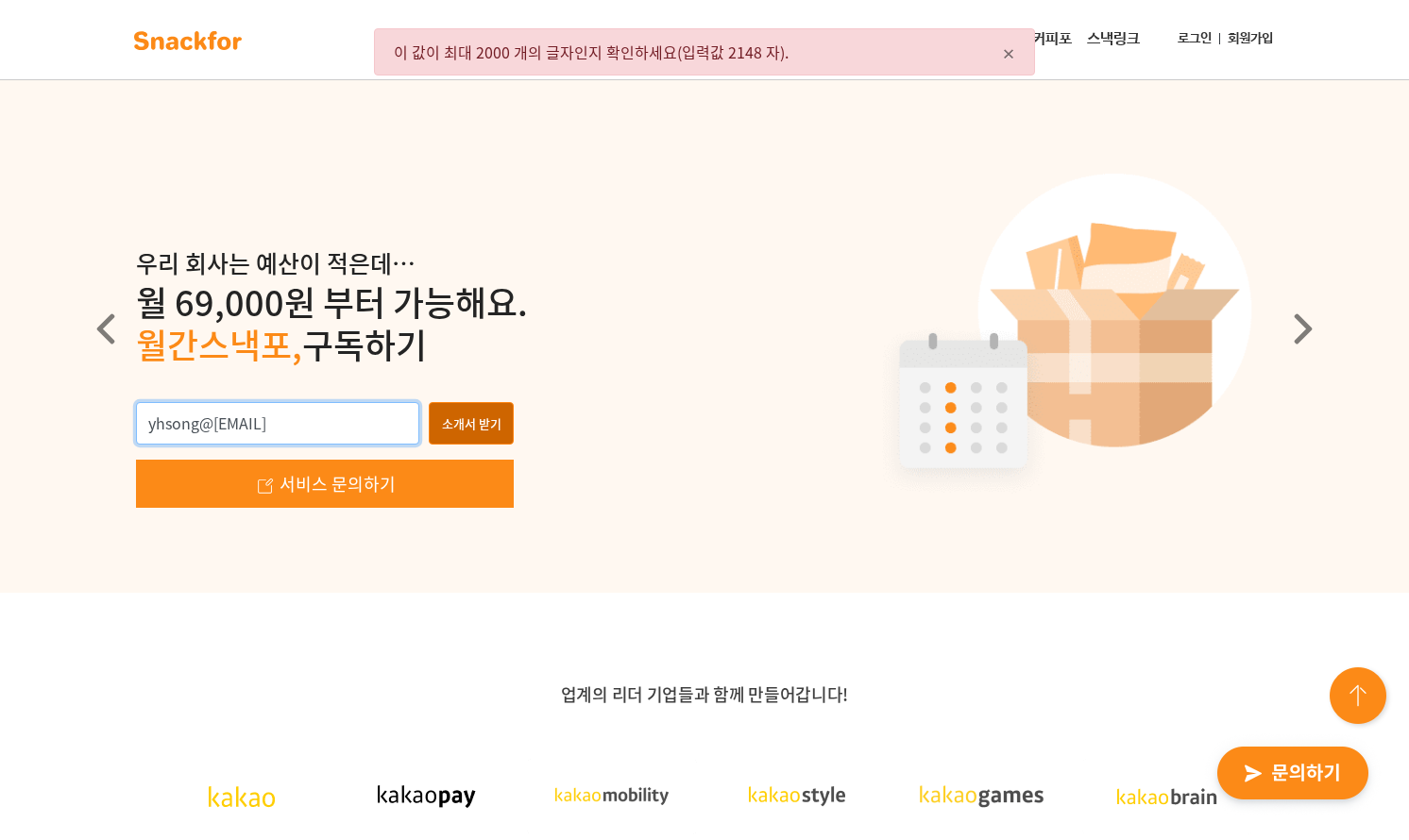 type on "yhsong@naturevil.com" 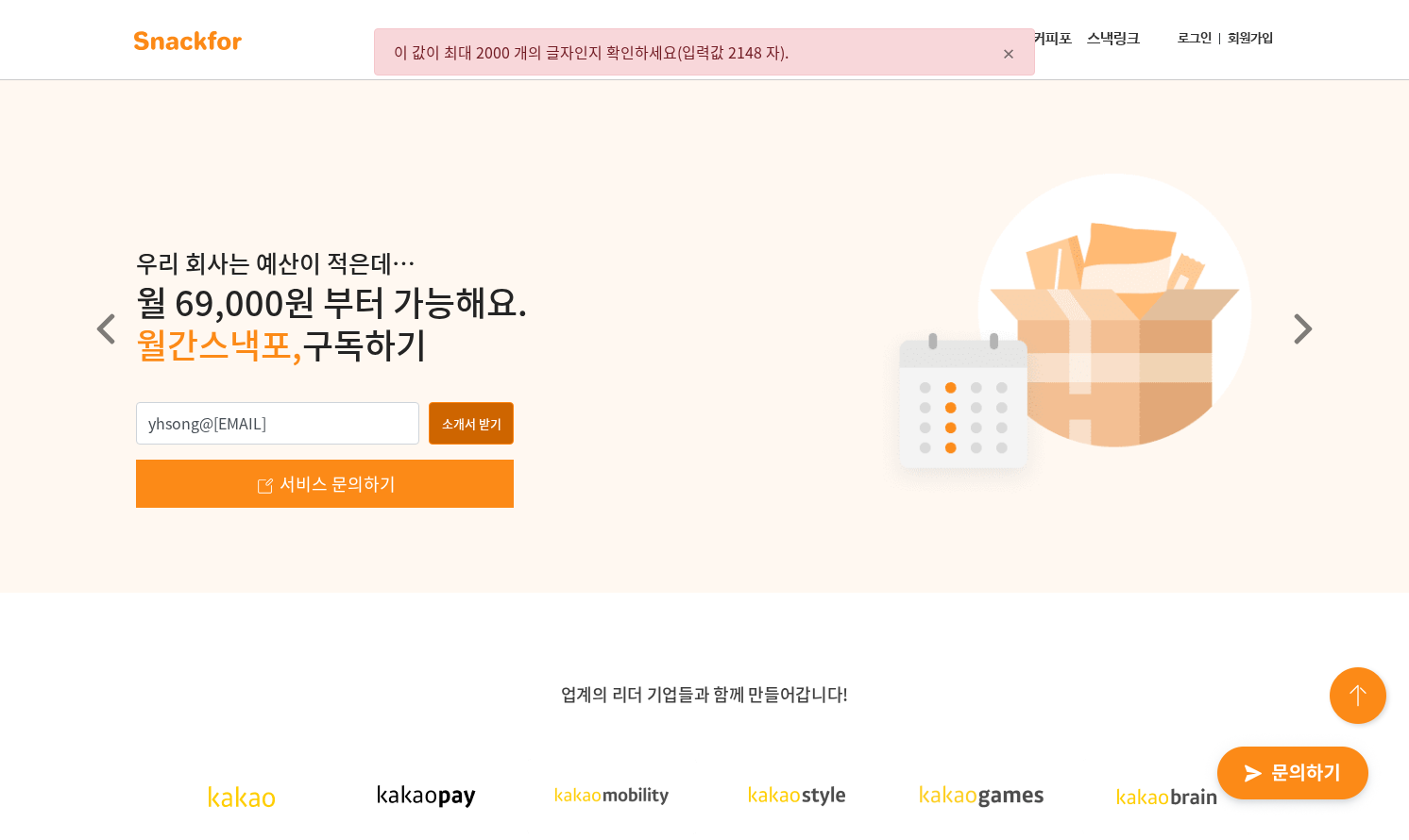 click on "소개서 받기" at bounding box center [471, 424] 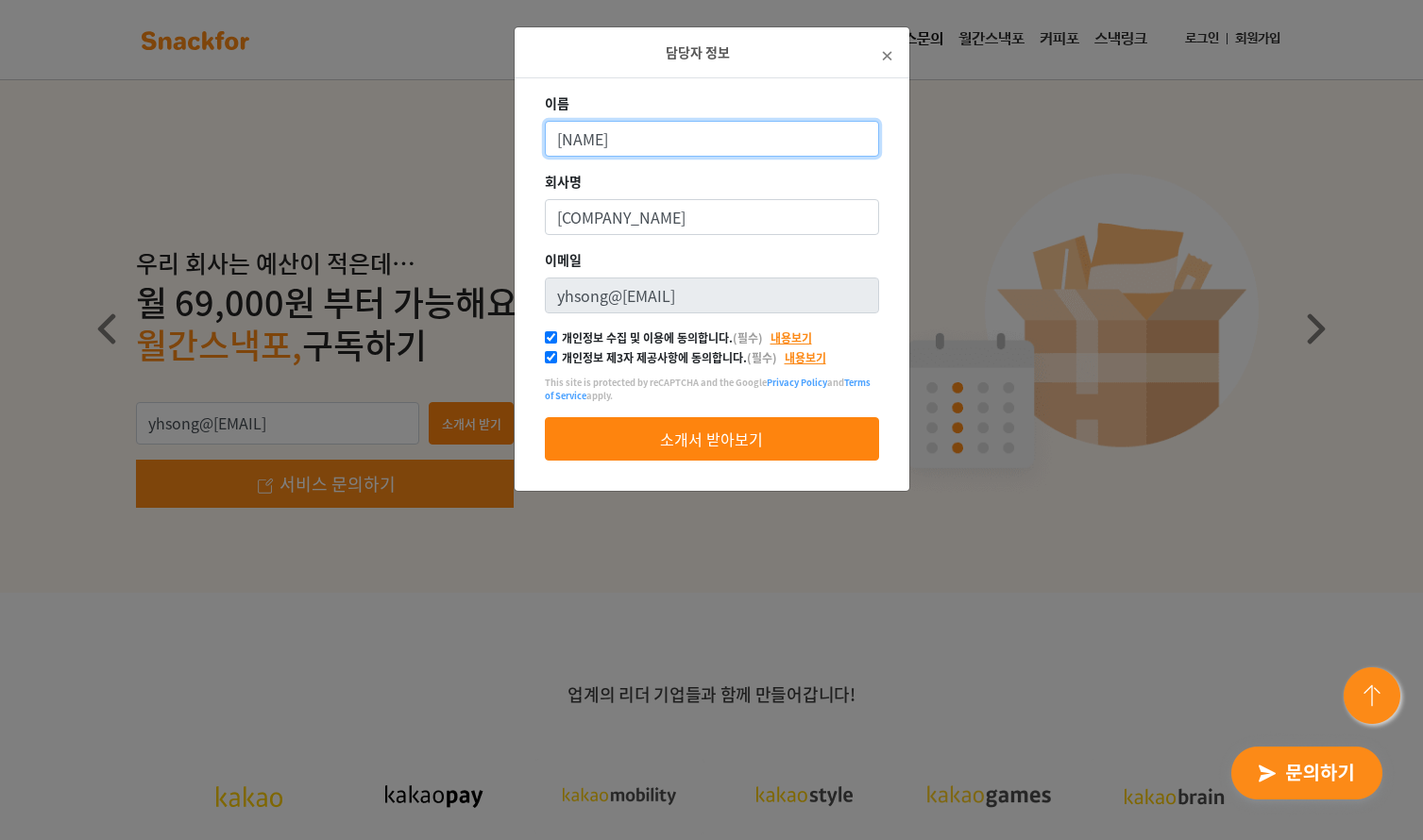 click on "송연화" at bounding box center (712, 139) 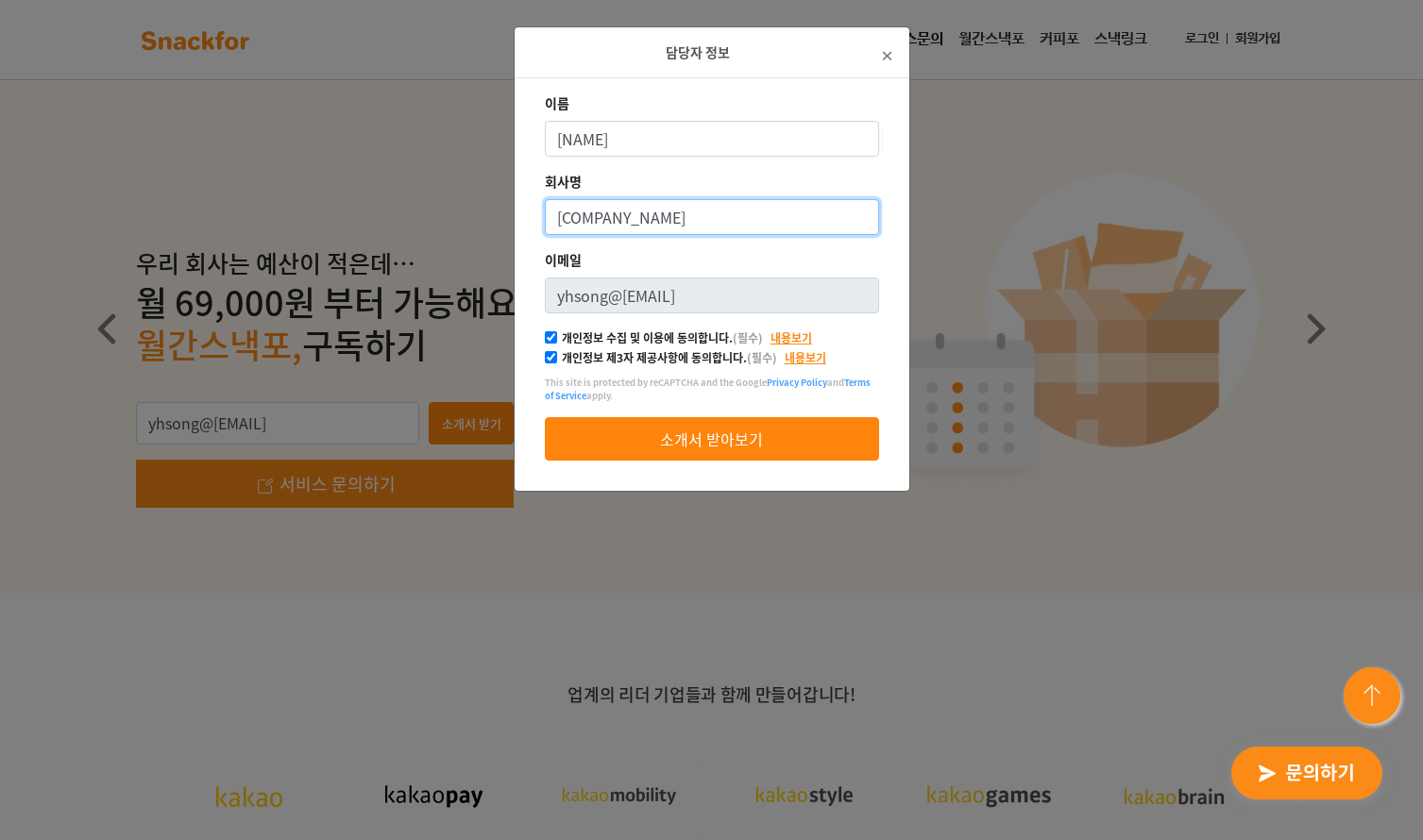 click on "네이처빌" at bounding box center [712, 217] 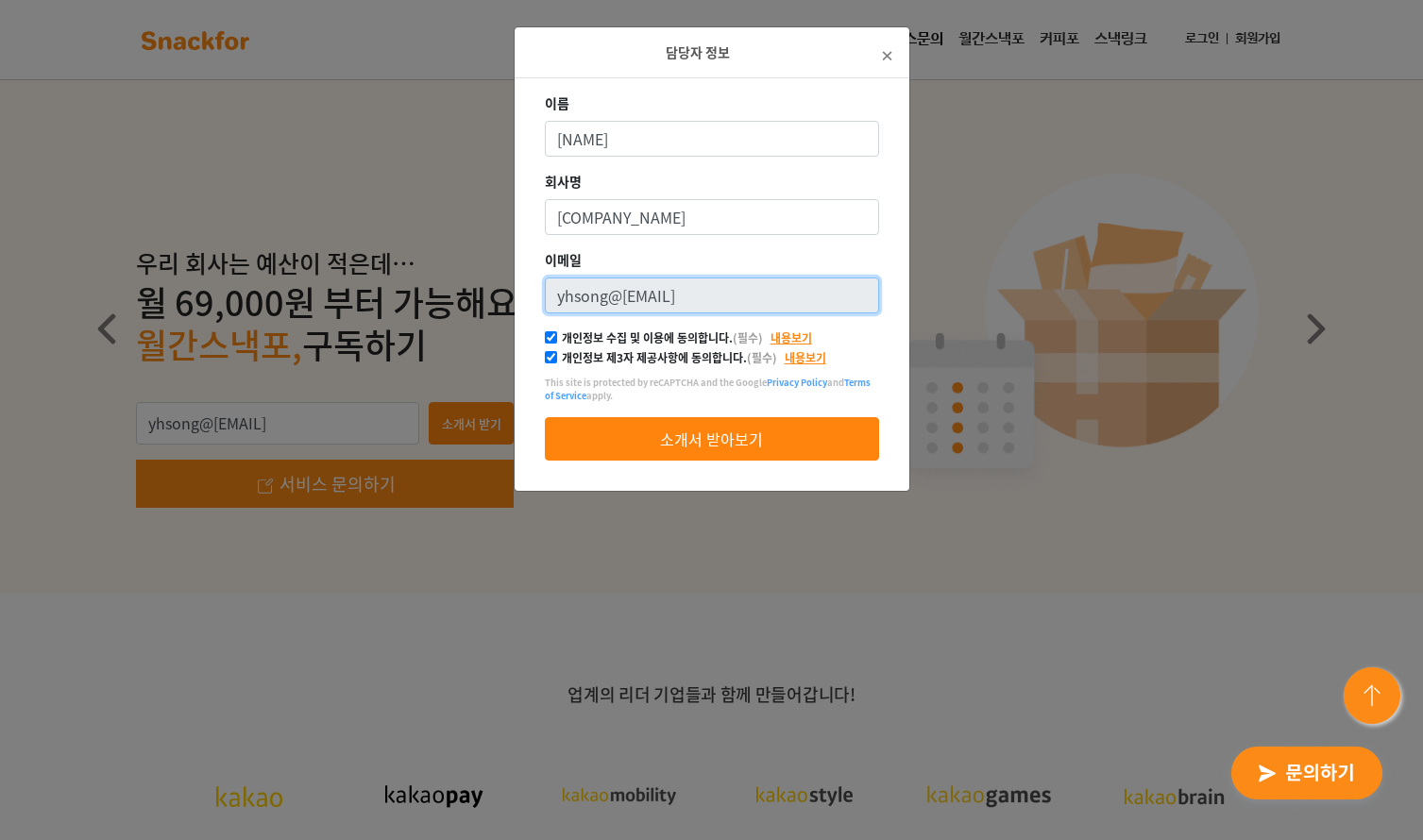 click on "yhsong@naturevil.com" at bounding box center [712, 295] 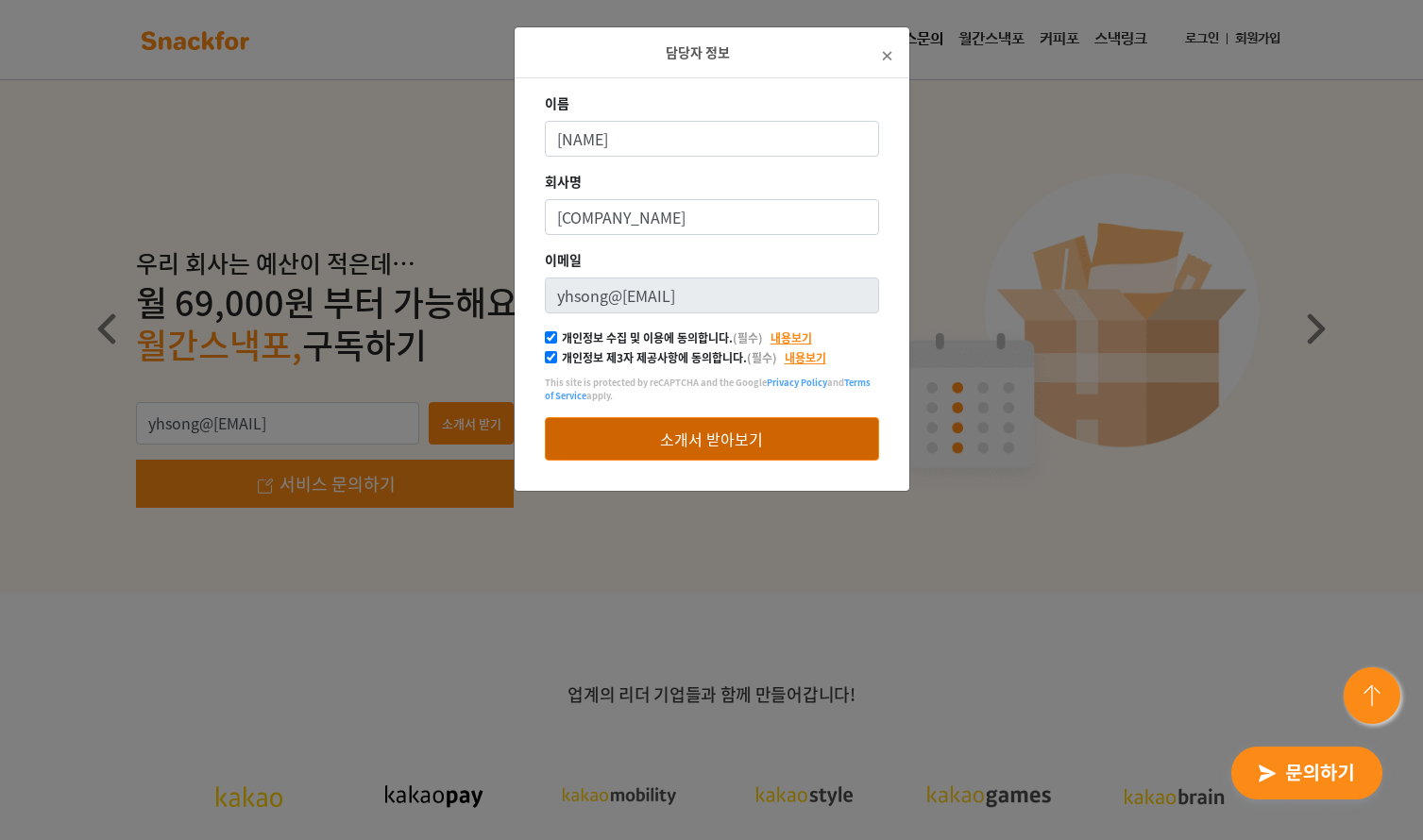 click on "소개서 받아보기" at bounding box center [712, 439] 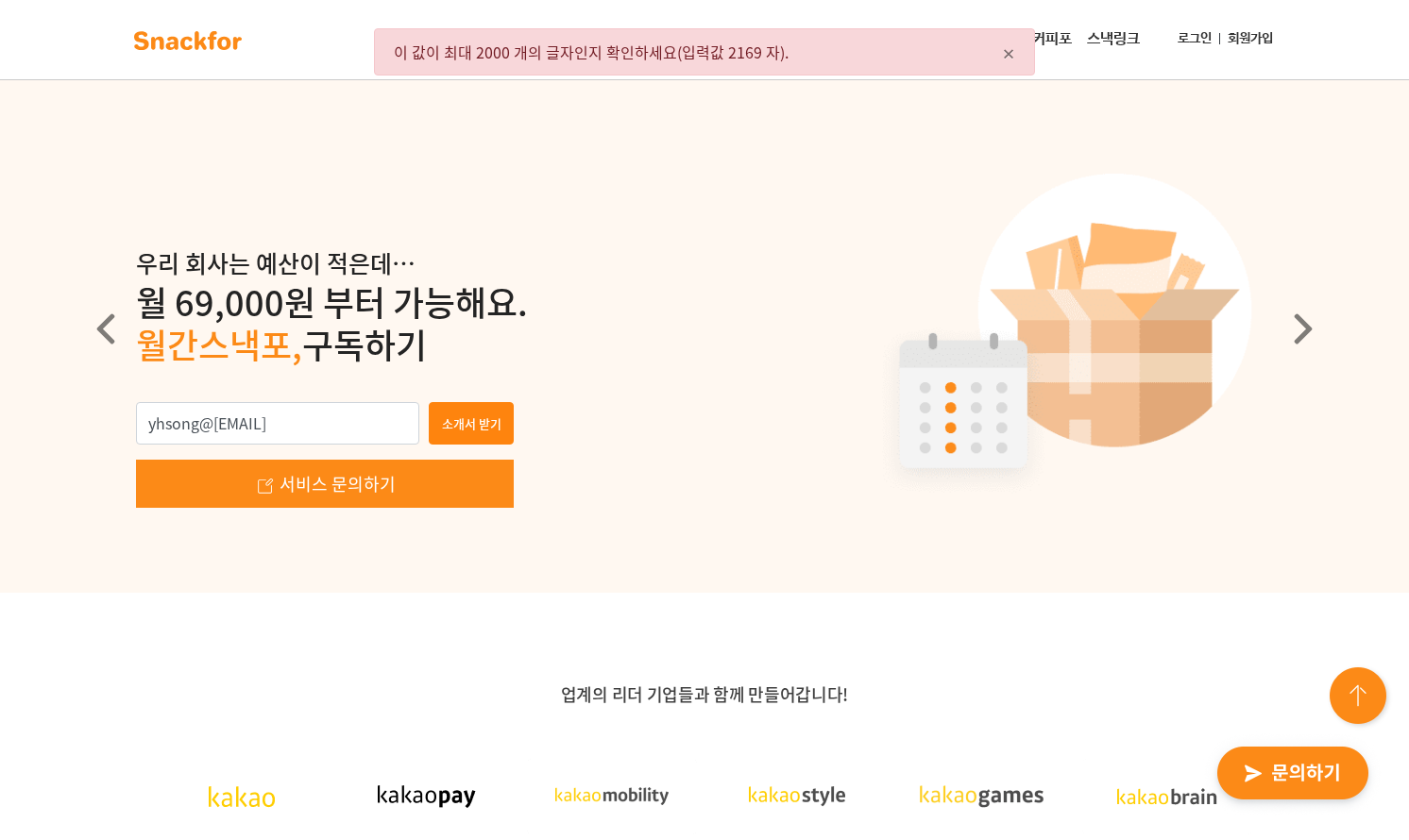 click on "yhsong@naturevil.com
소개서 받기
서비스 문의하기" at bounding box center (704, 455) 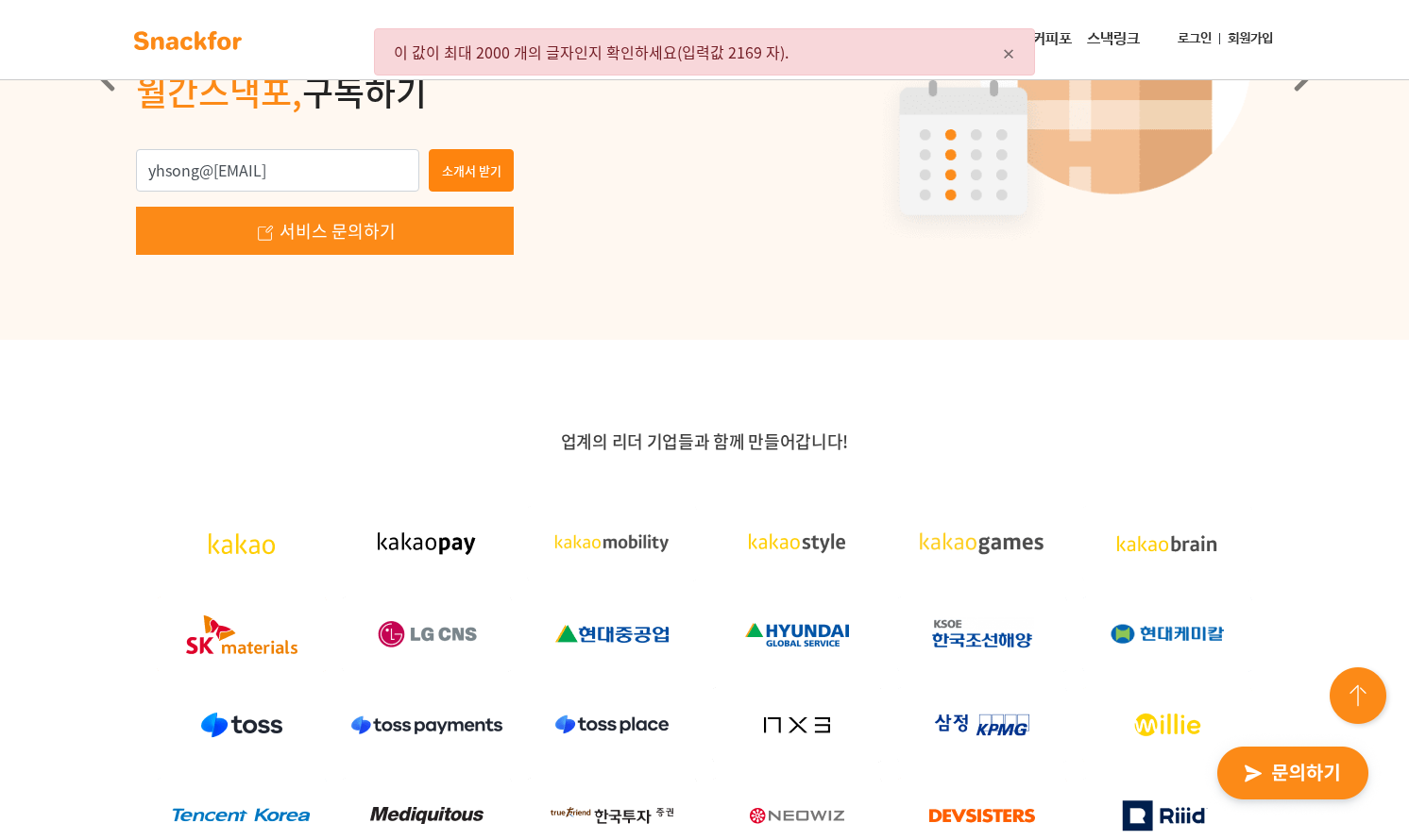 scroll, scrollTop: 0, scrollLeft: 0, axis: both 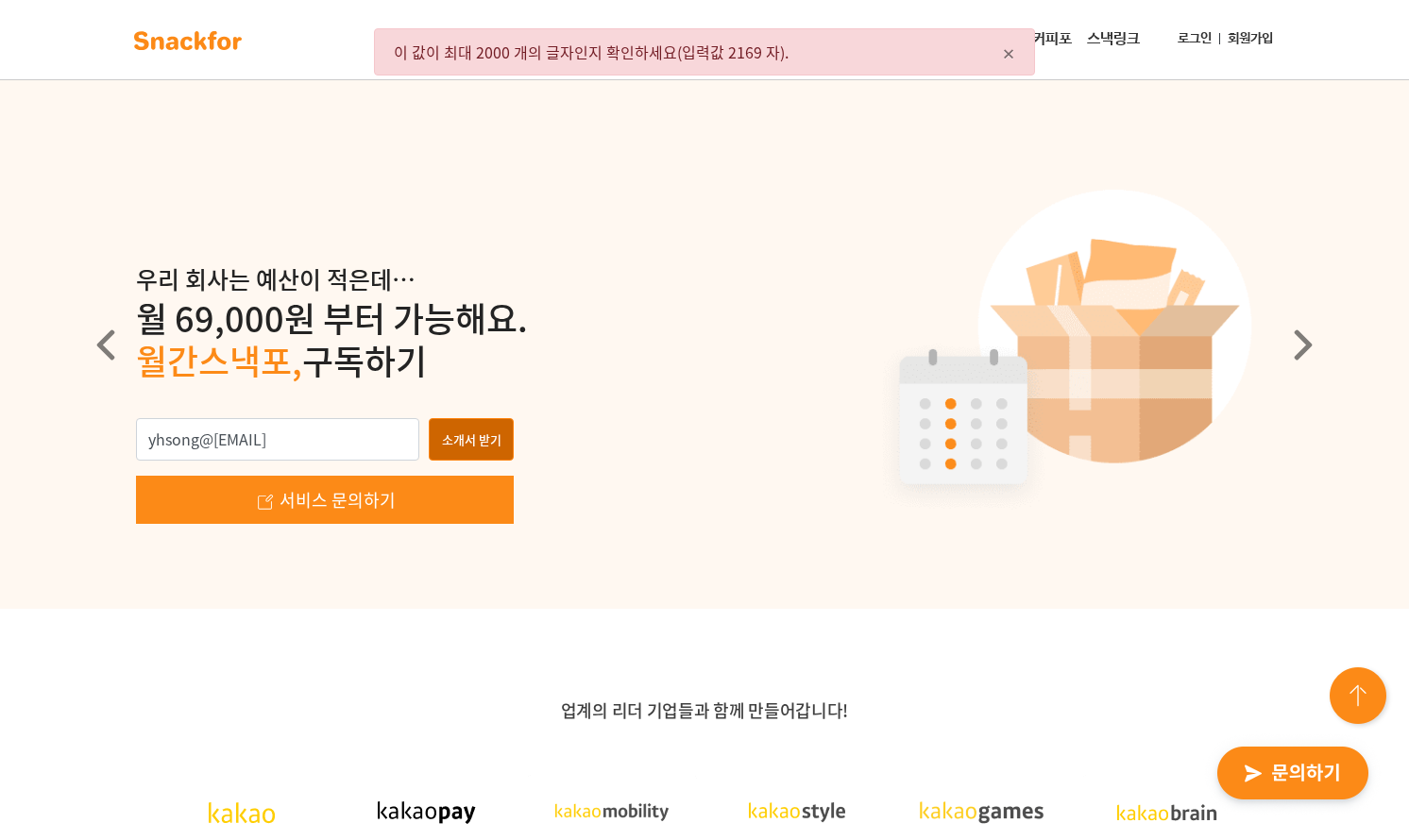 click on "소개서 받기" at bounding box center [471, 440] 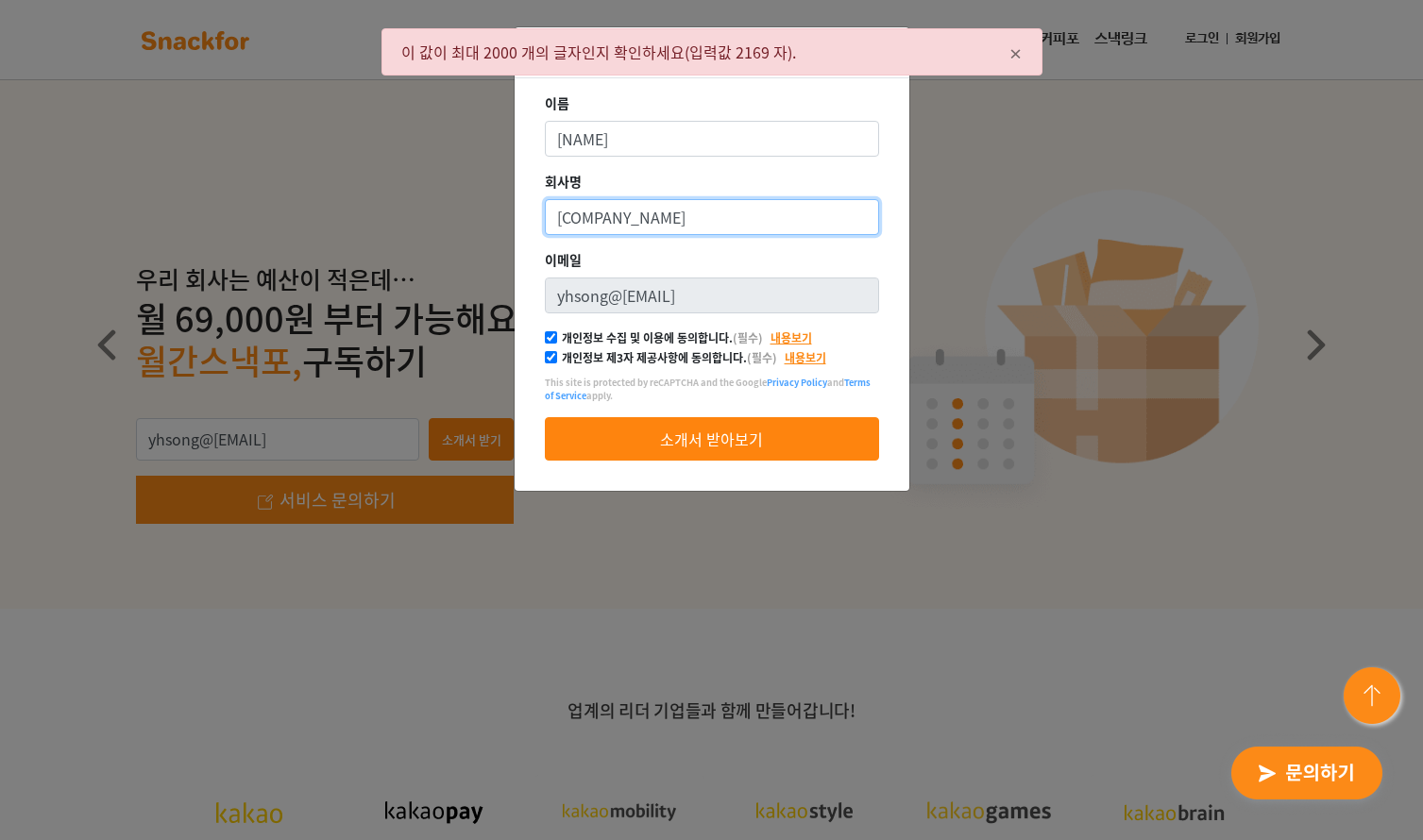 drag, startPoint x: 580, startPoint y: 208, endPoint x: 479, endPoint y: 215, distance: 101.242284 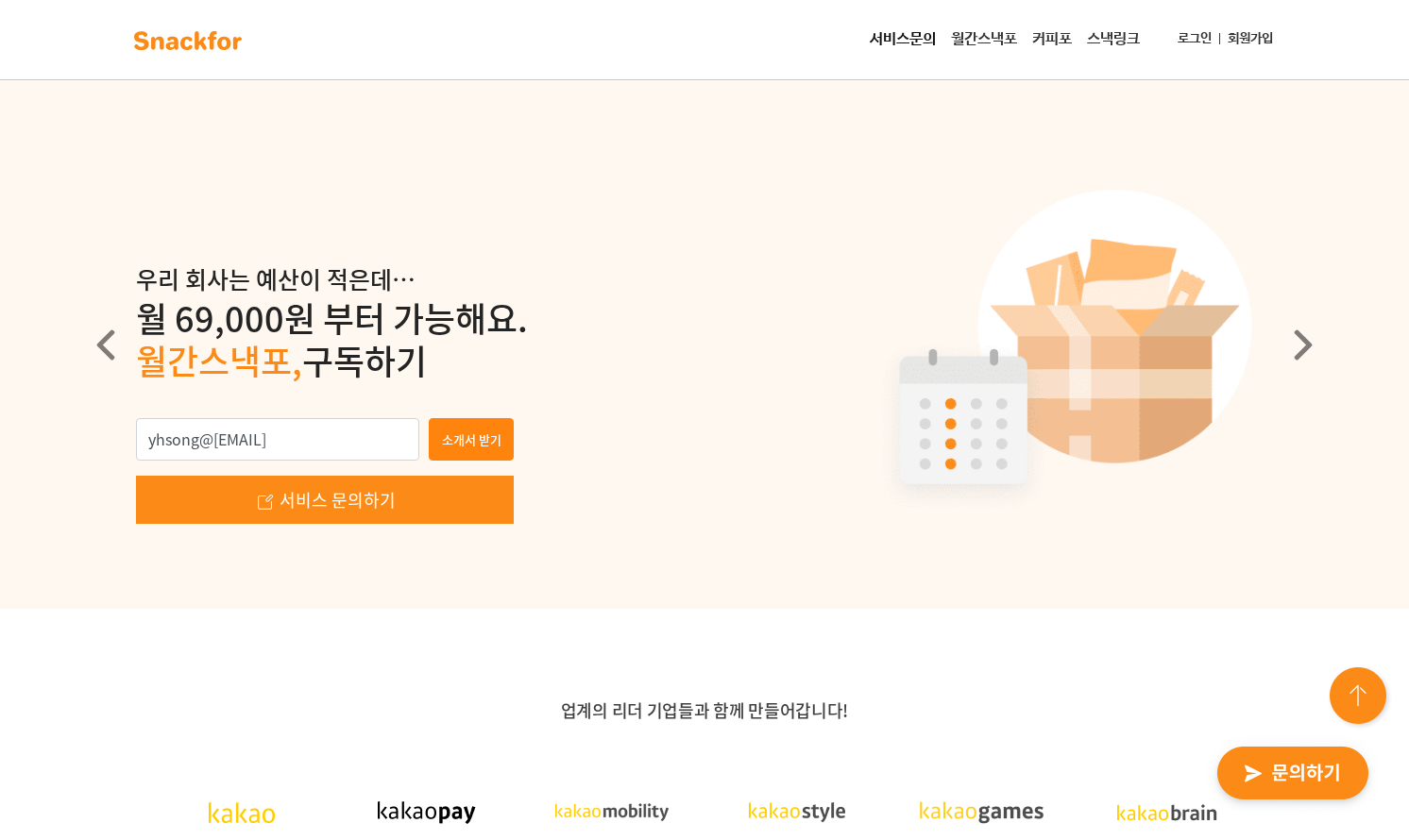 drag, startPoint x: 488, startPoint y: 440, endPoint x: 498, endPoint y: 415, distance: 26.925824 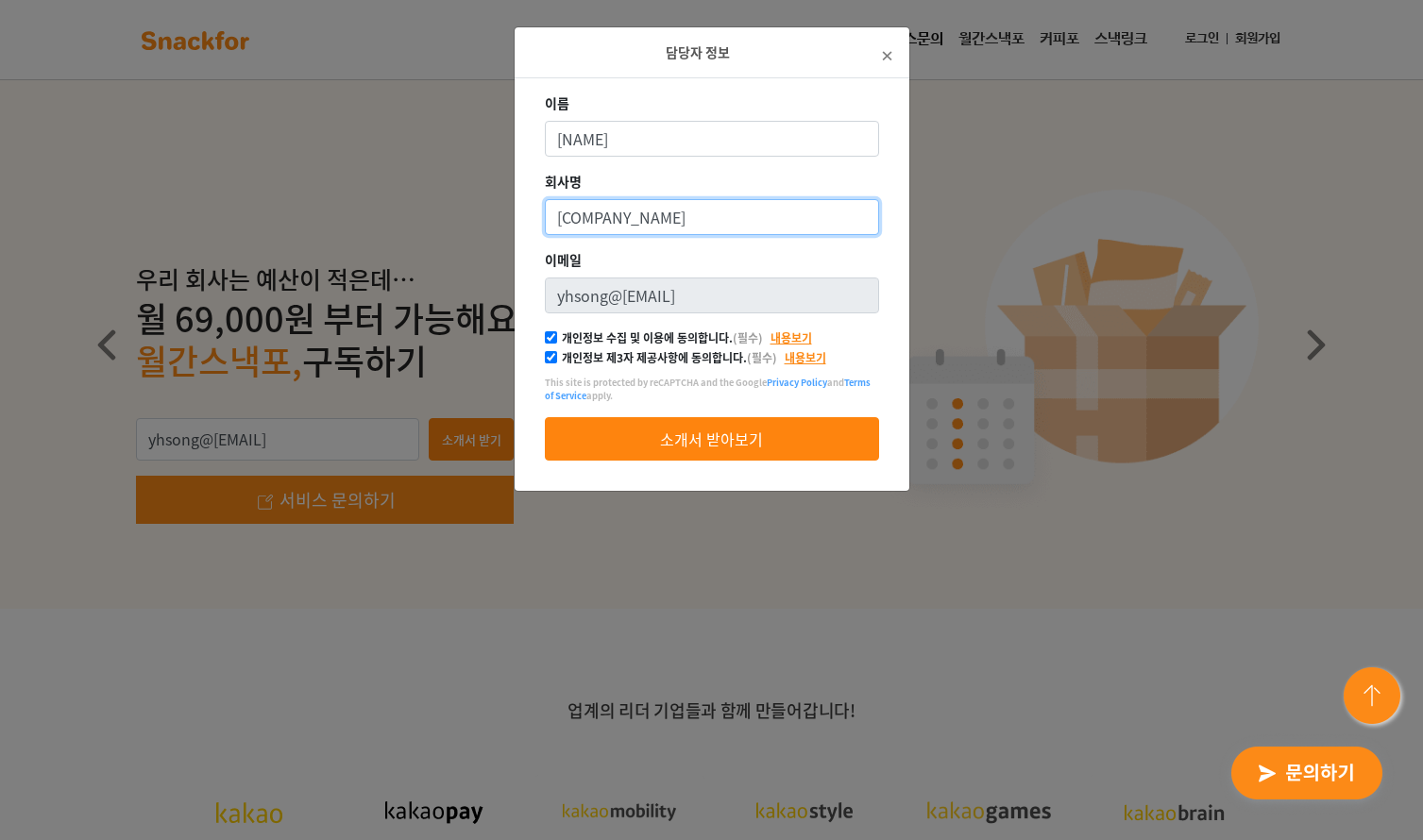 drag, startPoint x: 627, startPoint y: 220, endPoint x: 541, endPoint y: 216, distance: 86.09297 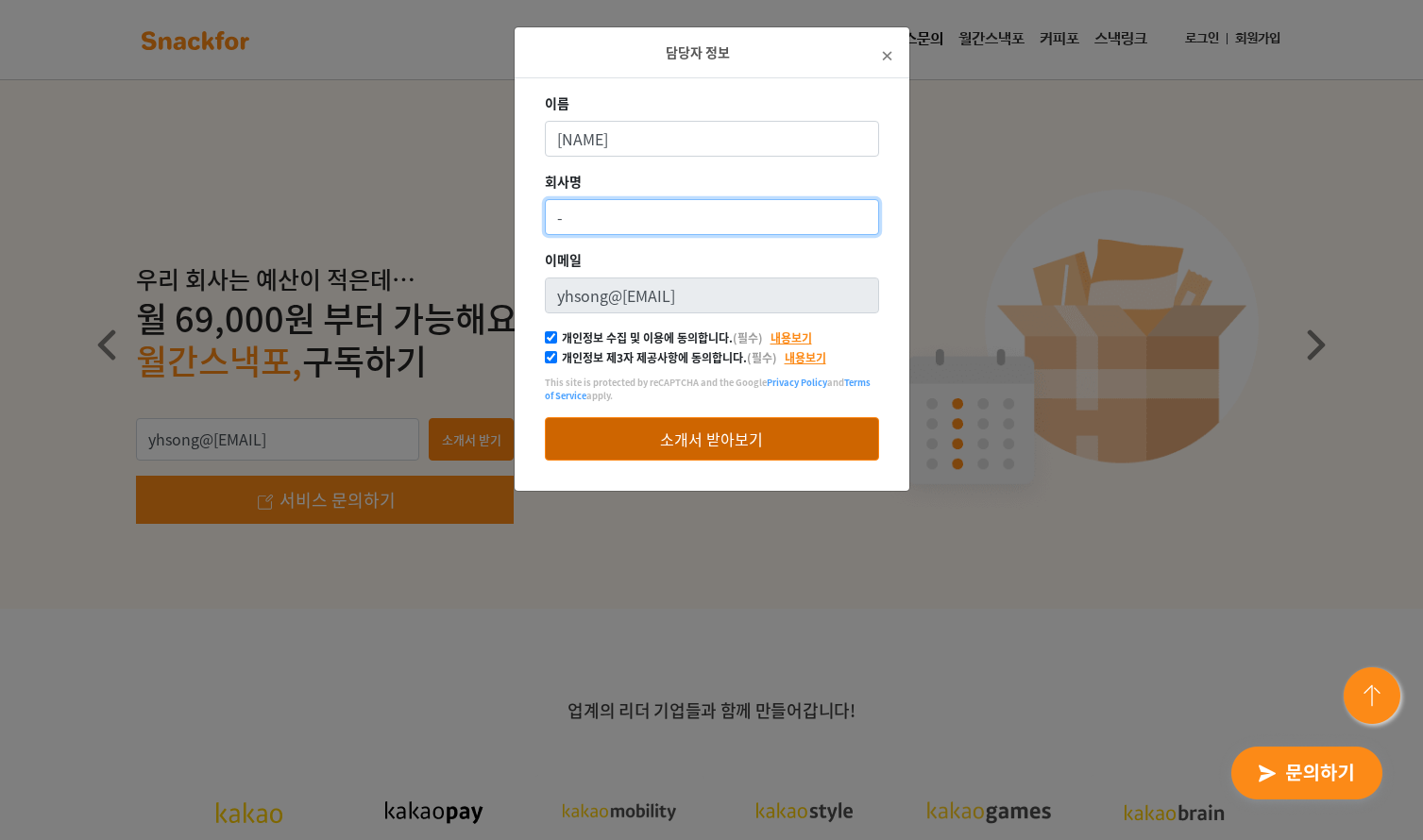type on "-" 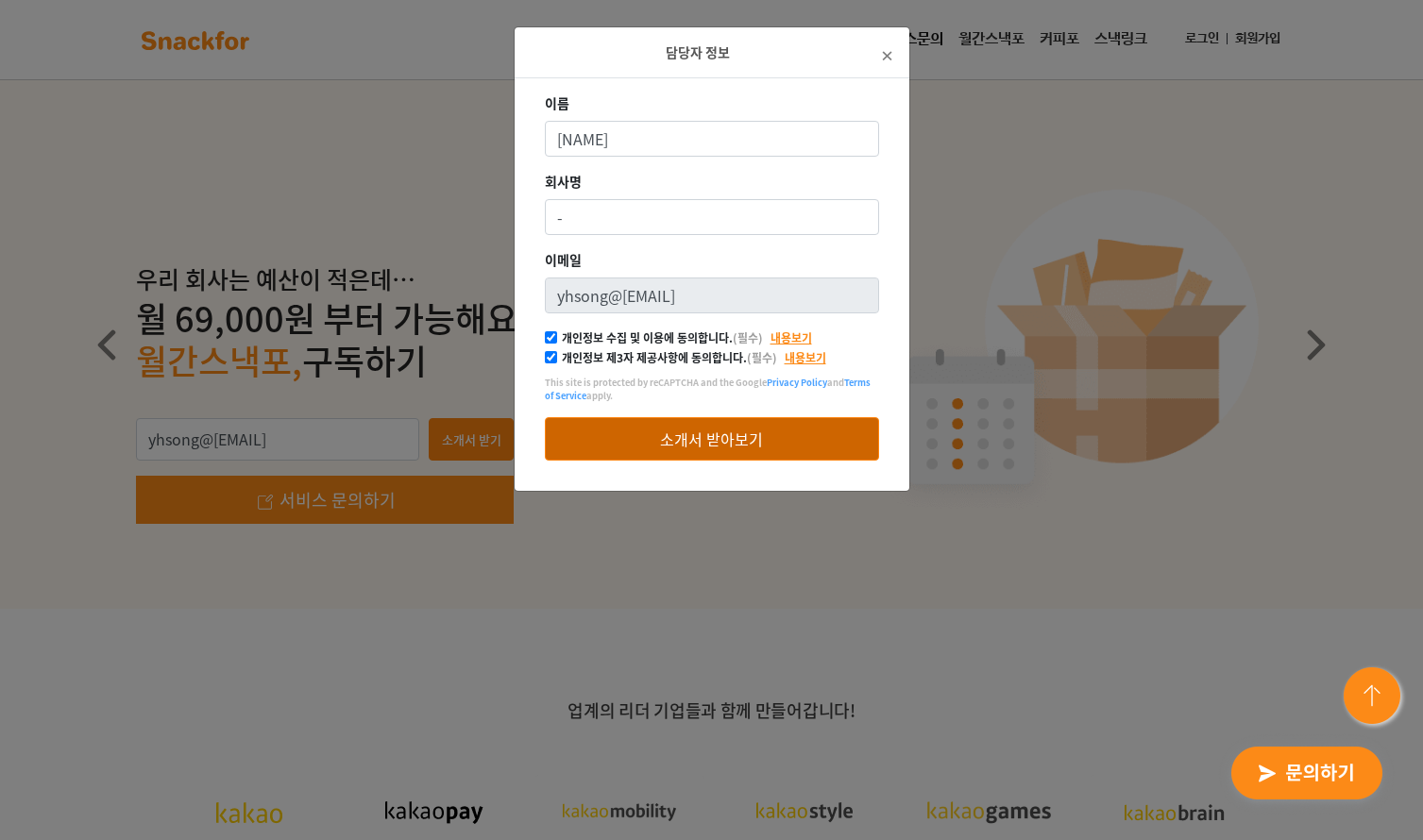 click on "소개서 받아보기" at bounding box center [712, 439] 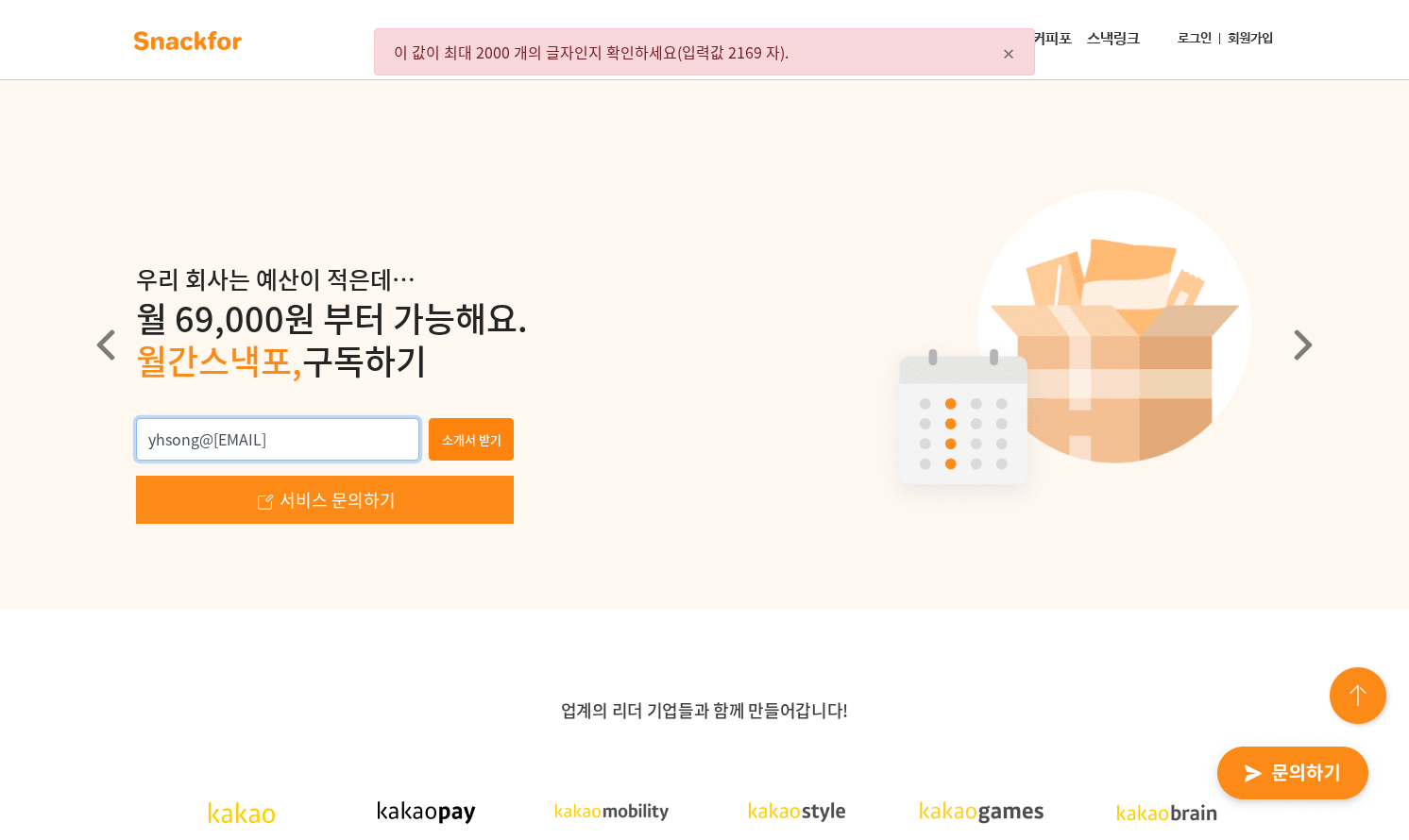 click on "yhsong@naturevil.com" at bounding box center (278, 440) 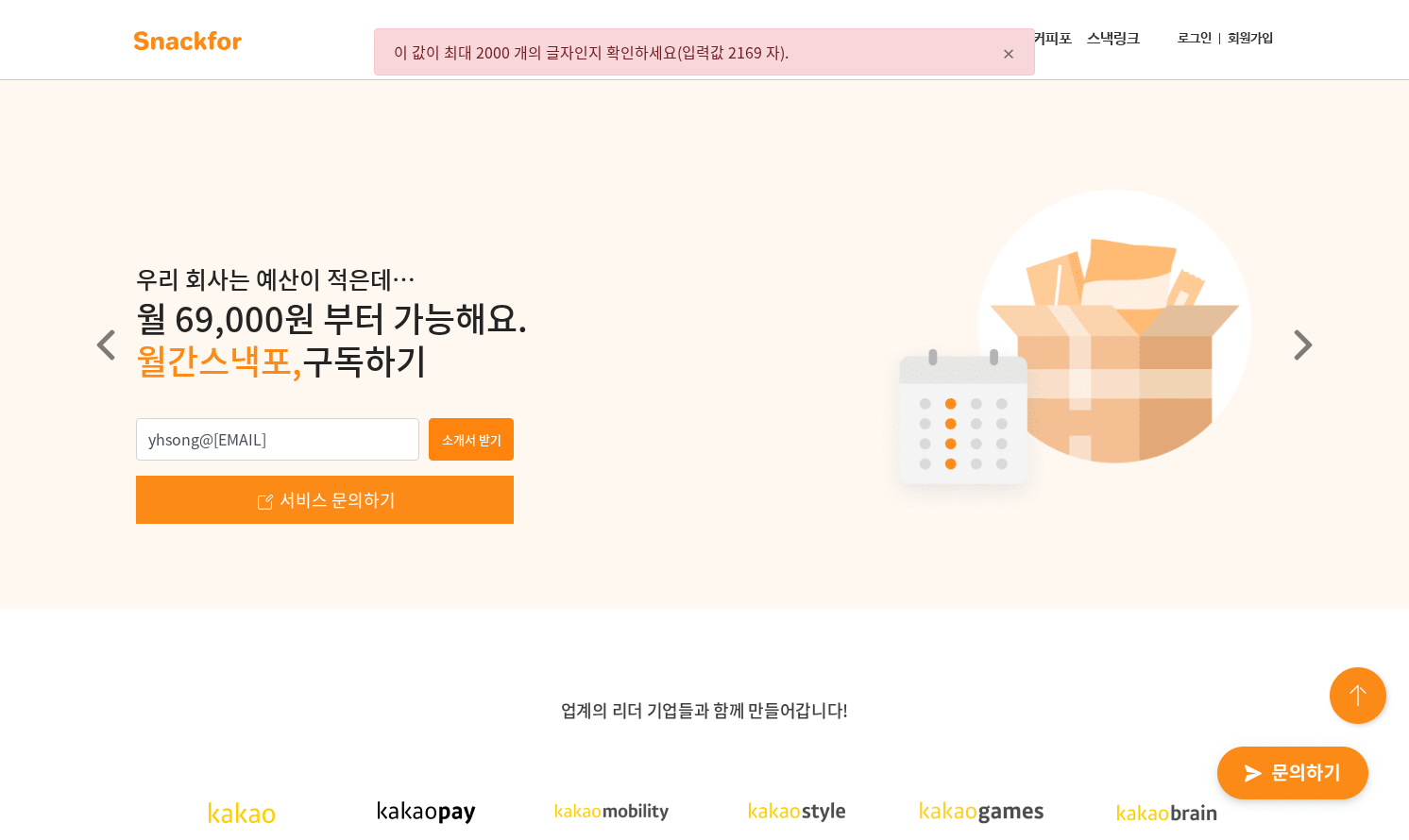 click on "월 69,000원 부터 가능해요.
월간스낵포, 구독하기" at bounding box center (704, 340) 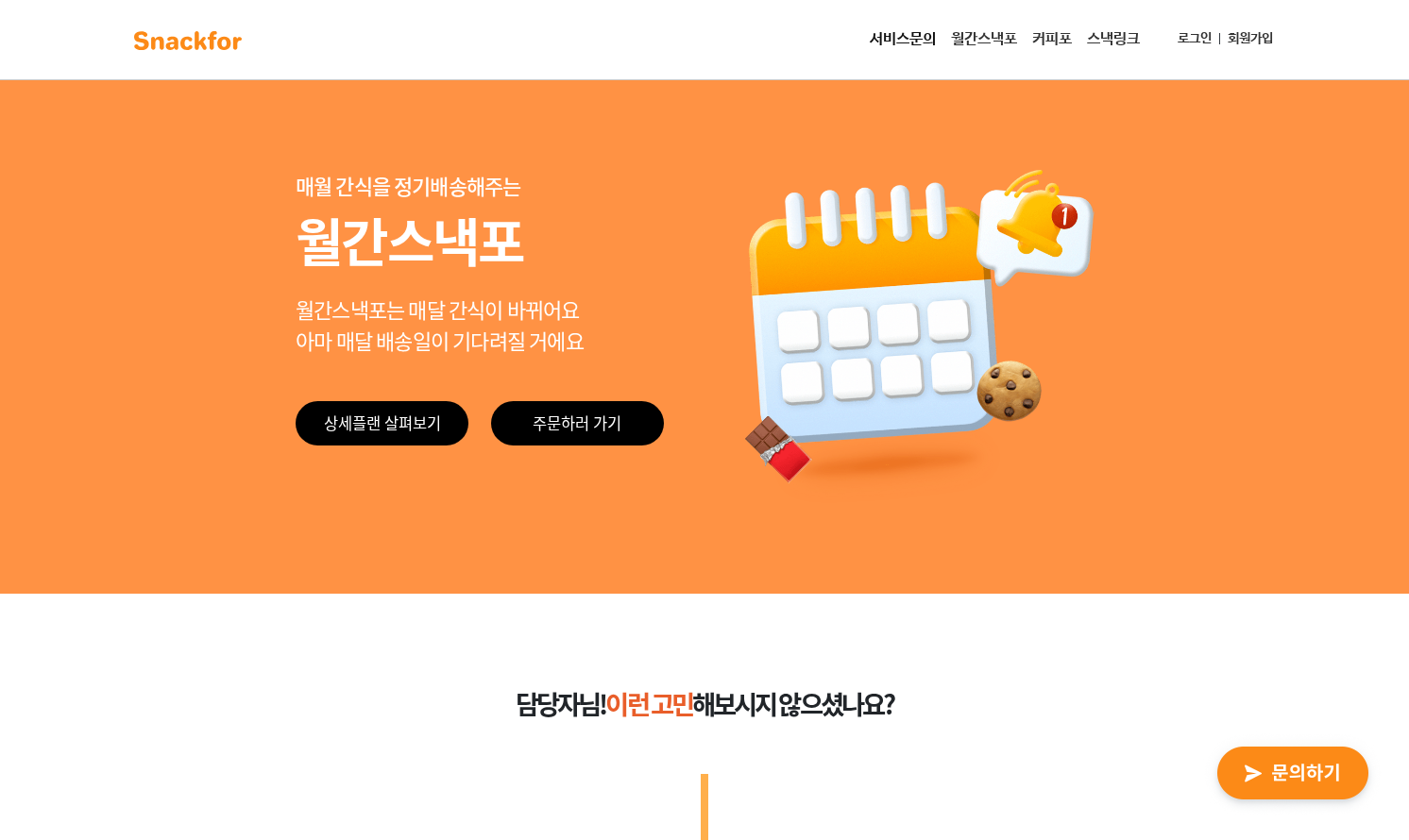 scroll, scrollTop: 0, scrollLeft: 0, axis: both 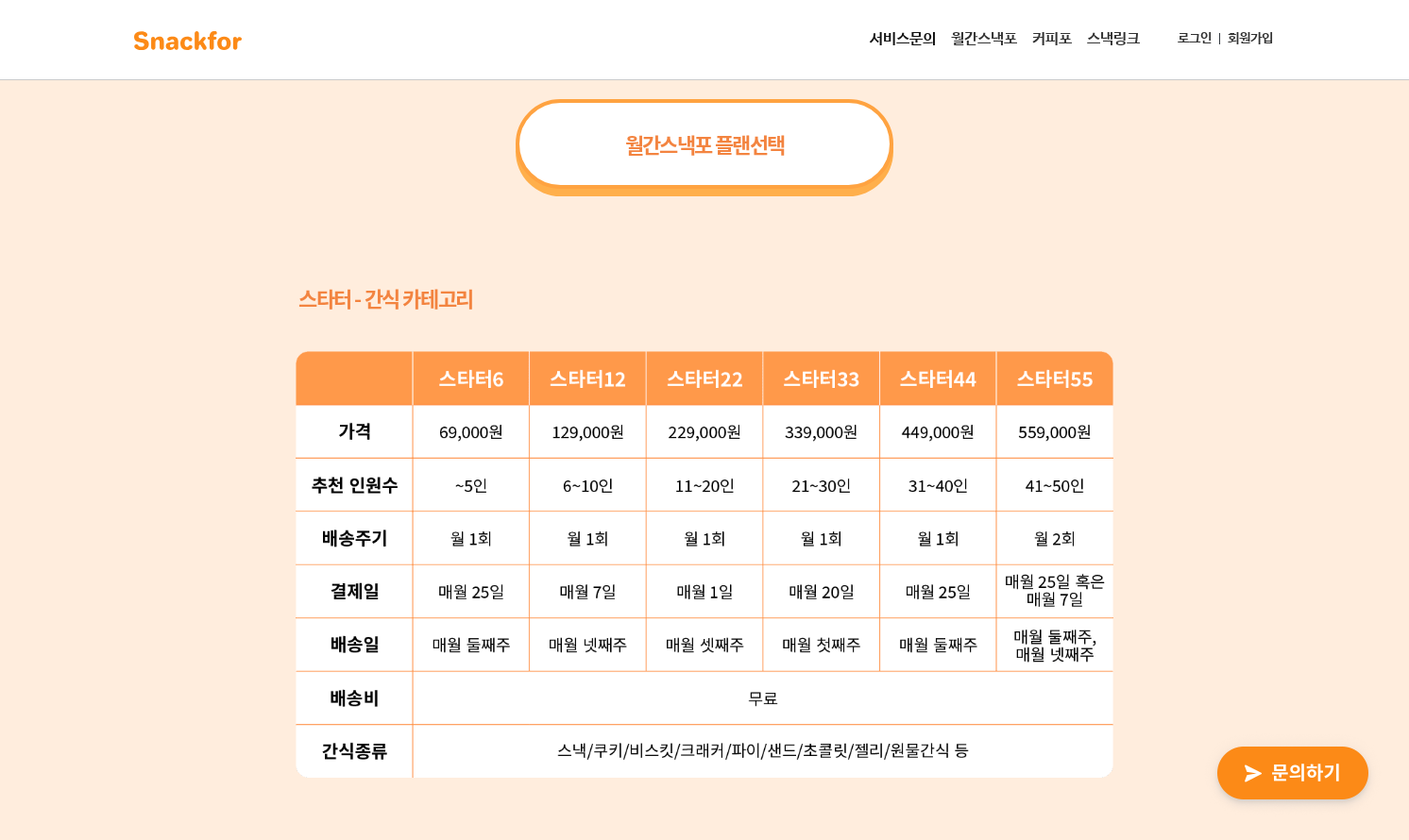 click at bounding box center (704, 564) 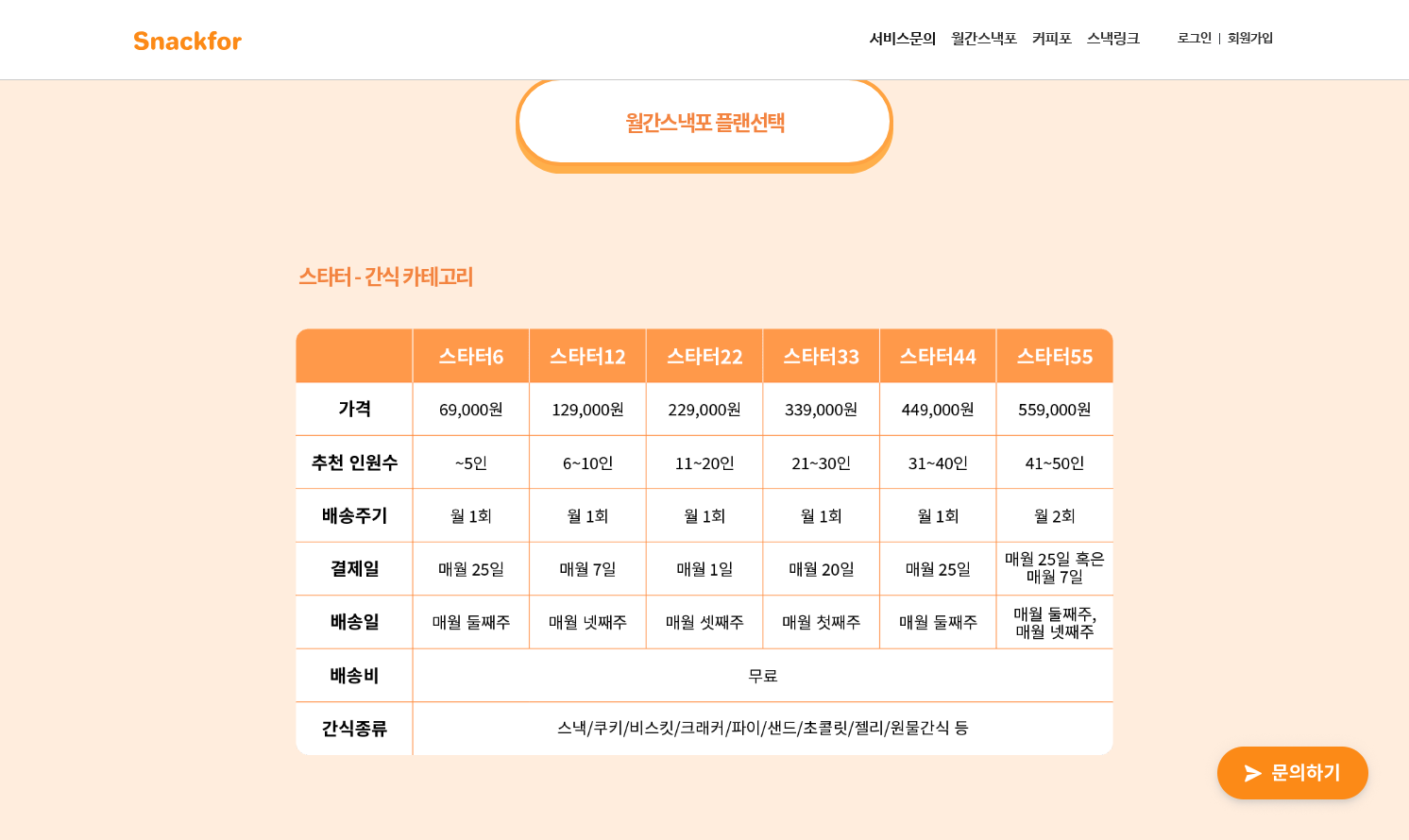 scroll, scrollTop: 1843, scrollLeft: 0, axis: vertical 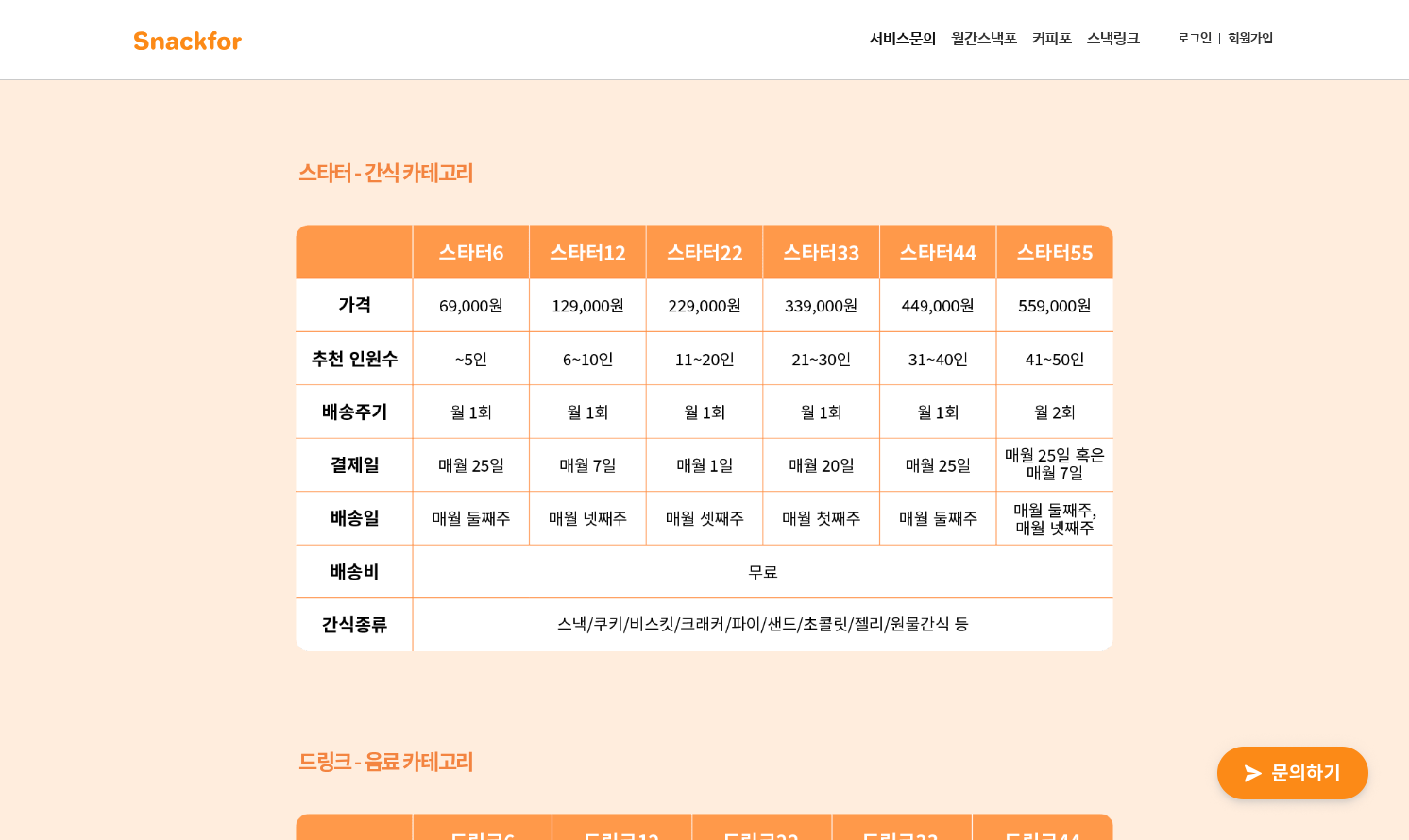 drag, startPoint x: 628, startPoint y: 620, endPoint x: 860, endPoint y: 621, distance: 232.00216 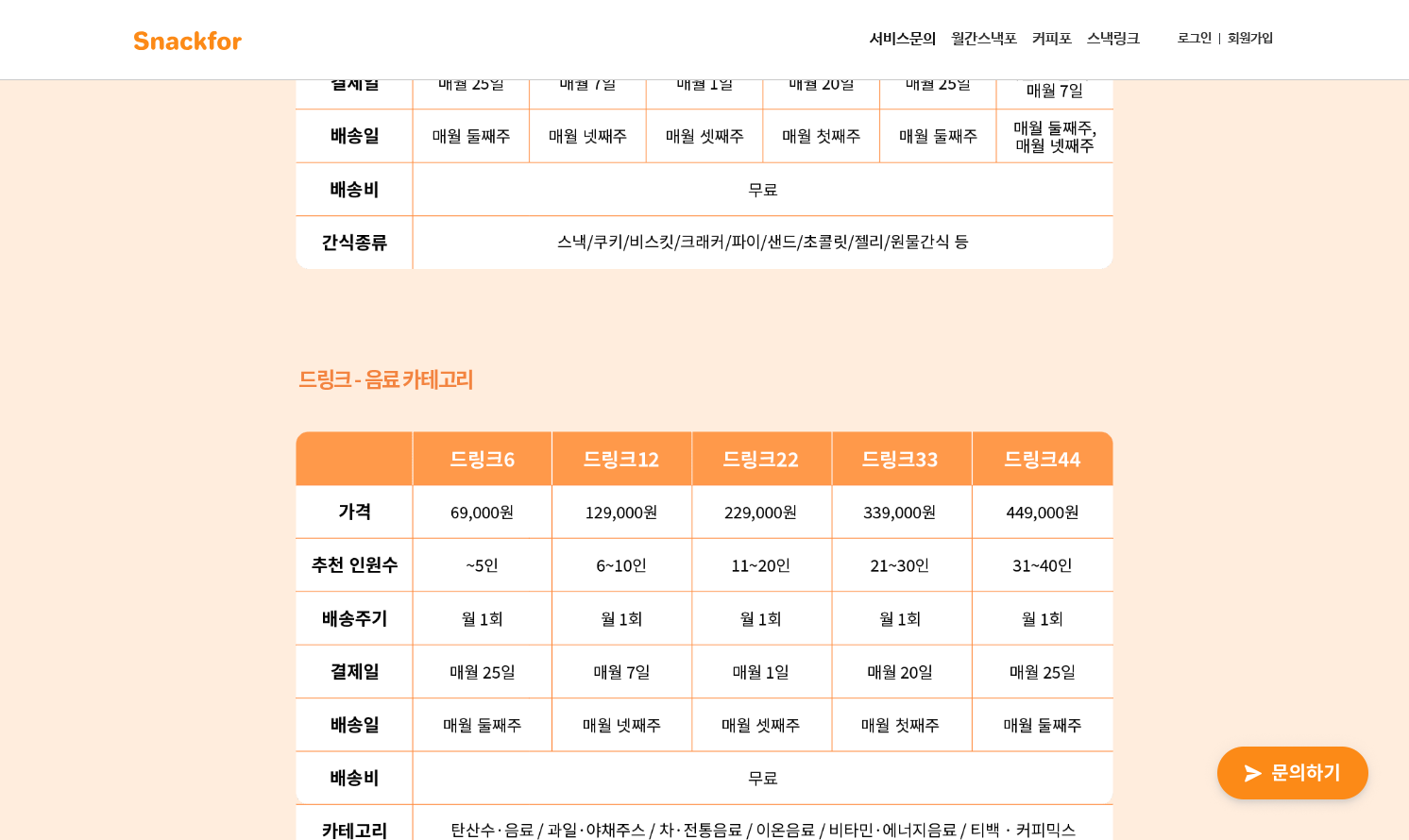 scroll, scrollTop: 2444, scrollLeft: 0, axis: vertical 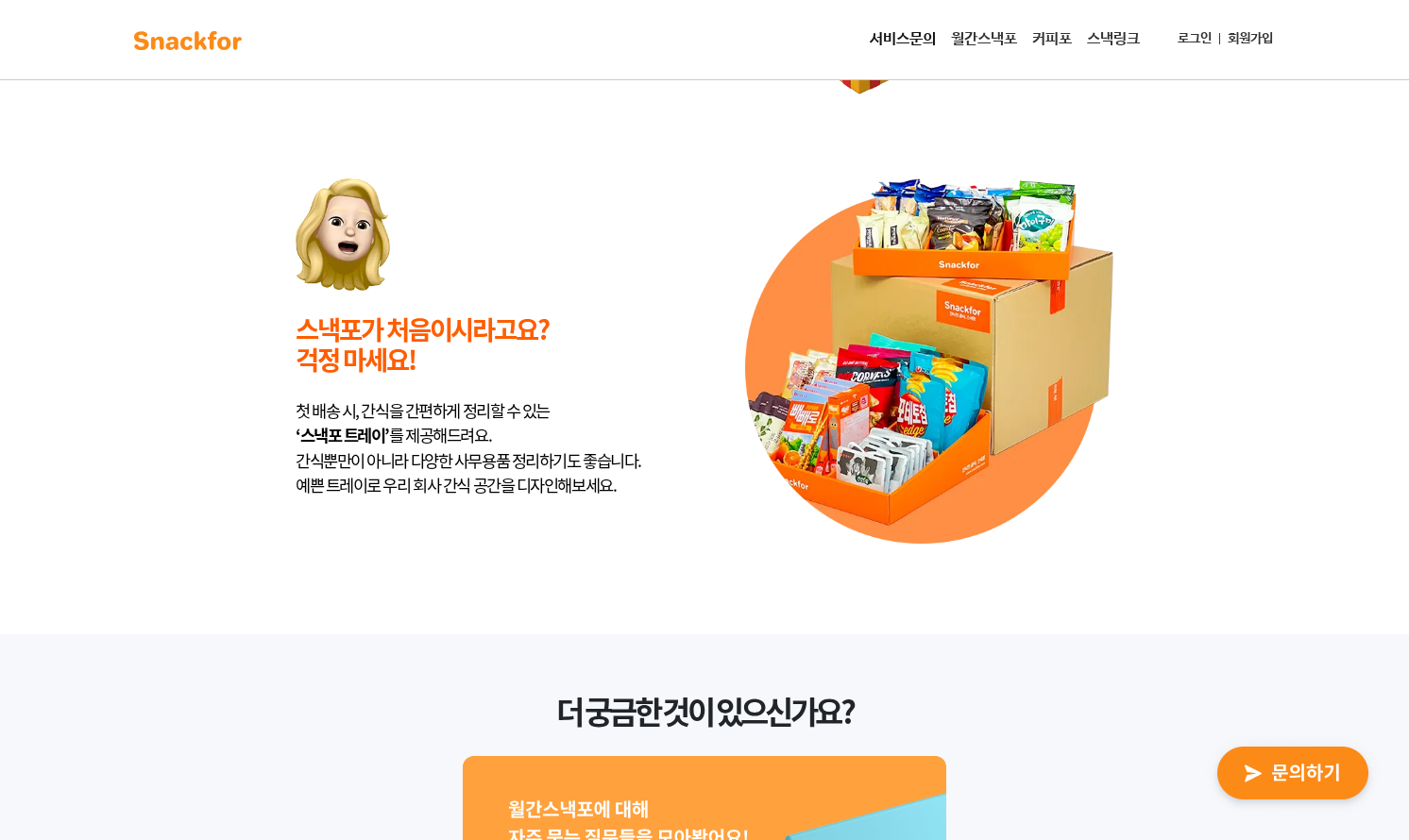 drag, startPoint x: 637, startPoint y: 558, endPoint x: 352, endPoint y: 451, distance: 304.42405 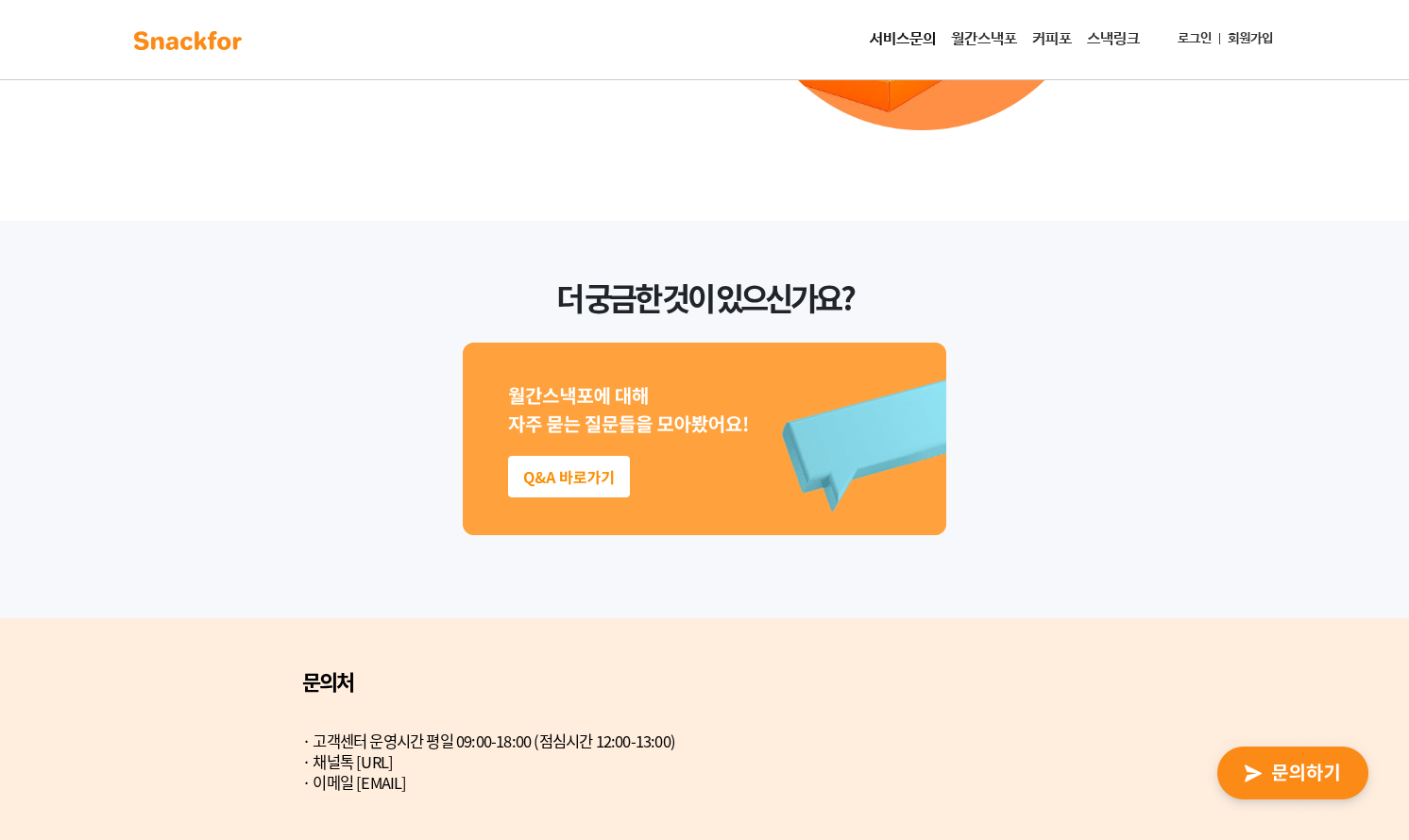click on "더 궁금한 것이 있으신가요?" at bounding box center (704, 409) 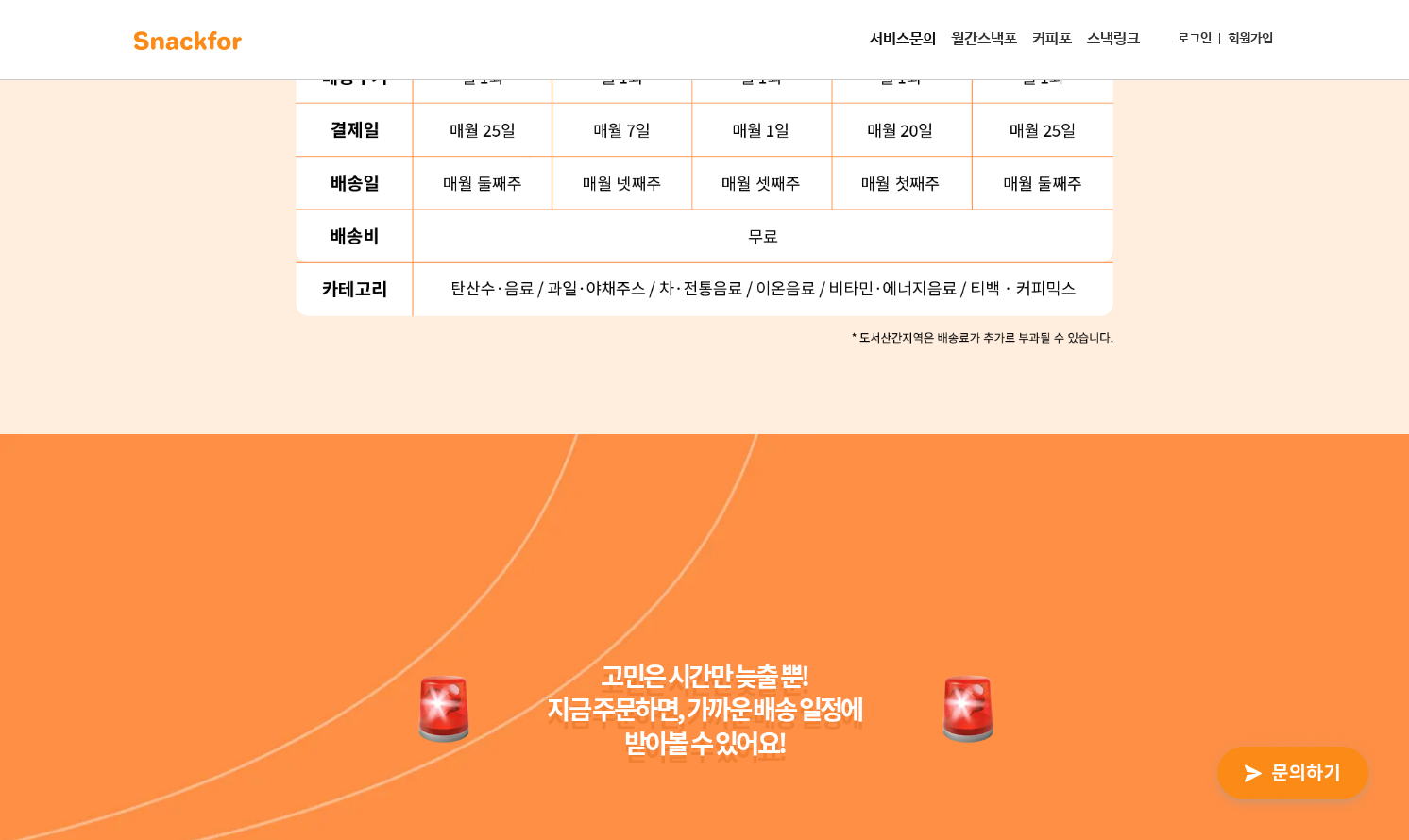 scroll, scrollTop: 2398, scrollLeft: 0, axis: vertical 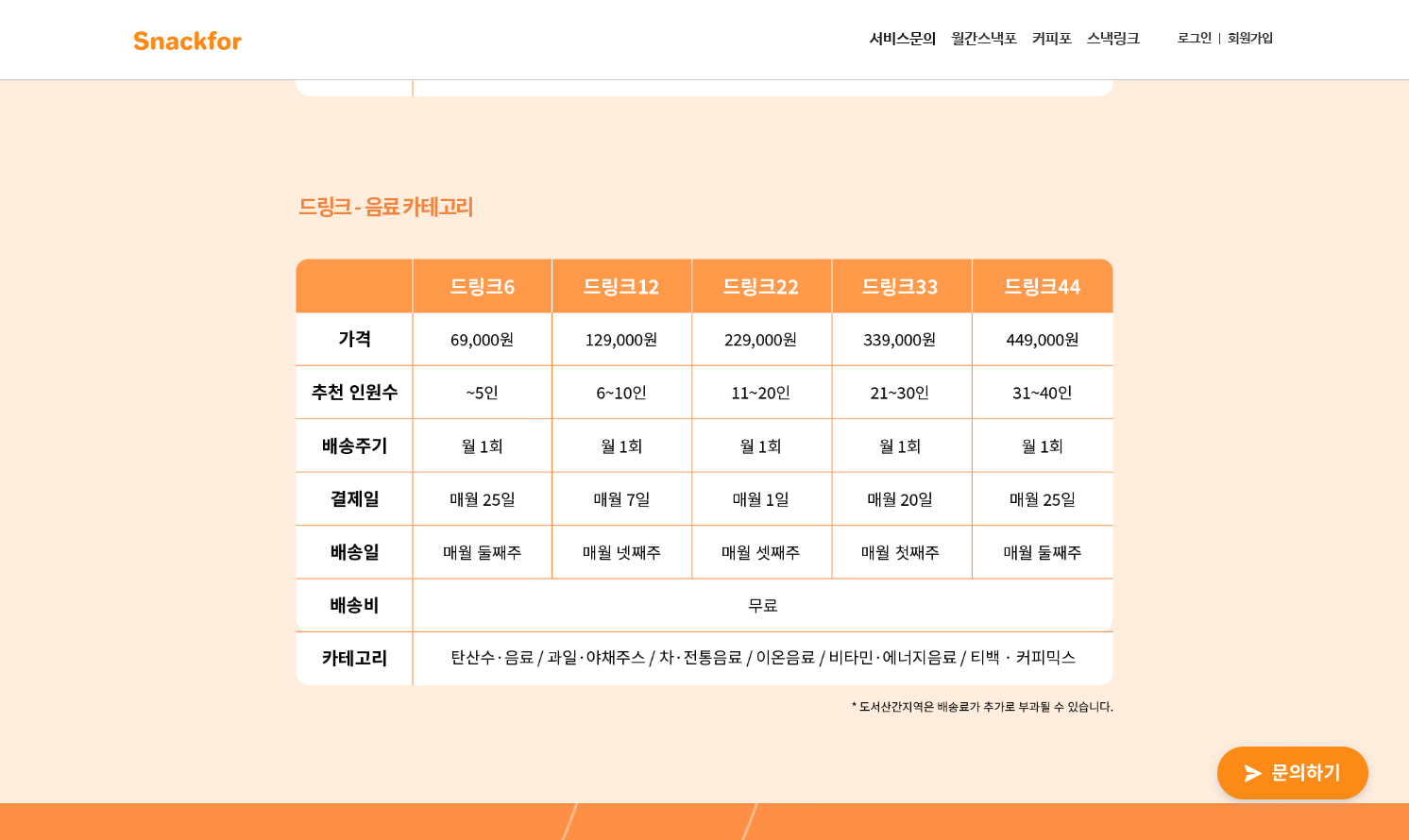 click on "월간스낵포" at bounding box center [984, 40] 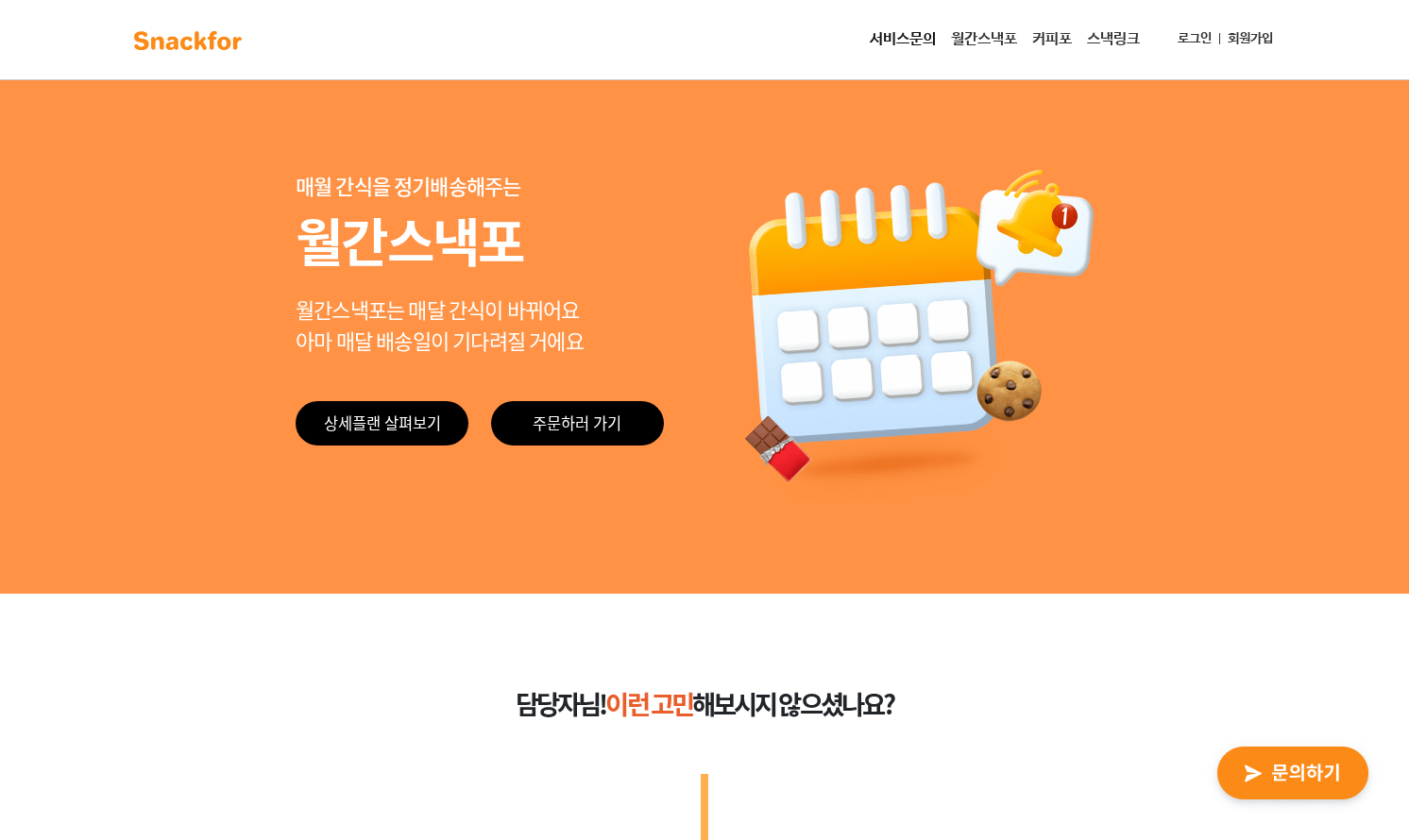 scroll, scrollTop: 0, scrollLeft: 0, axis: both 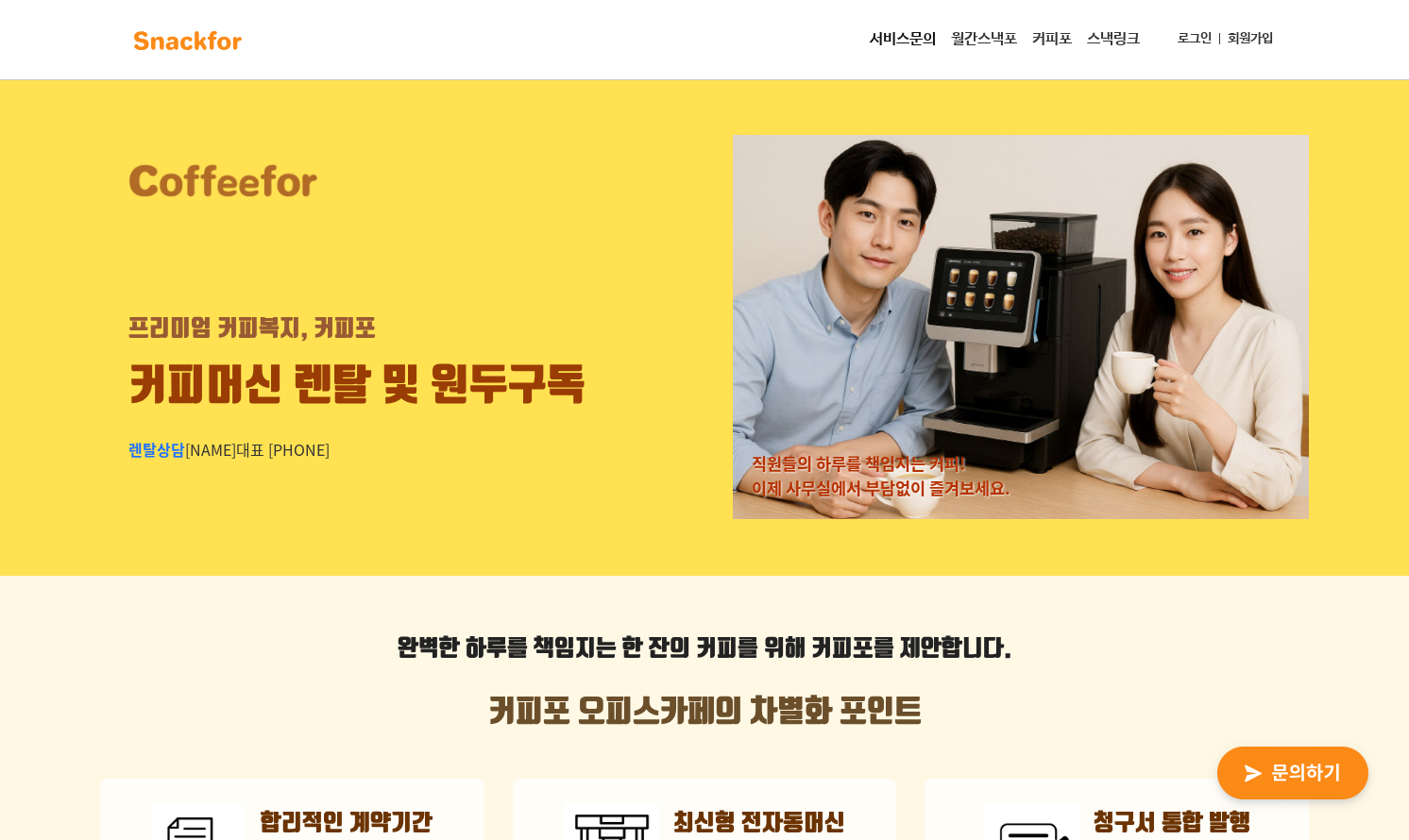 click on "스낵링크" at bounding box center (1113, 40) 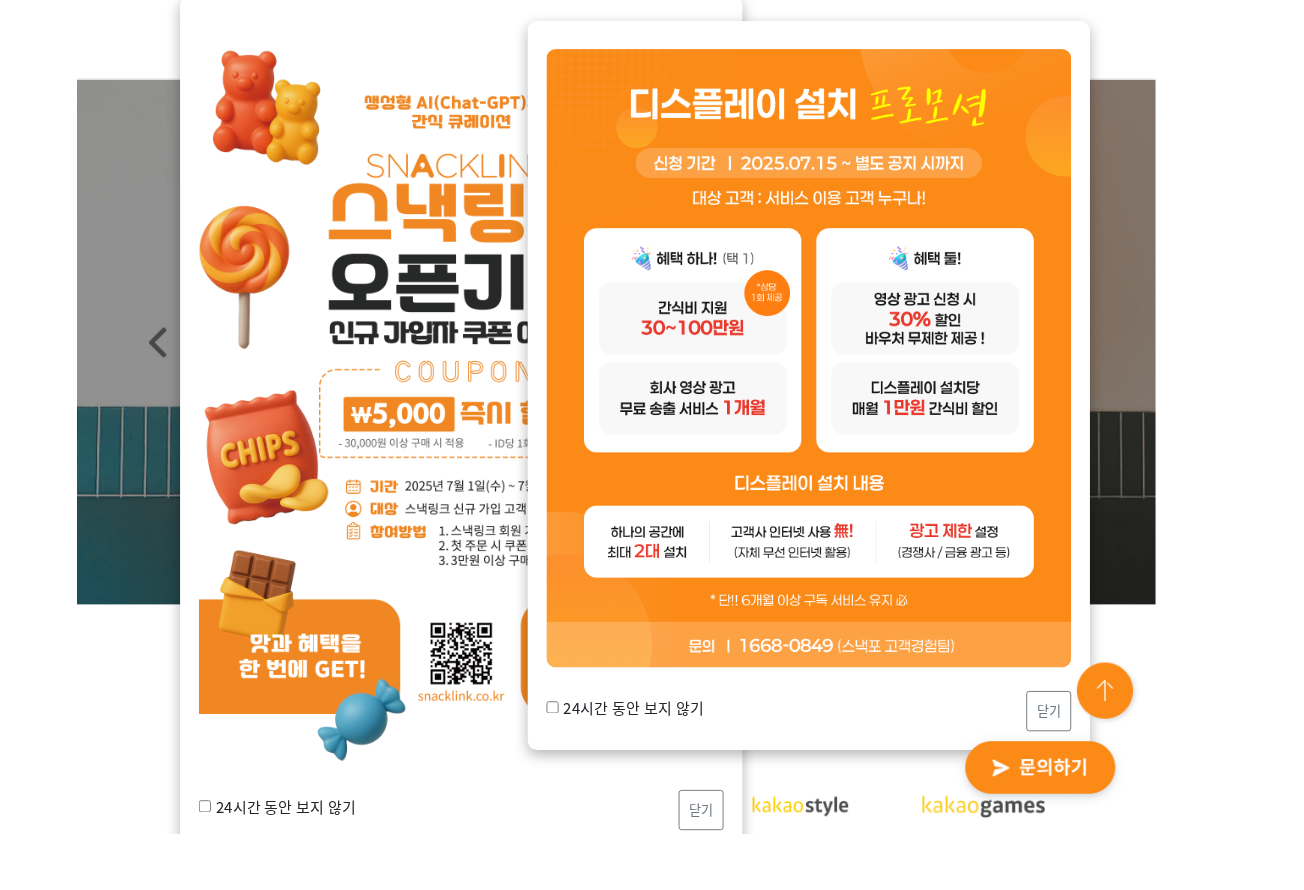 scroll, scrollTop: 0, scrollLeft: 0, axis: both 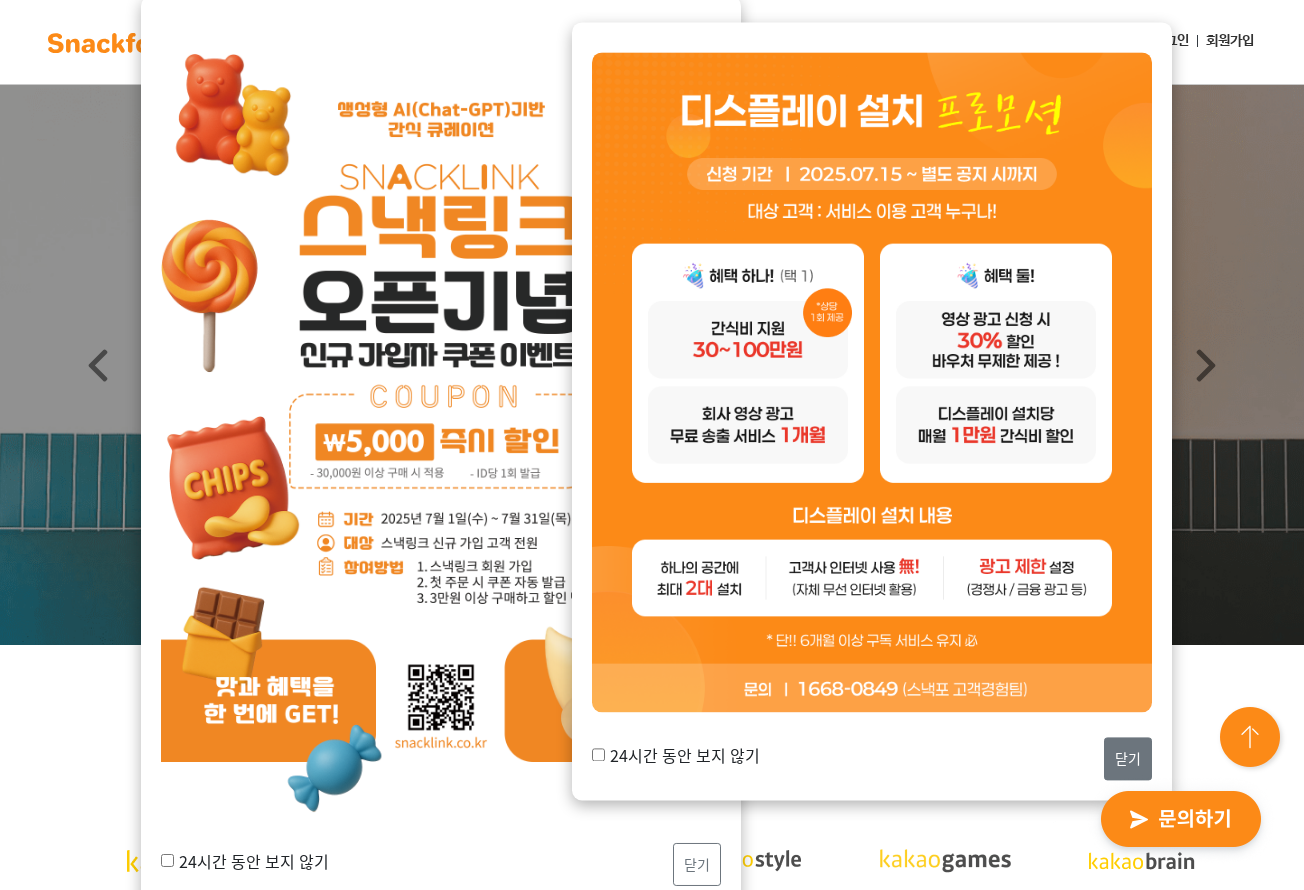 click on "닫기" at bounding box center [1128, 758] 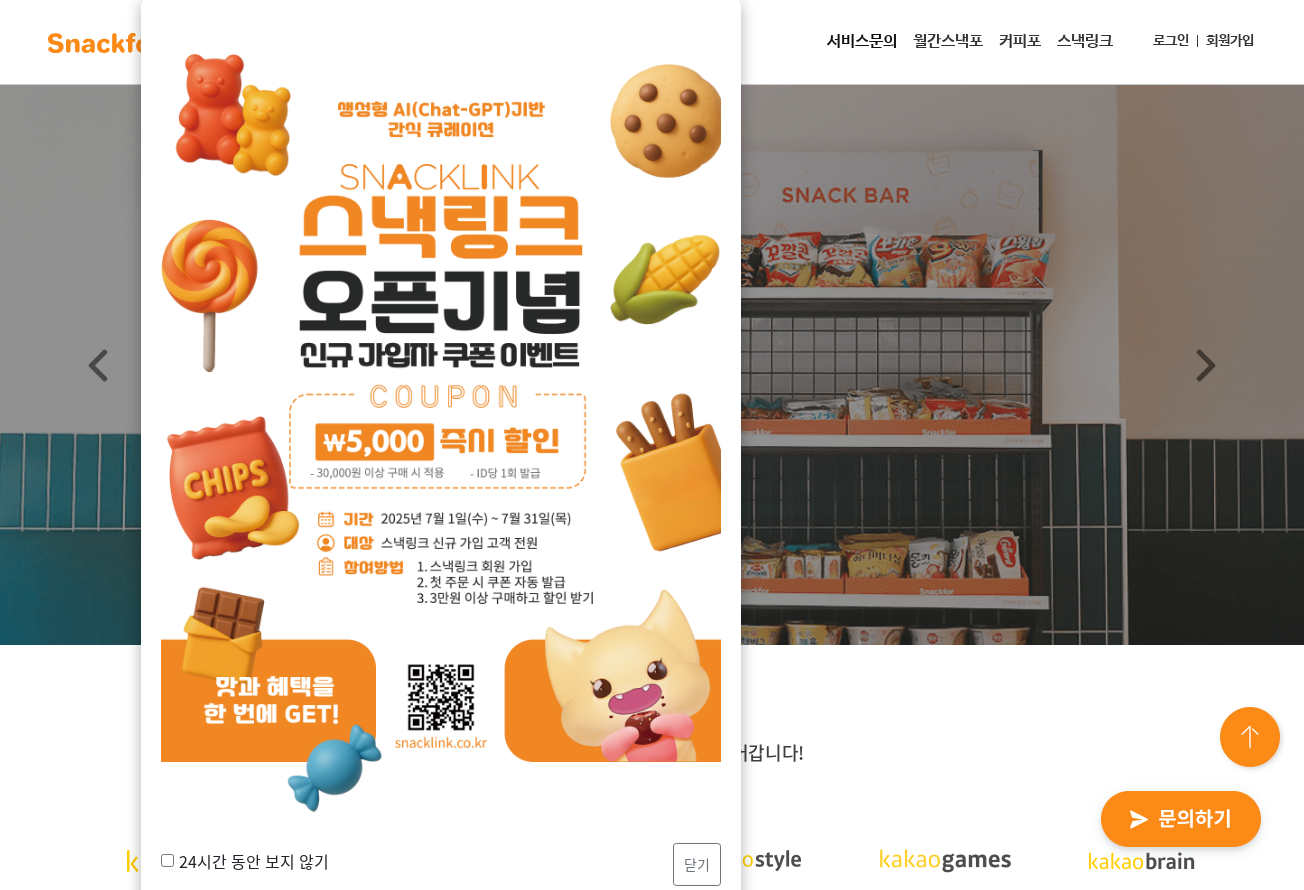 scroll, scrollTop: 30, scrollLeft: 0, axis: vertical 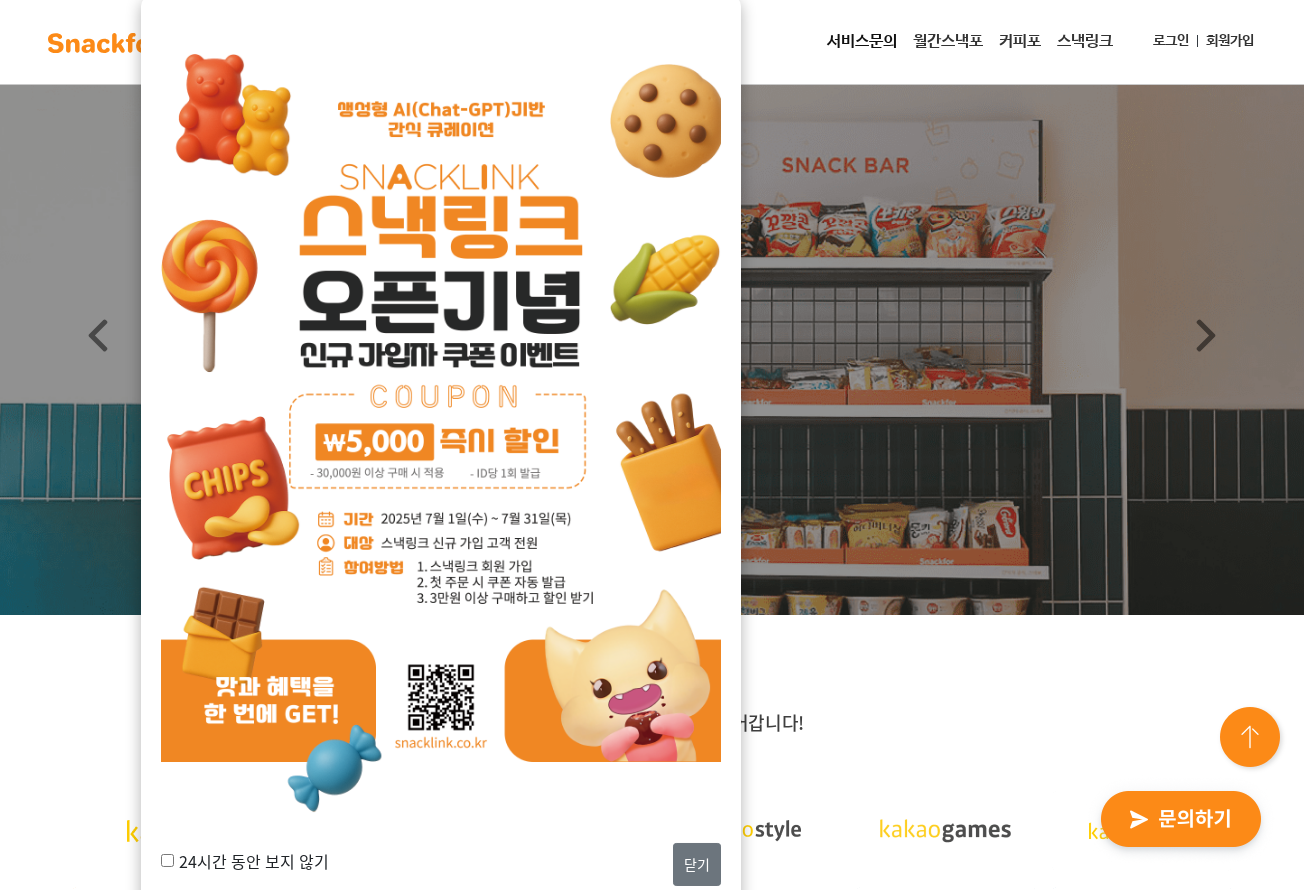 click on "닫기" at bounding box center [697, 864] 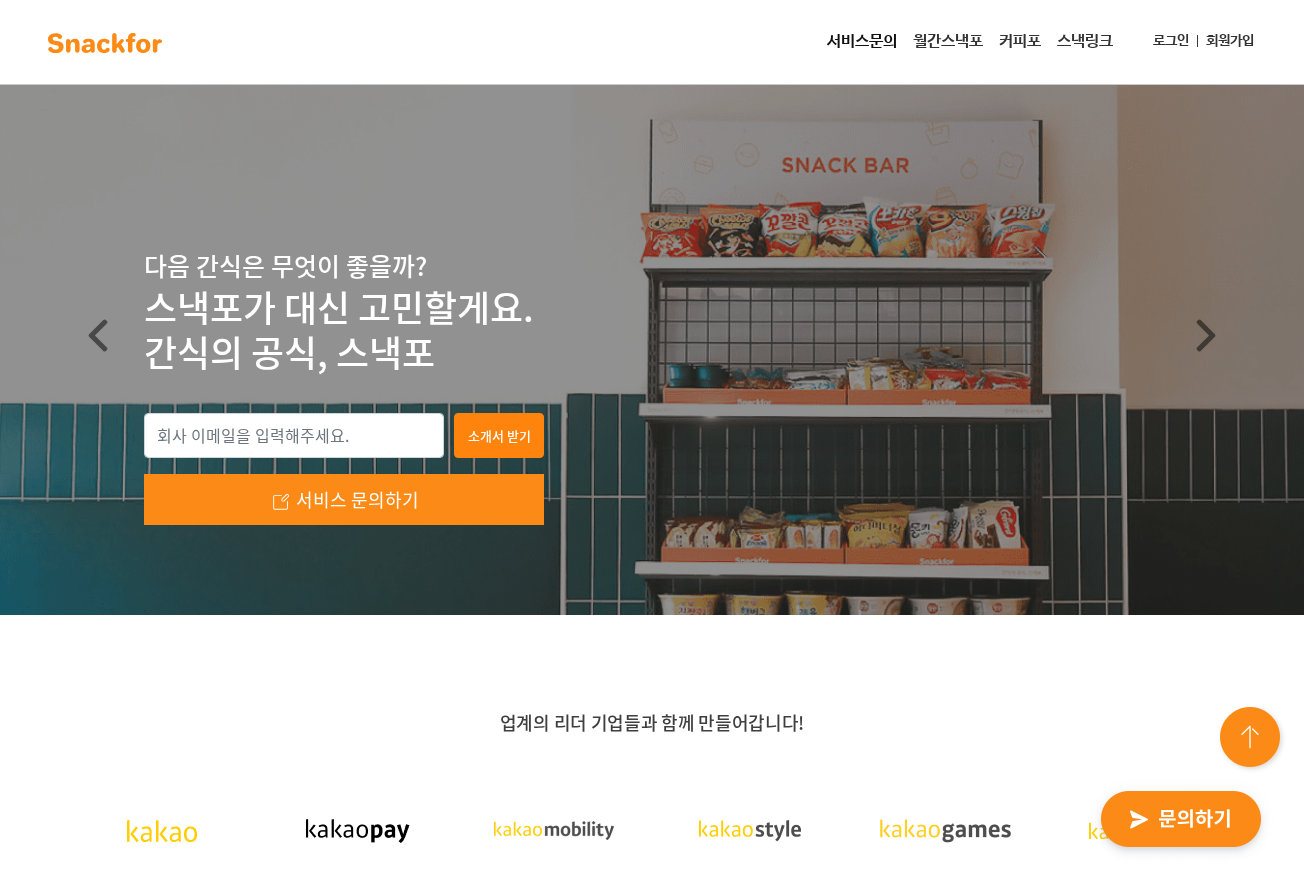 click on "업계의 리더 기업들과 함께 만들어갑니다!" at bounding box center (652, 963) 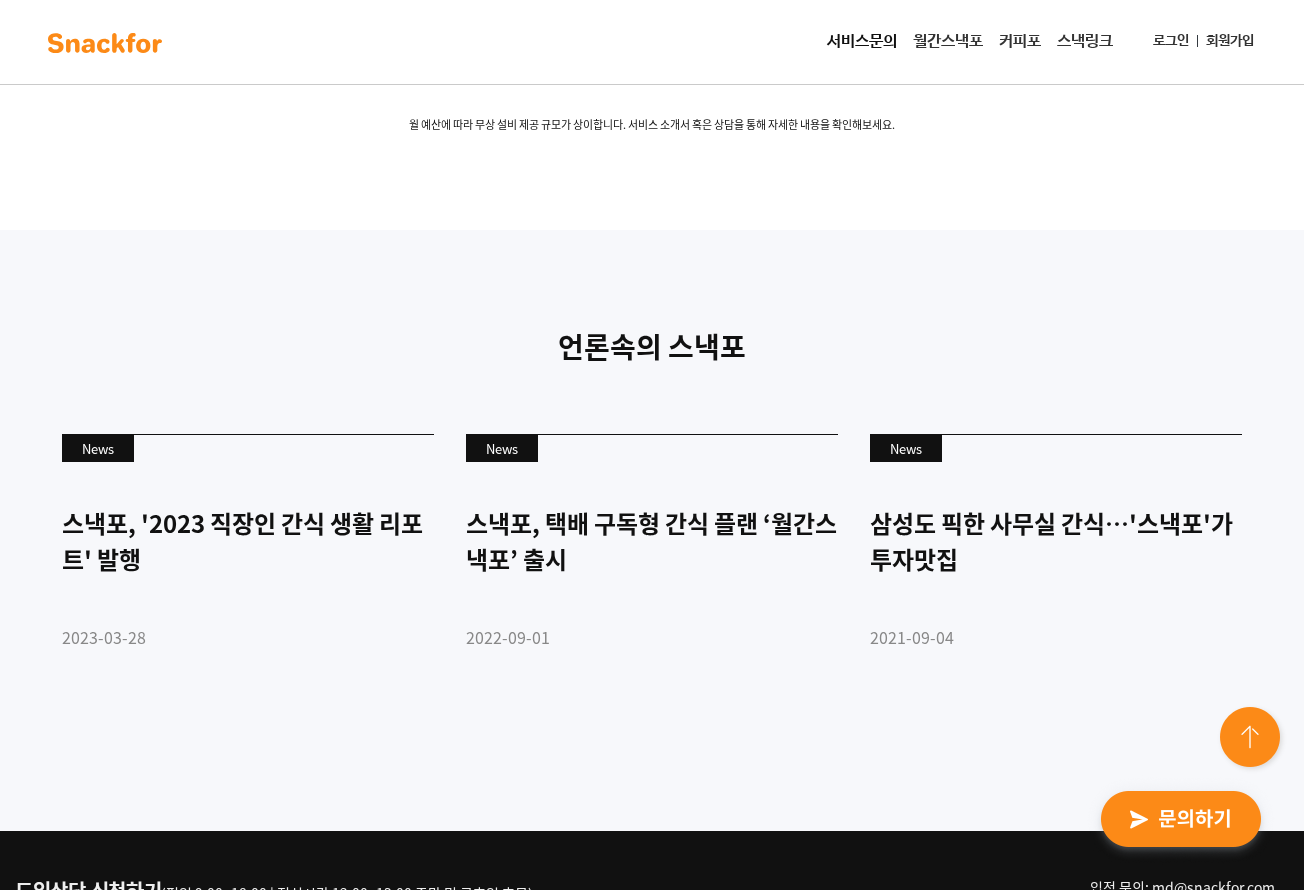 drag, startPoint x: 862, startPoint y: 689, endPoint x: 855, endPoint y: 824, distance: 135.18137 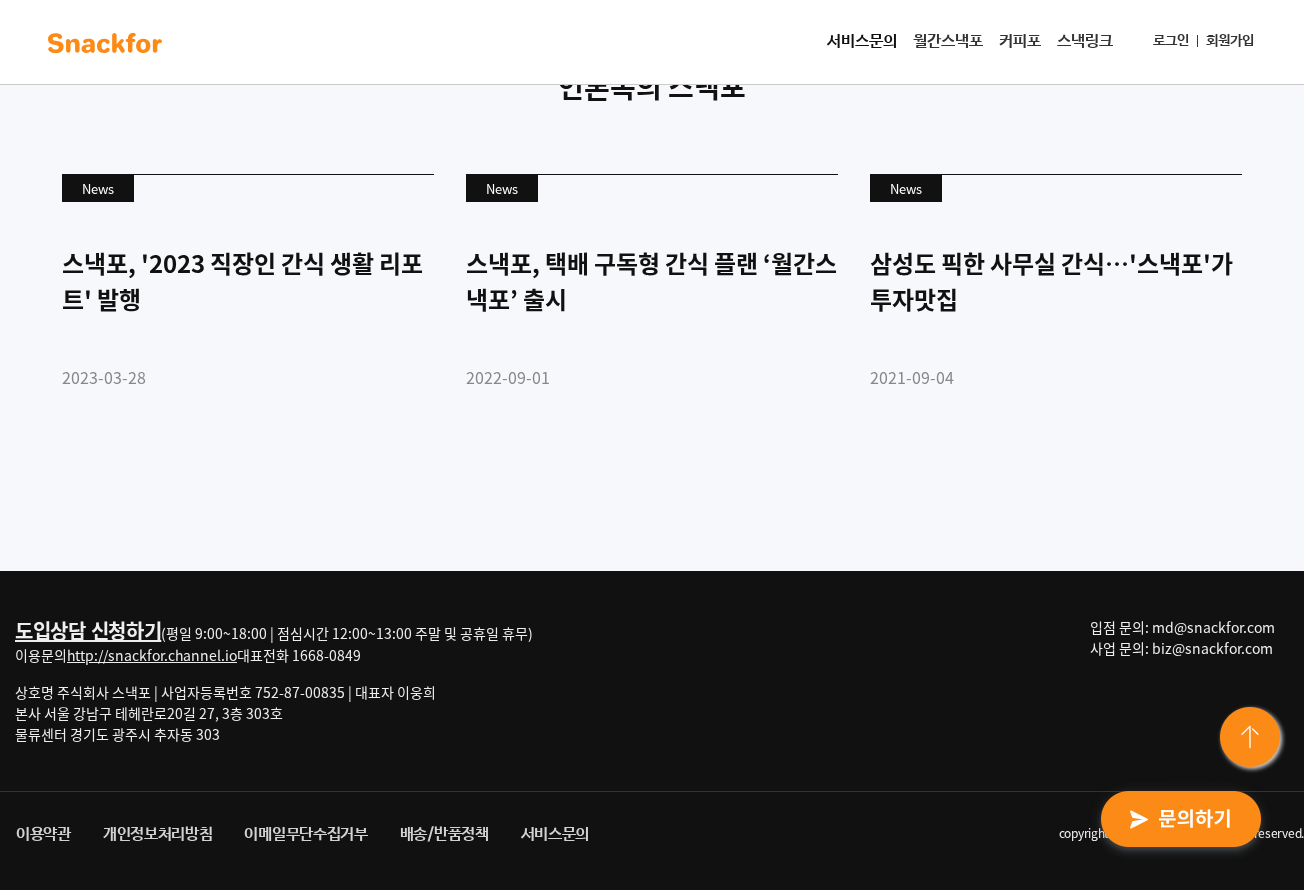 drag, startPoint x: 315, startPoint y: 710, endPoint x: 56, endPoint y: 686, distance: 260.1096 